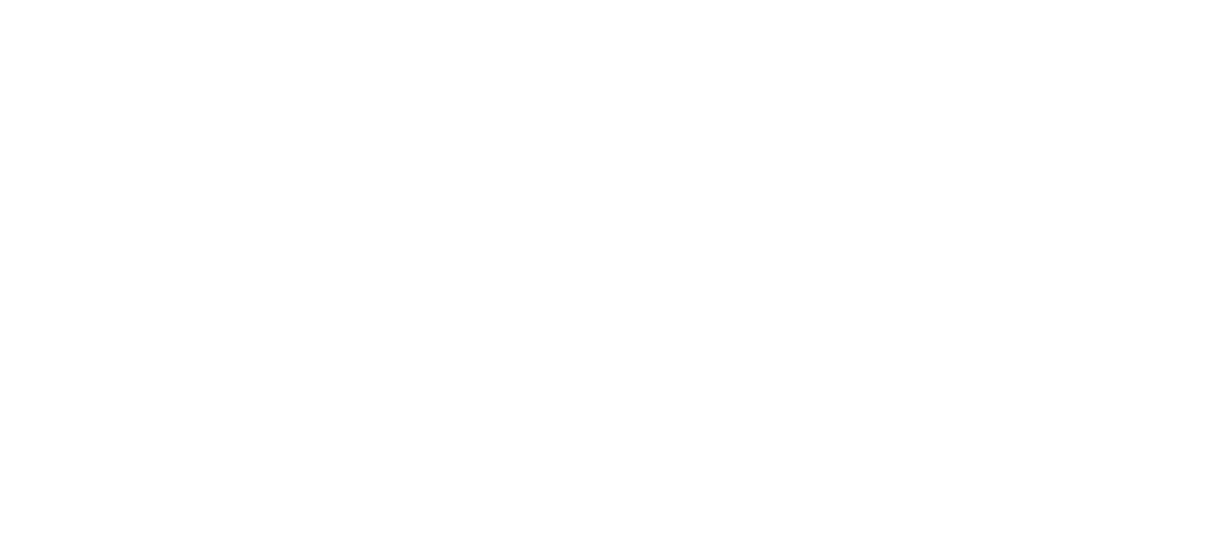 scroll, scrollTop: 0, scrollLeft: 0, axis: both 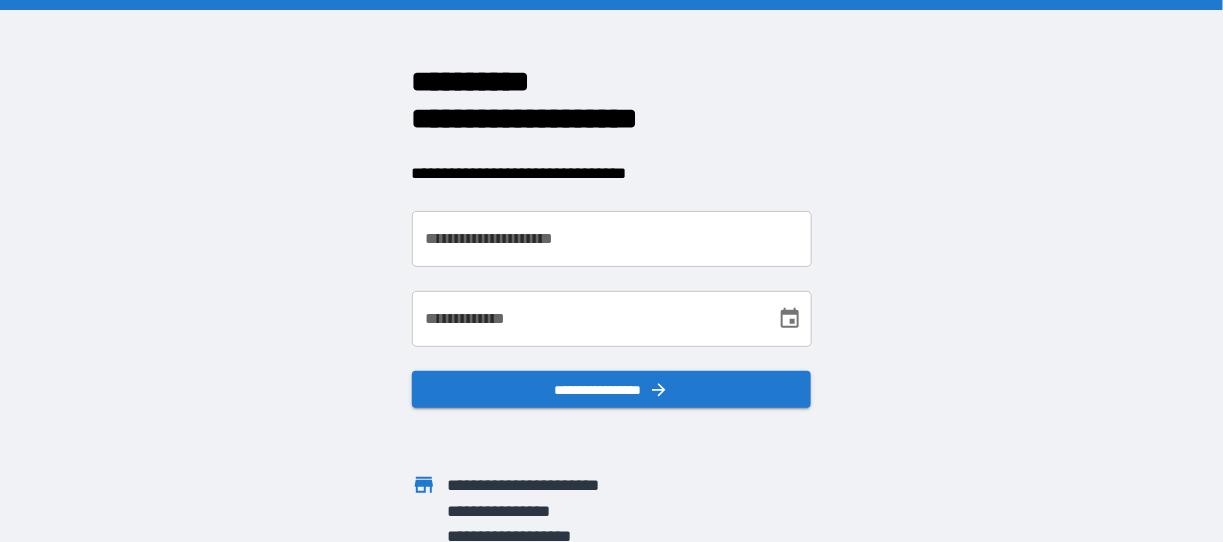 click on "**********" at bounding box center (612, 239) 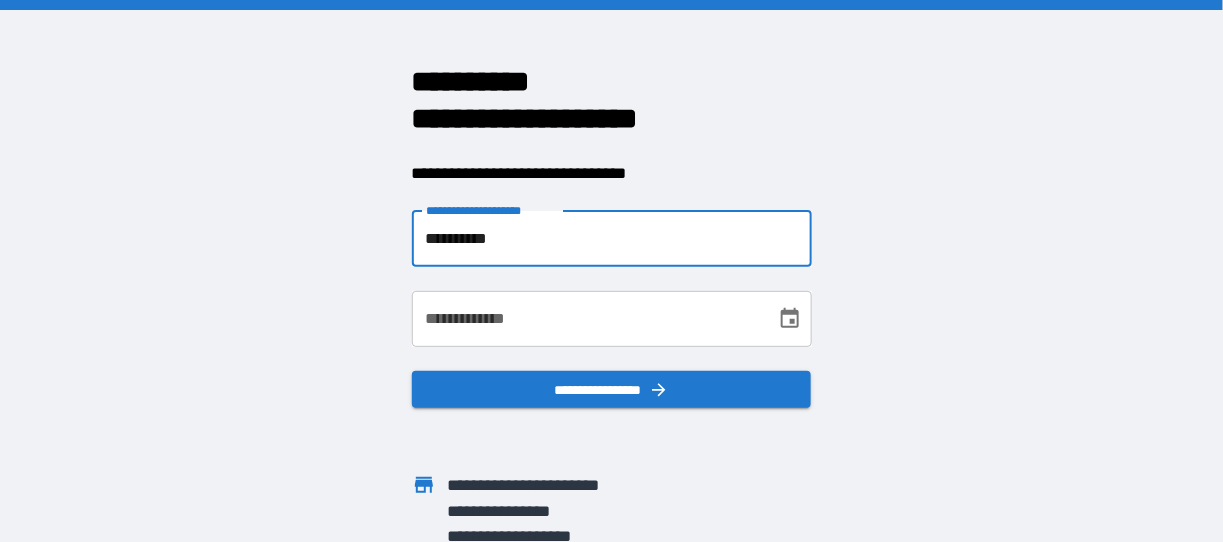 type on "**********" 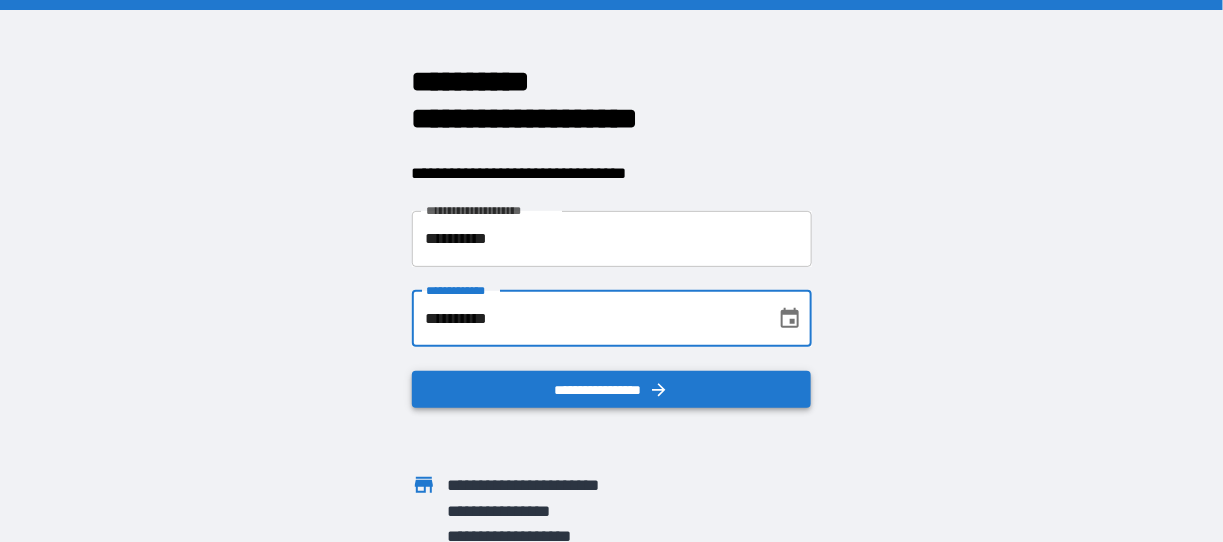 type on "**********" 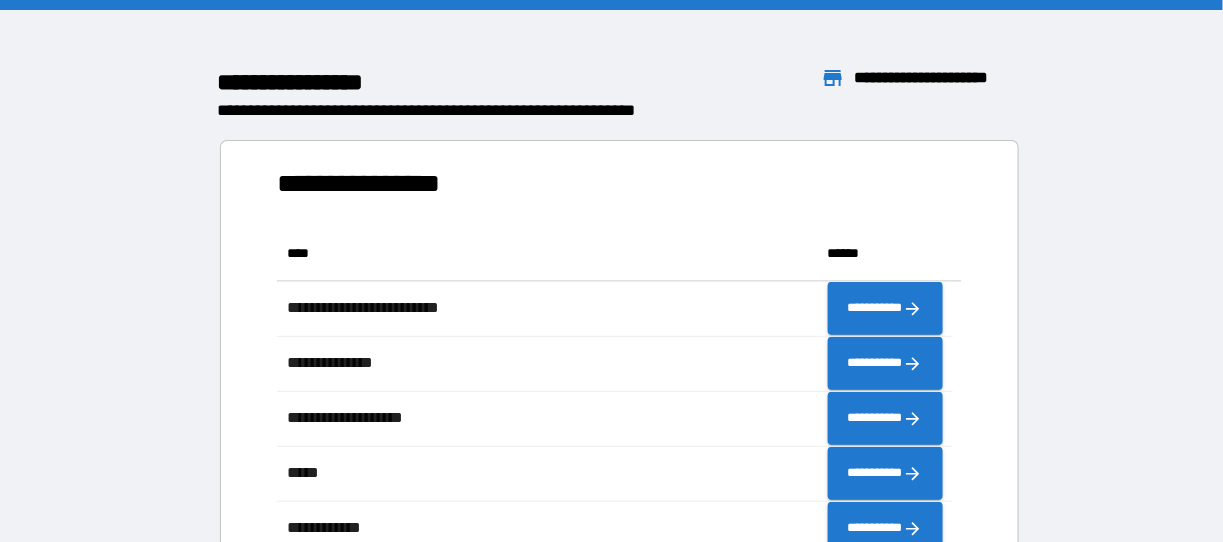 scroll, scrollTop: 16, scrollLeft: 15, axis: both 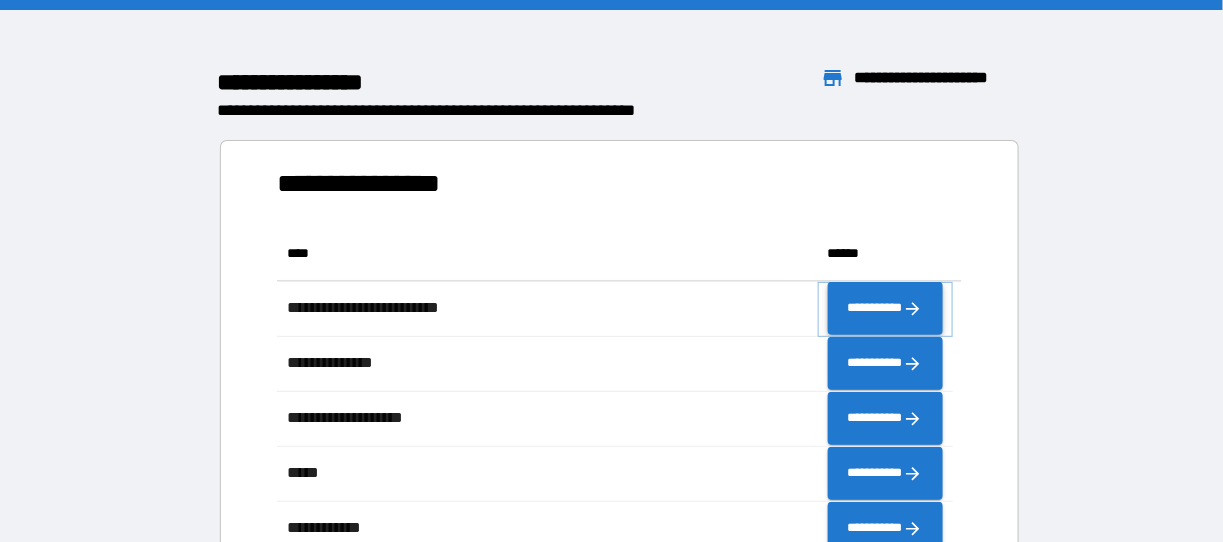 click on "**********" at bounding box center [885, 308] 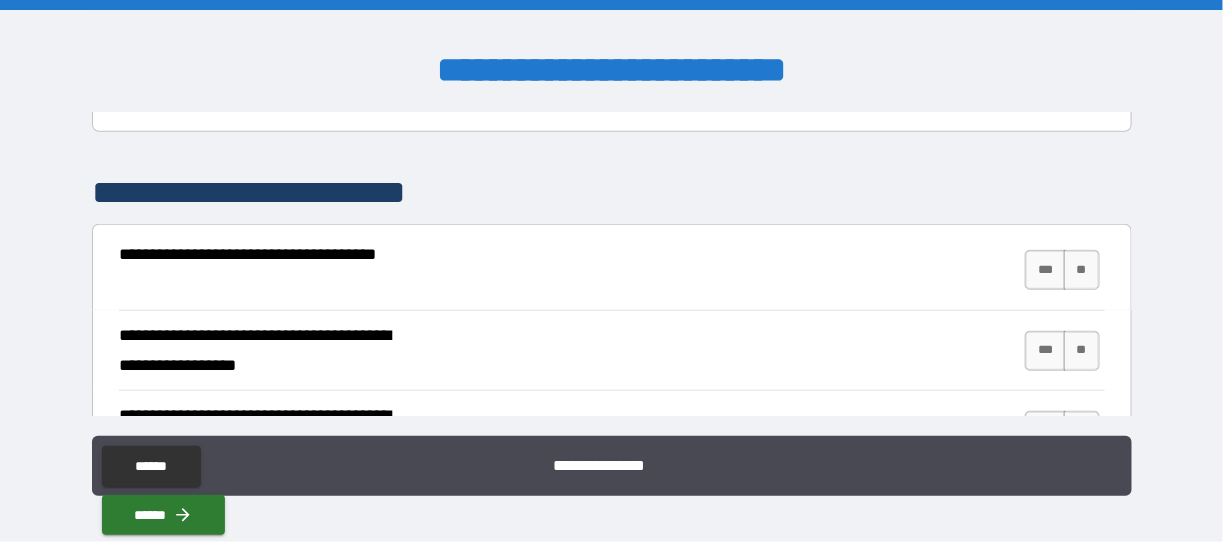 scroll, scrollTop: 333, scrollLeft: 0, axis: vertical 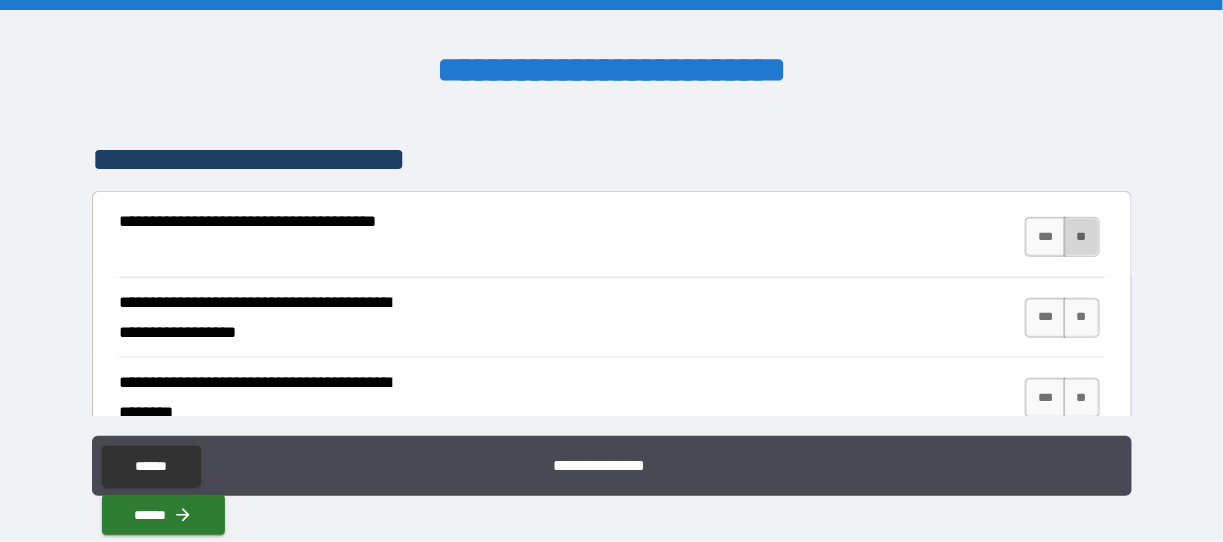click on "**" at bounding box center (1082, 237) 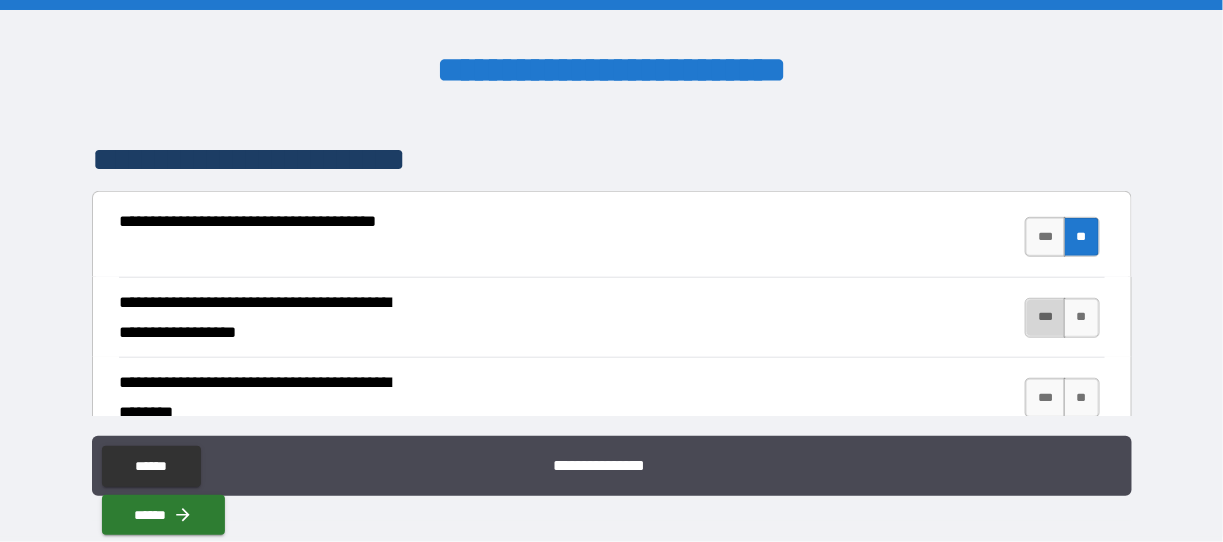 click on "***" at bounding box center (1045, 318) 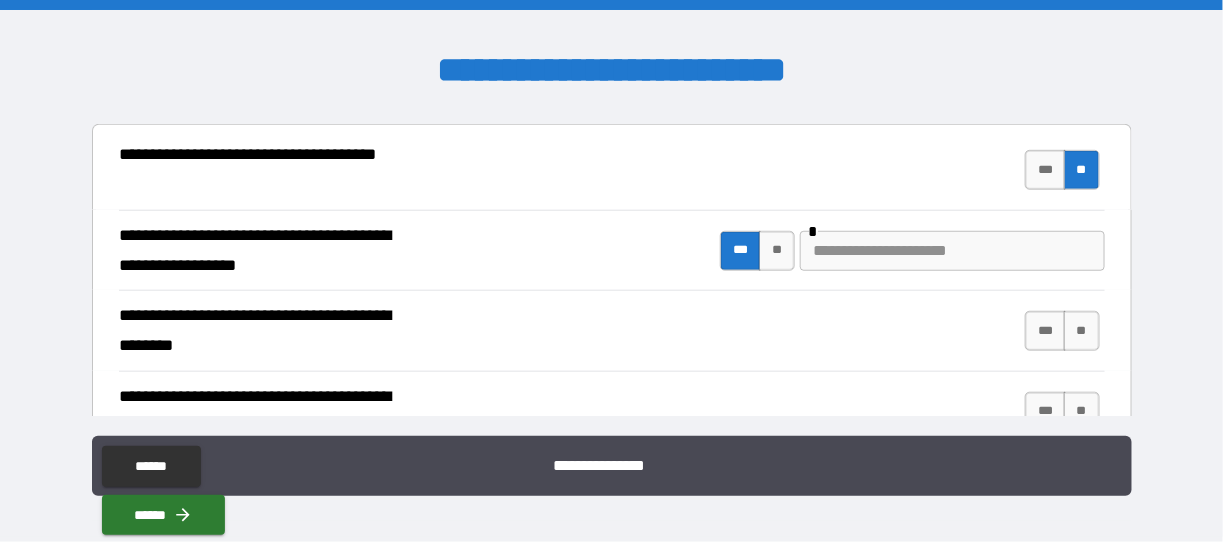 scroll, scrollTop: 433, scrollLeft: 0, axis: vertical 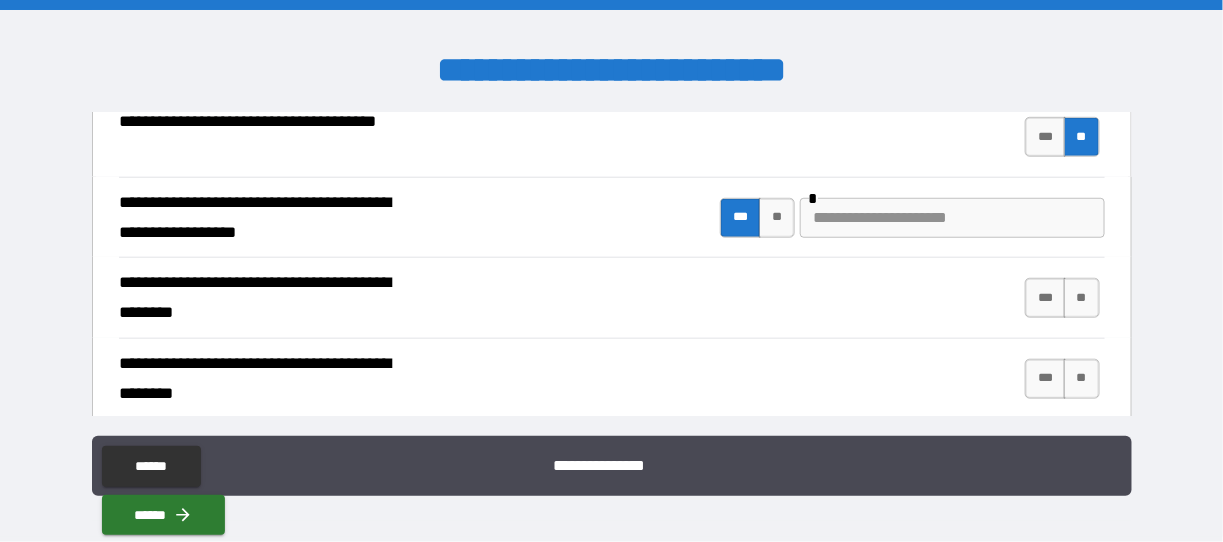 click at bounding box center [952, 218] 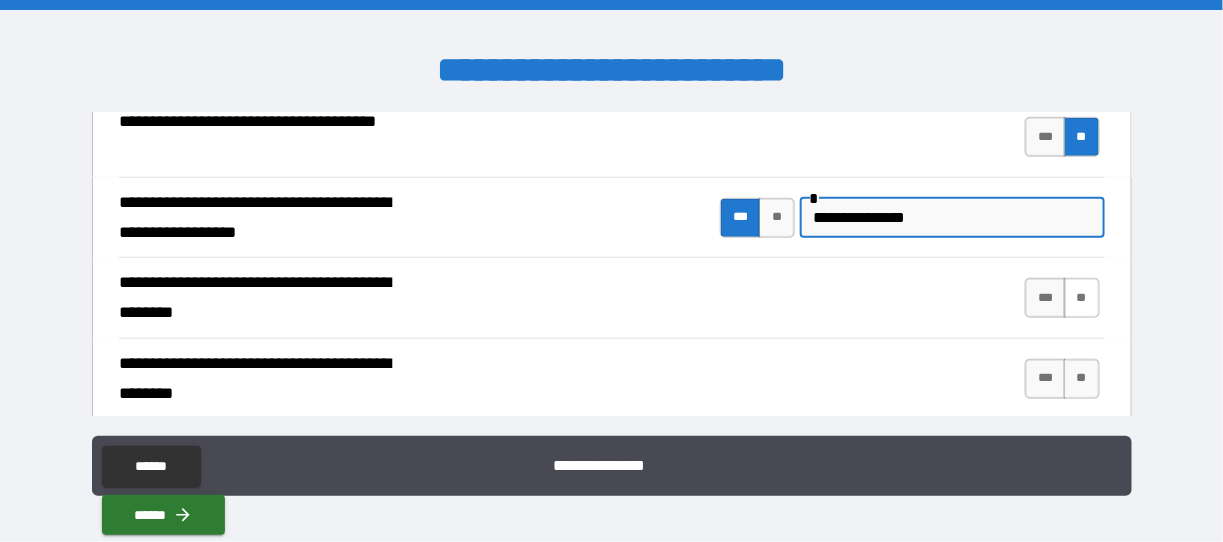 type on "**********" 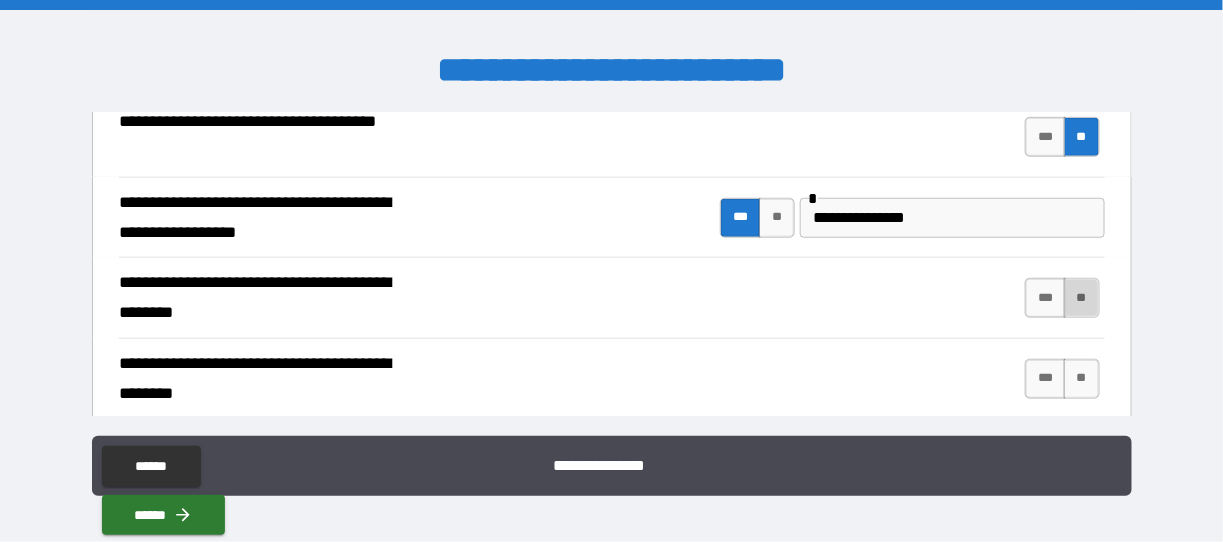 click on "**" at bounding box center [1082, 298] 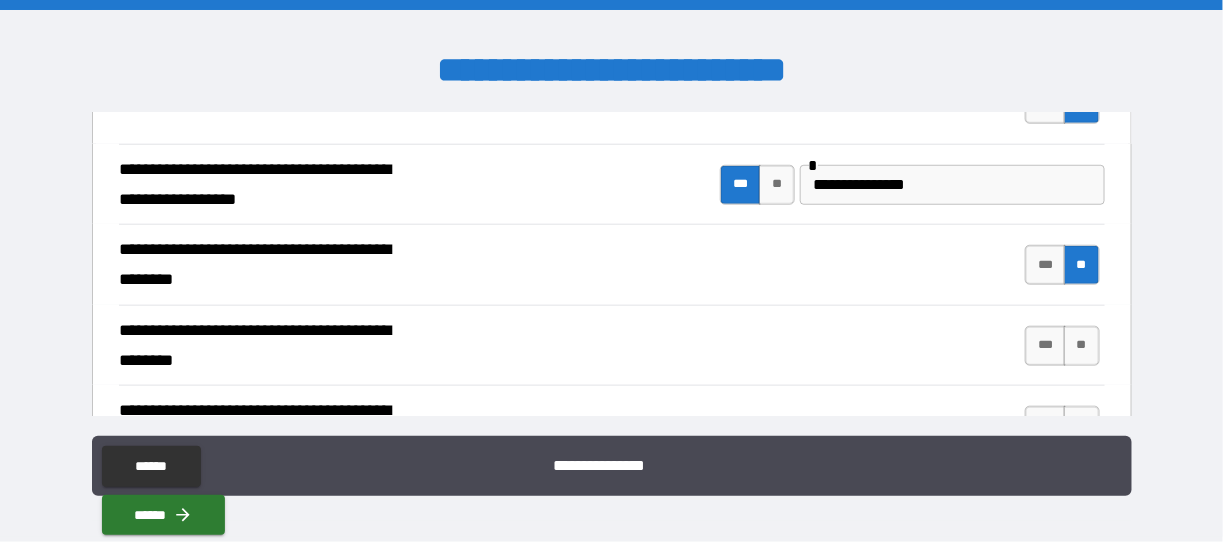 scroll, scrollTop: 499, scrollLeft: 0, axis: vertical 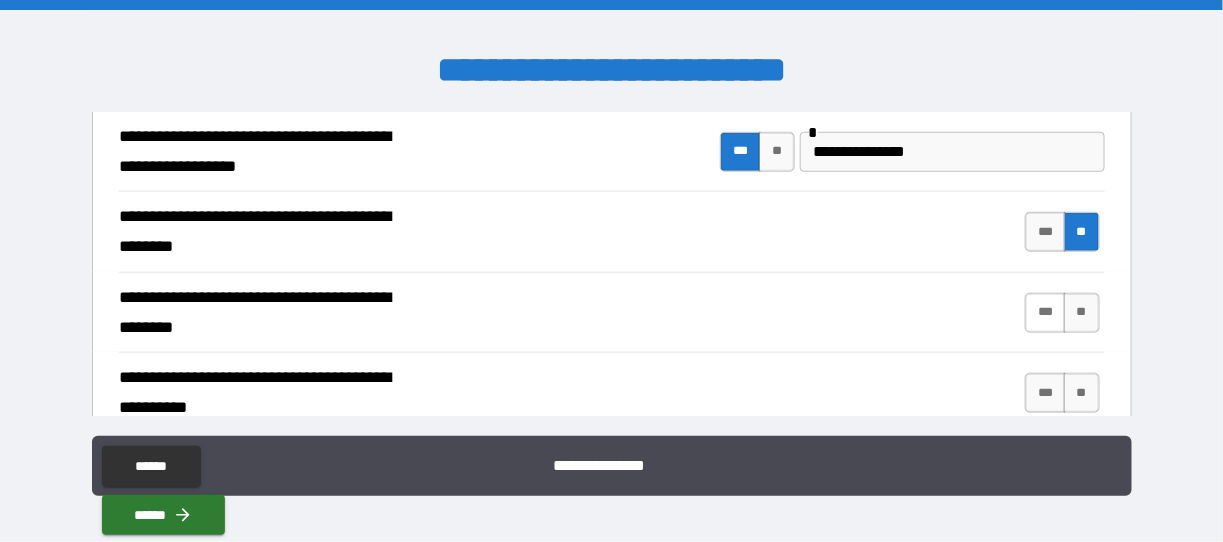 click on "***" at bounding box center (1045, 313) 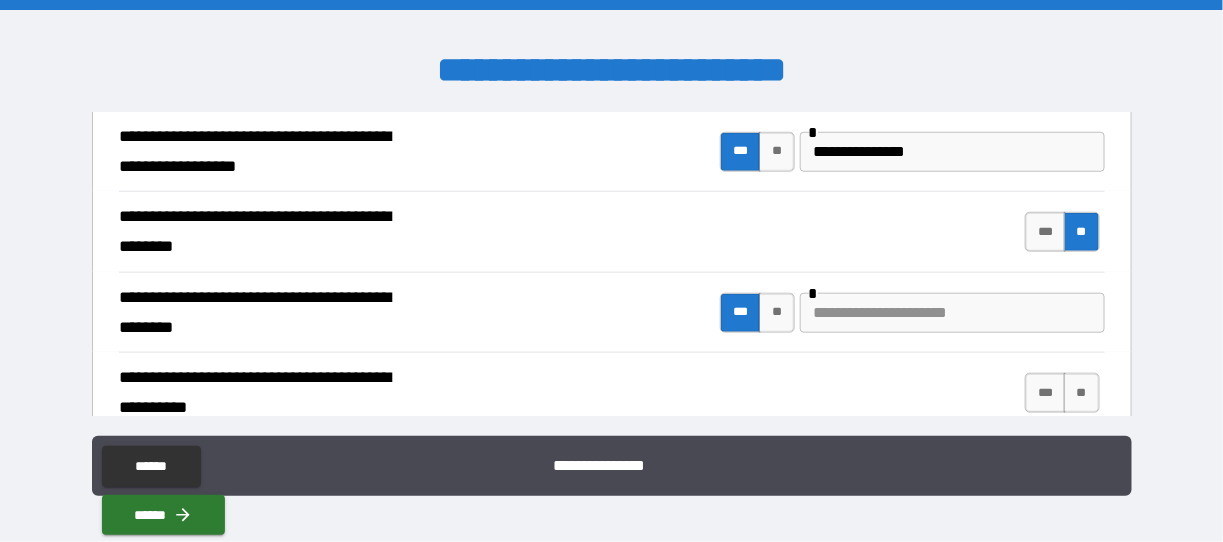 click at bounding box center [952, 313] 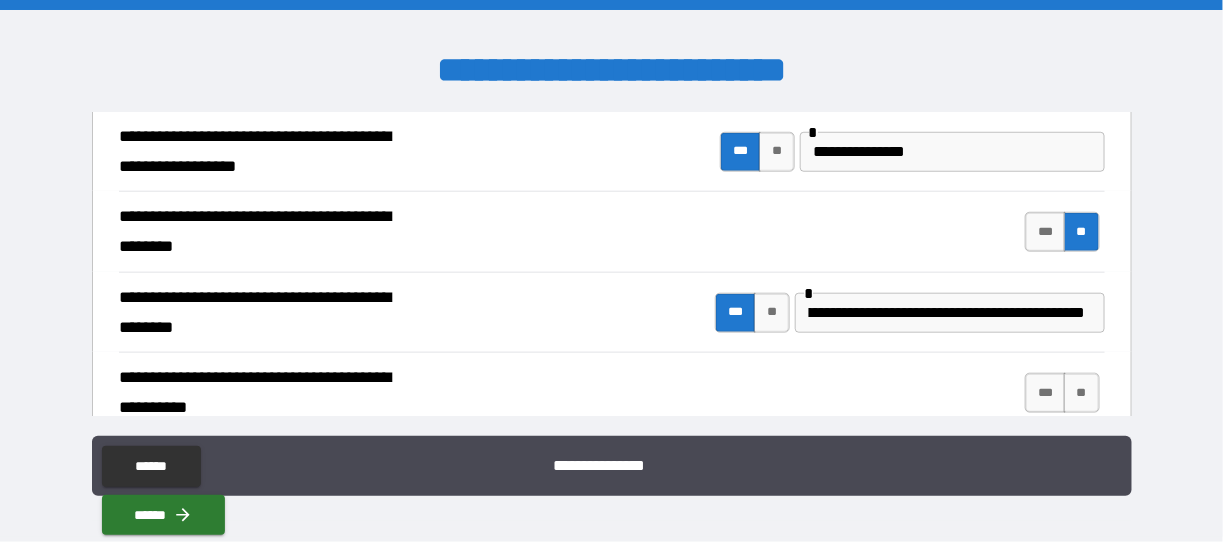 scroll, scrollTop: 0, scrollLeft: 0, axis: both 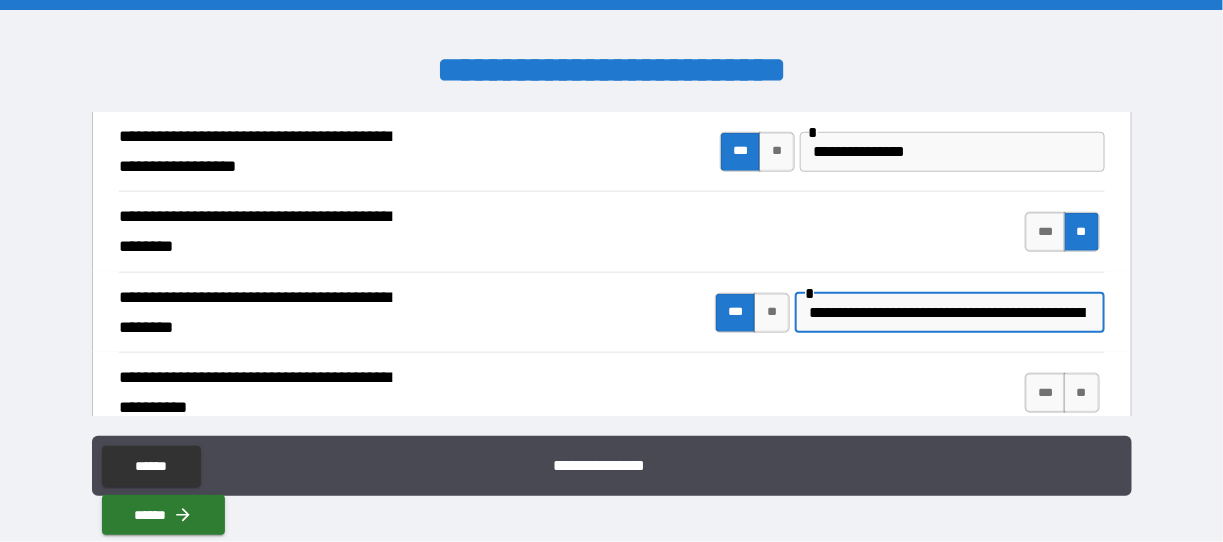 click on "**********" at bounding box center (947, 313) 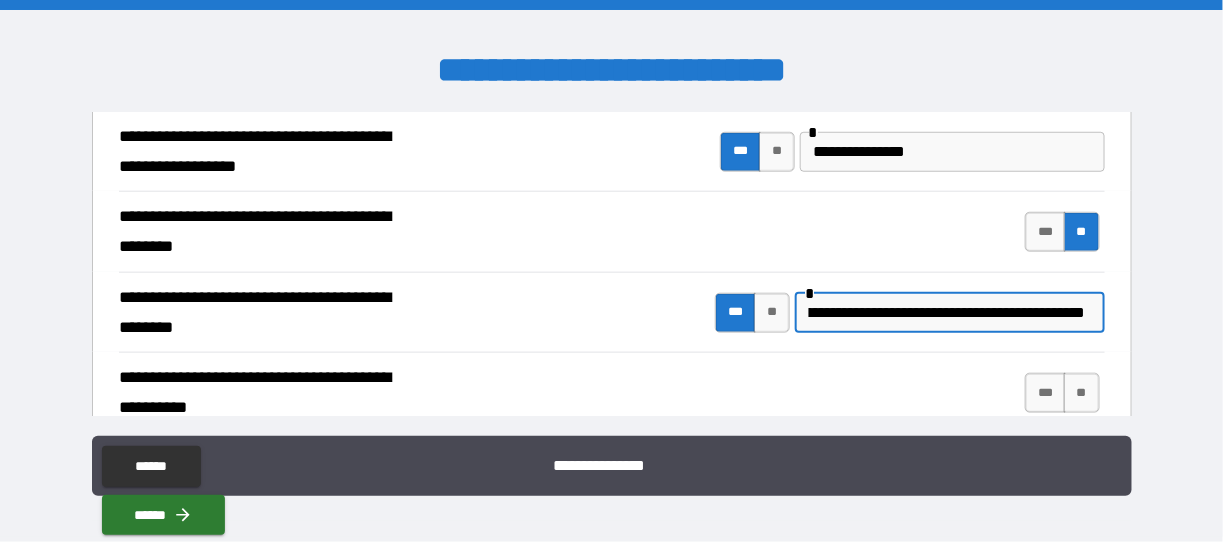 scroll, scrollTop: 0, scrollLeft: 349, axis: horizontal 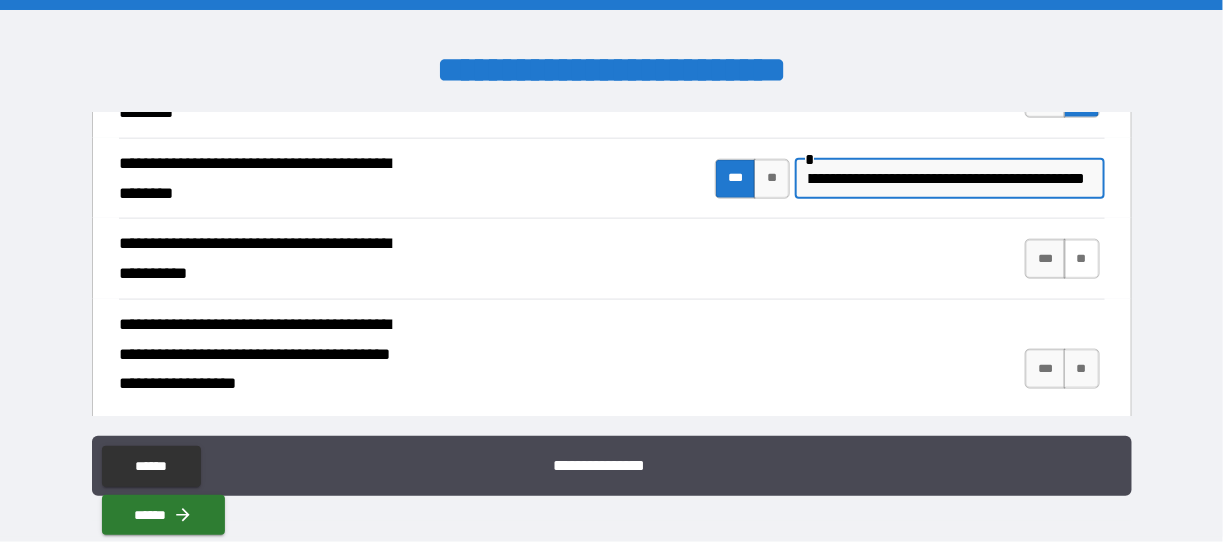 type on "**********" 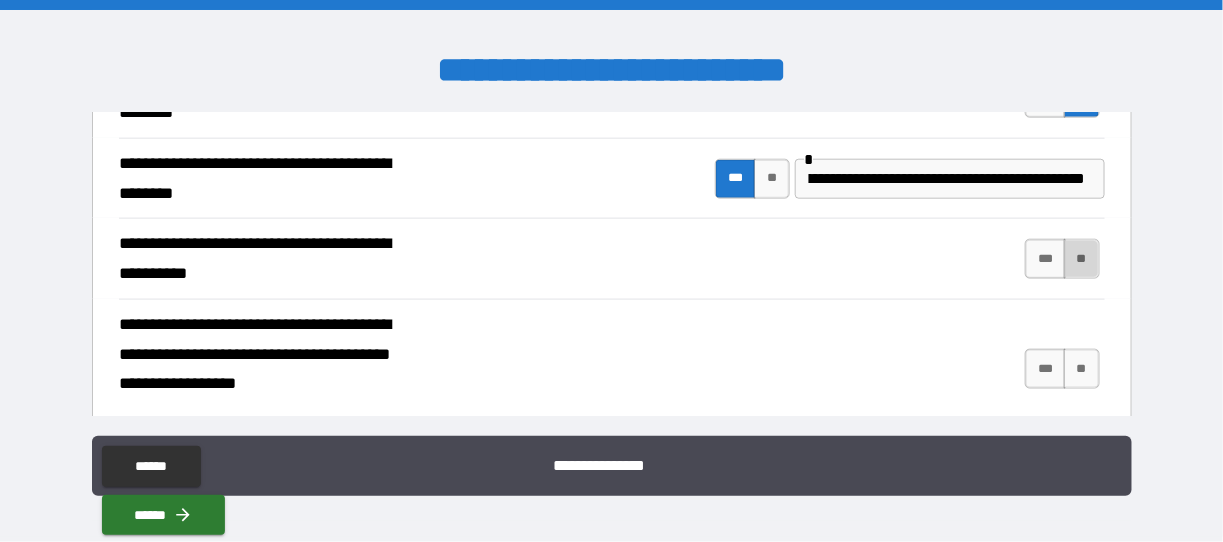 click on "**" at bounding box center [1082, 259] 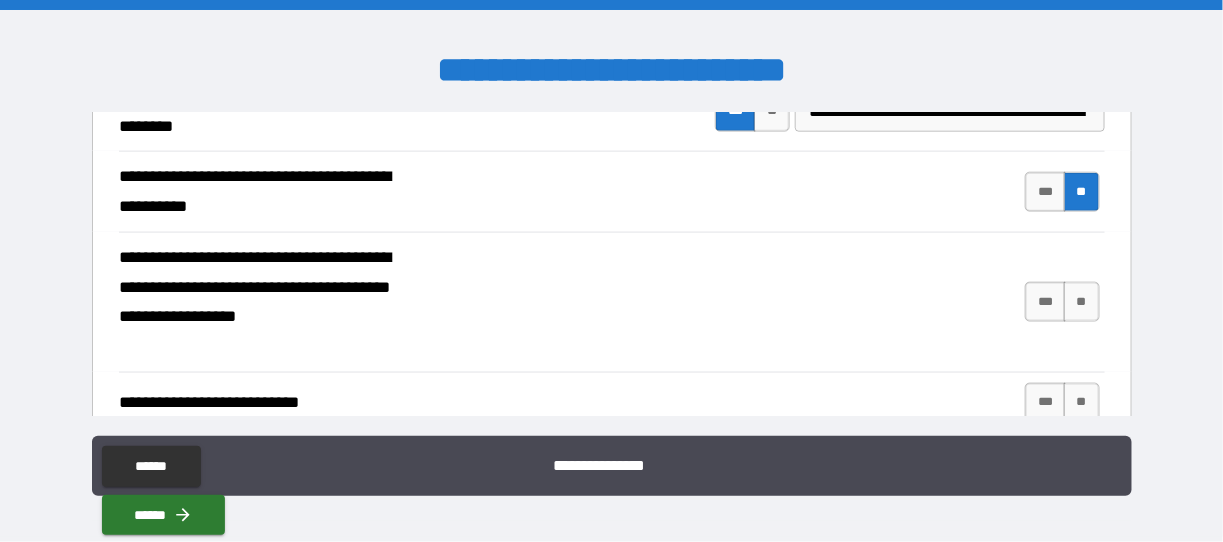scroll, scrollTop: 733, scrollLeft: 0, axis: vertical 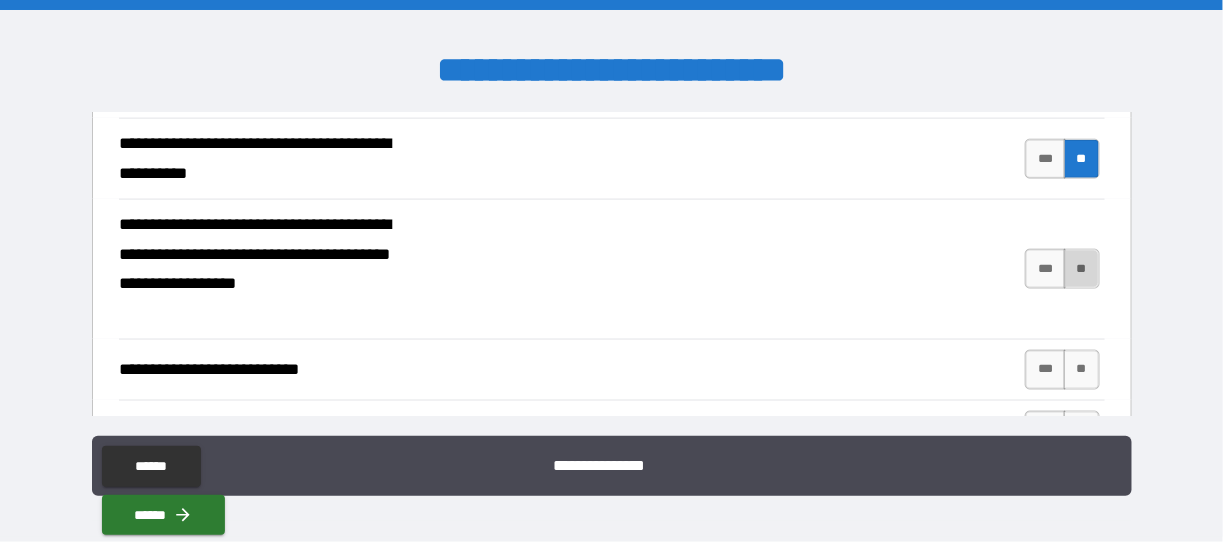 click on "**" at bounding box center [1082, 269] 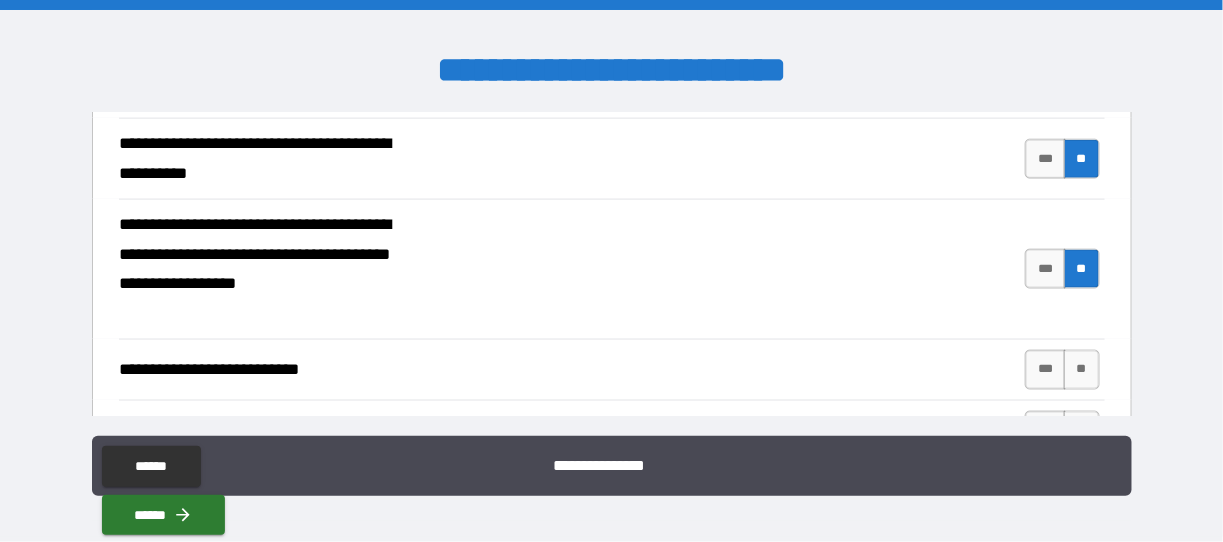 scroll, scrollTop: 866, scrollLeft: 0, axis: vertical 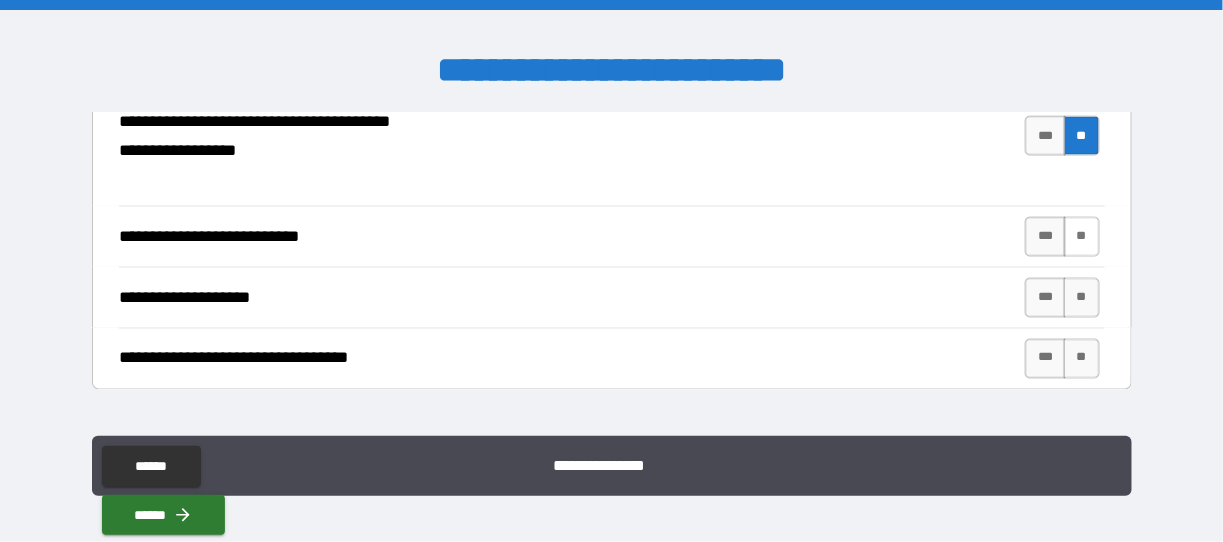 click on "**" at bounding box center [1082, 237] 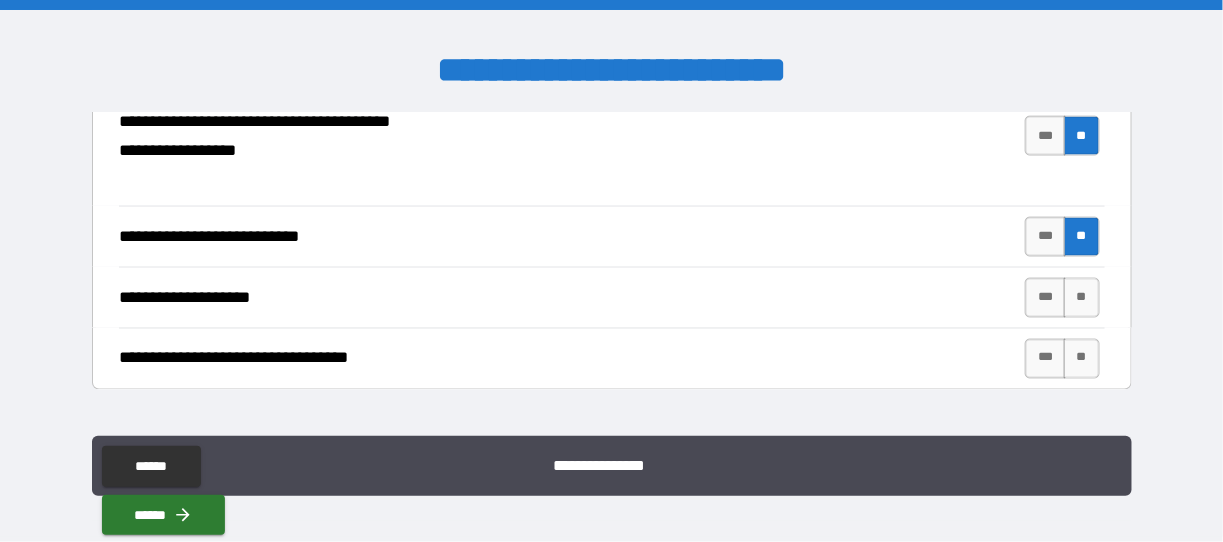 scroll, scrollTop: 933, scrollLeft: 0, axis: vertical 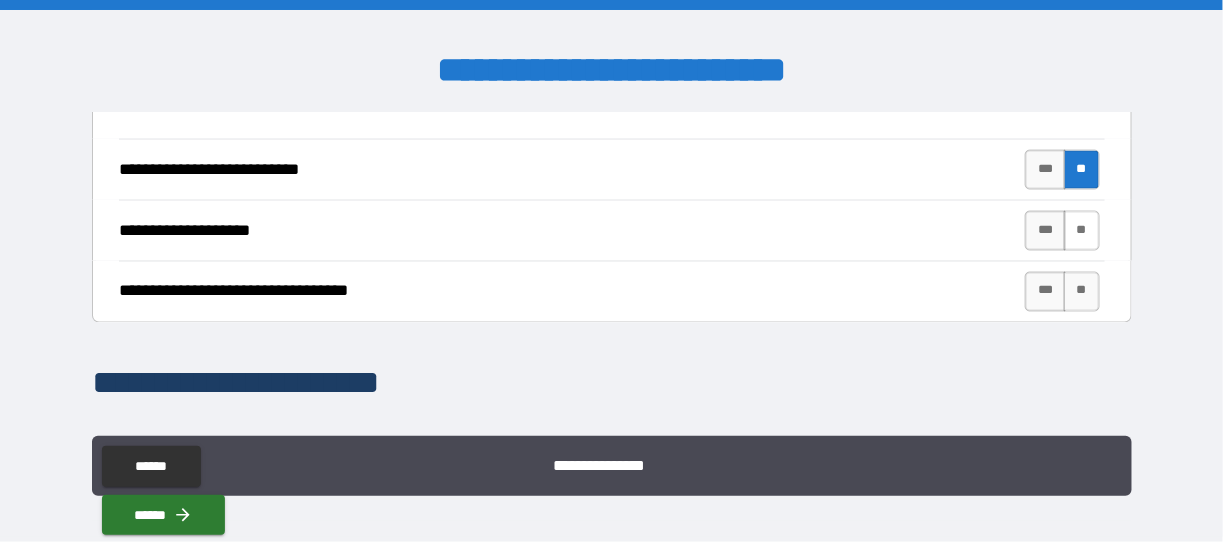click on "**" at bounding box center (1082, 231) 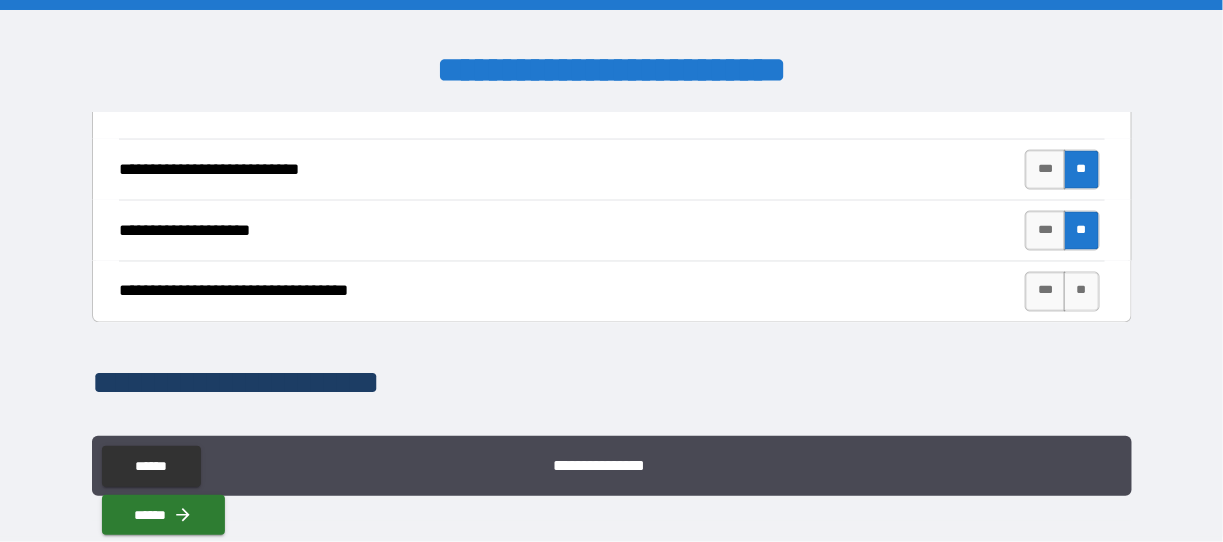 scroll, scrollTop: 999, scrollLeft: 0, axis: vertical 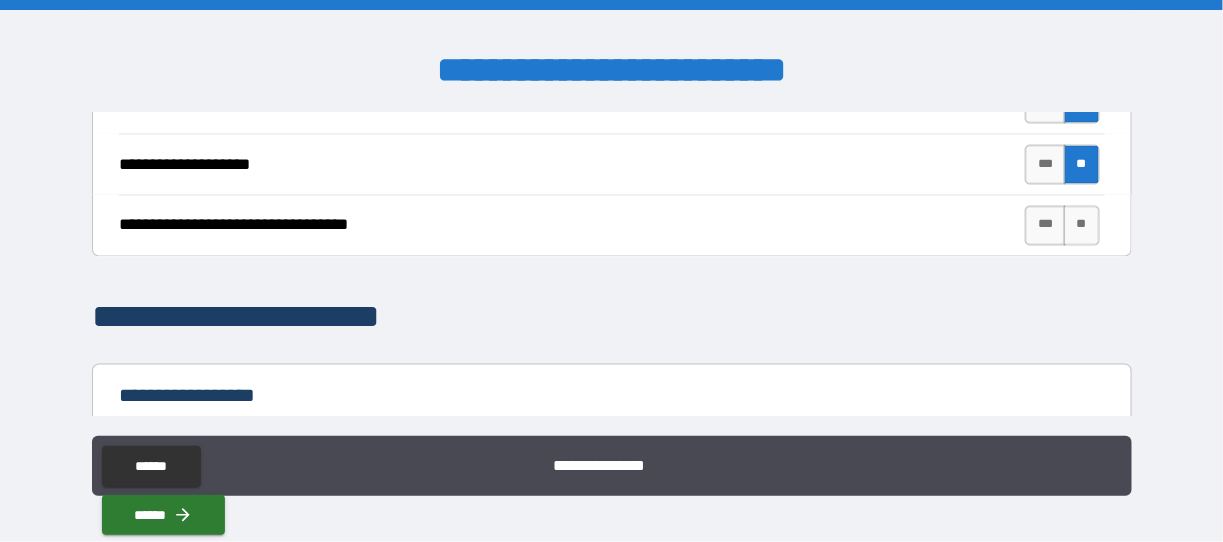 click on "*** **" at bounding box center (1065, 226) 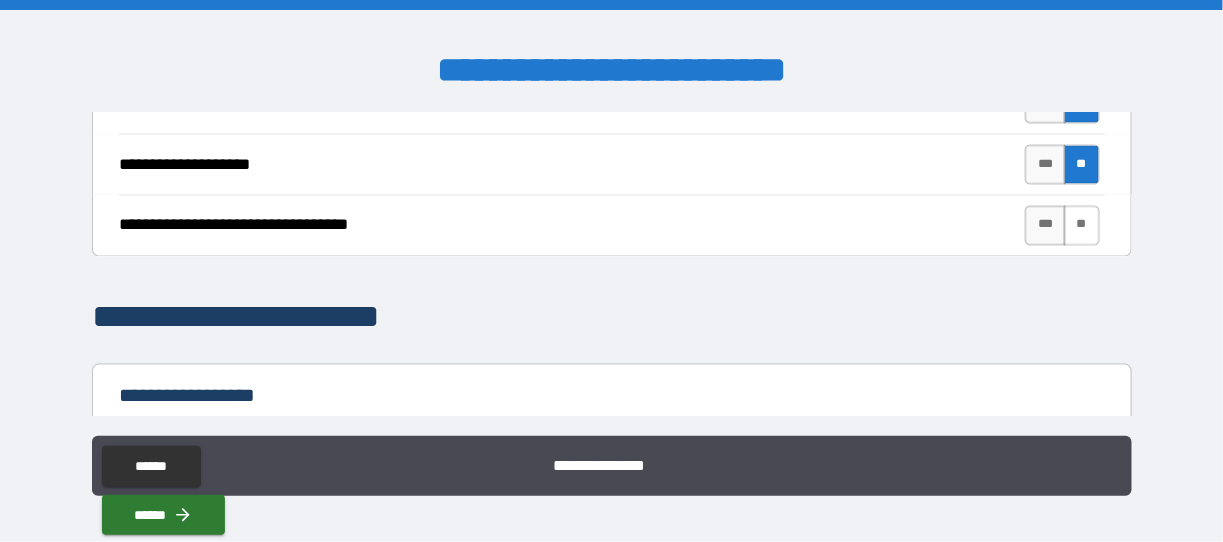 click on "**" at bounding box center [1082, 226] 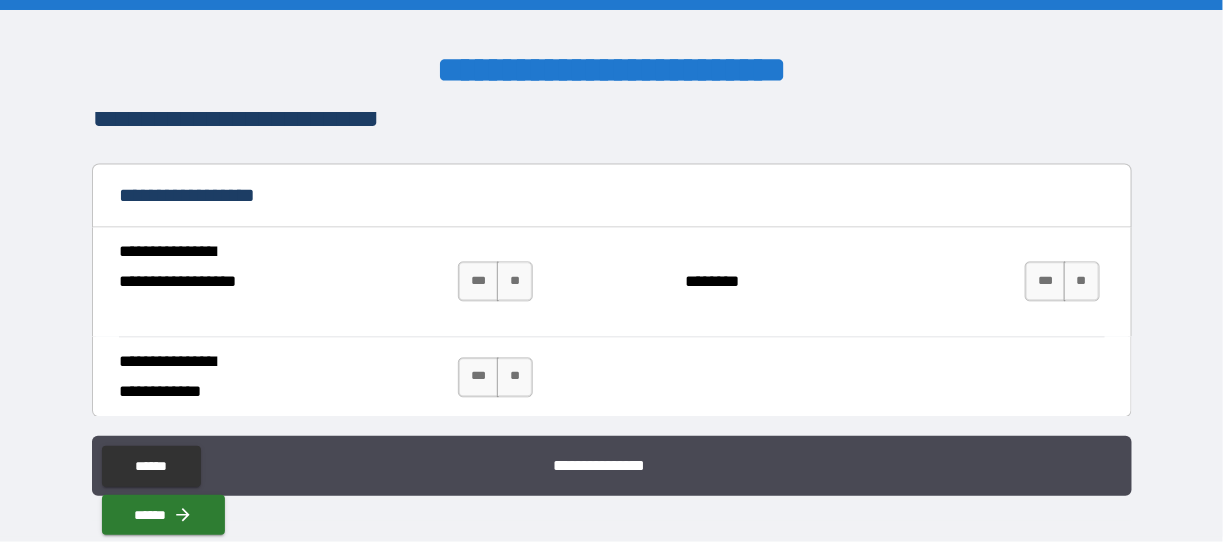 scroll, scrollTop: 1233, scrollLeft: 0, axis: vertical 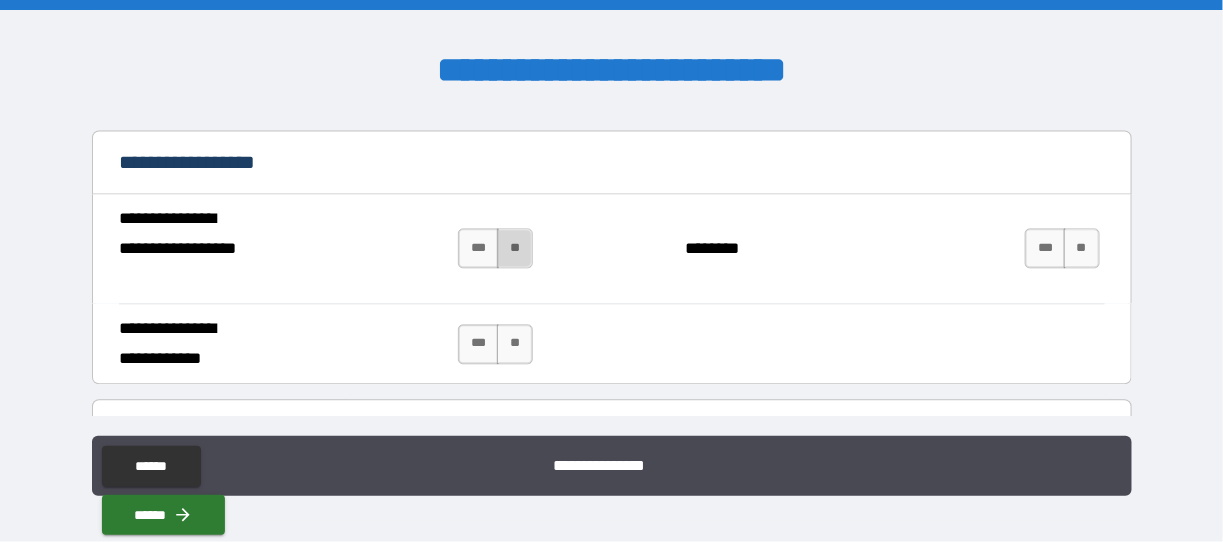 click on "**" at bounding box center (515, 248) 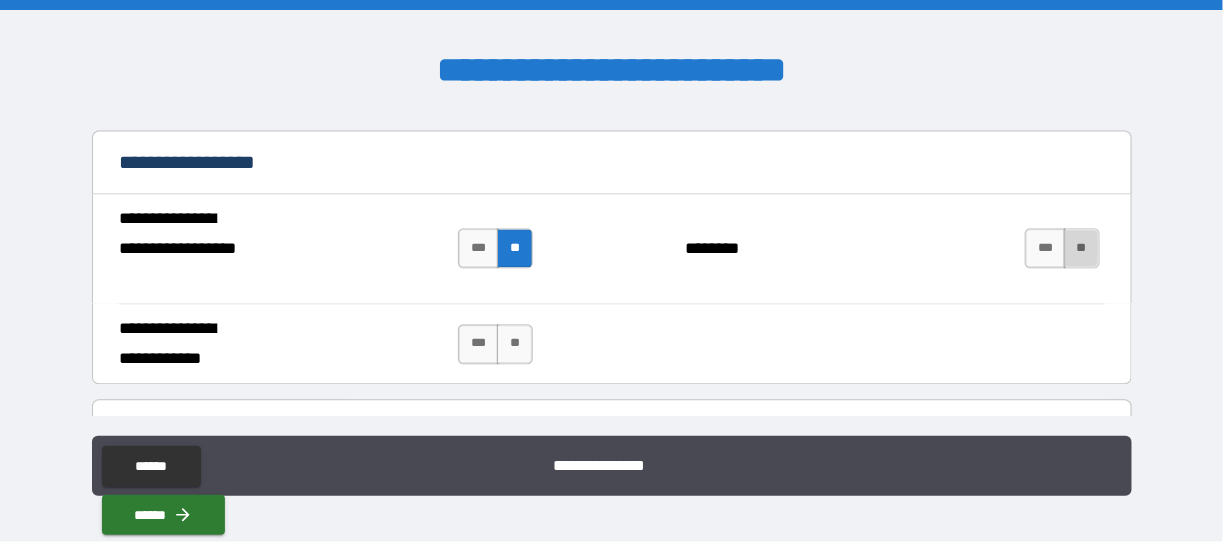 click on "**" at bounding box center (1082, 248) 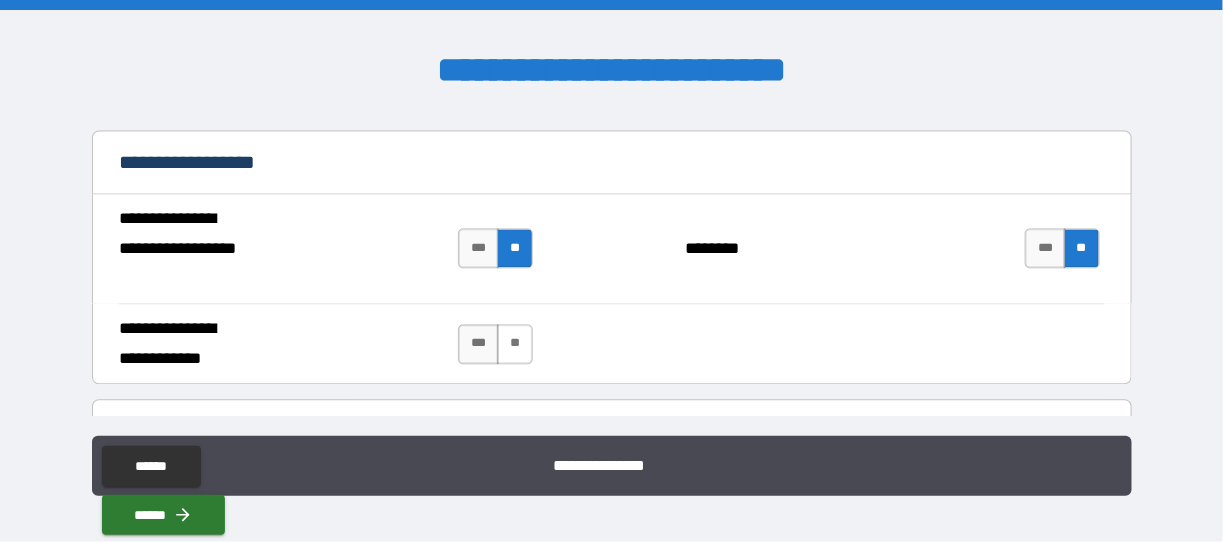 click on "**" at bounding box center (515, 344) 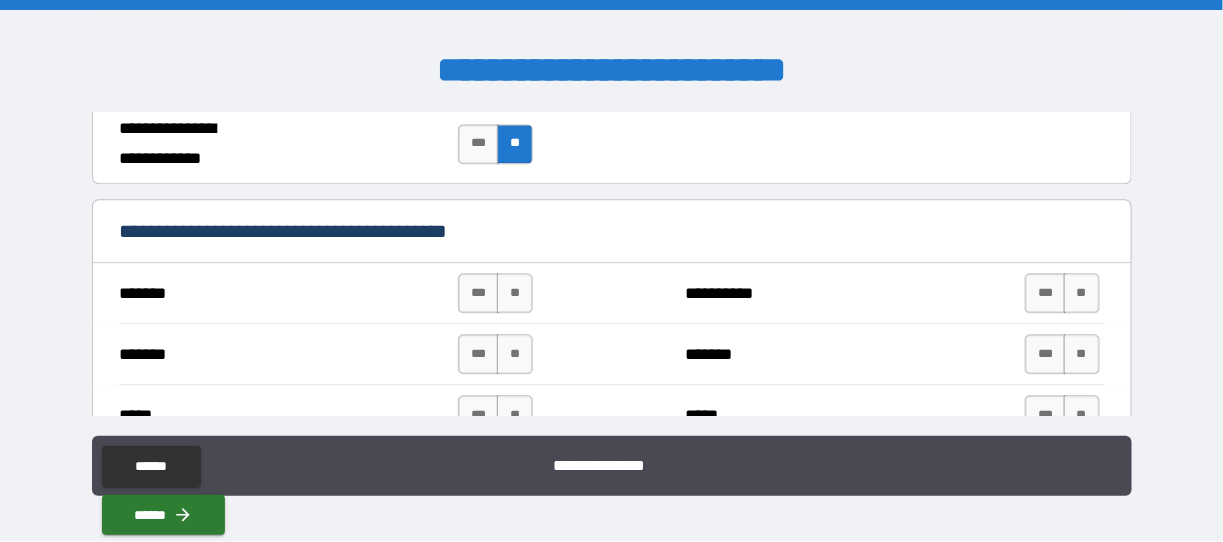 scroll, scrollTop: 1500, scrollLeft: 0, axis: vertical 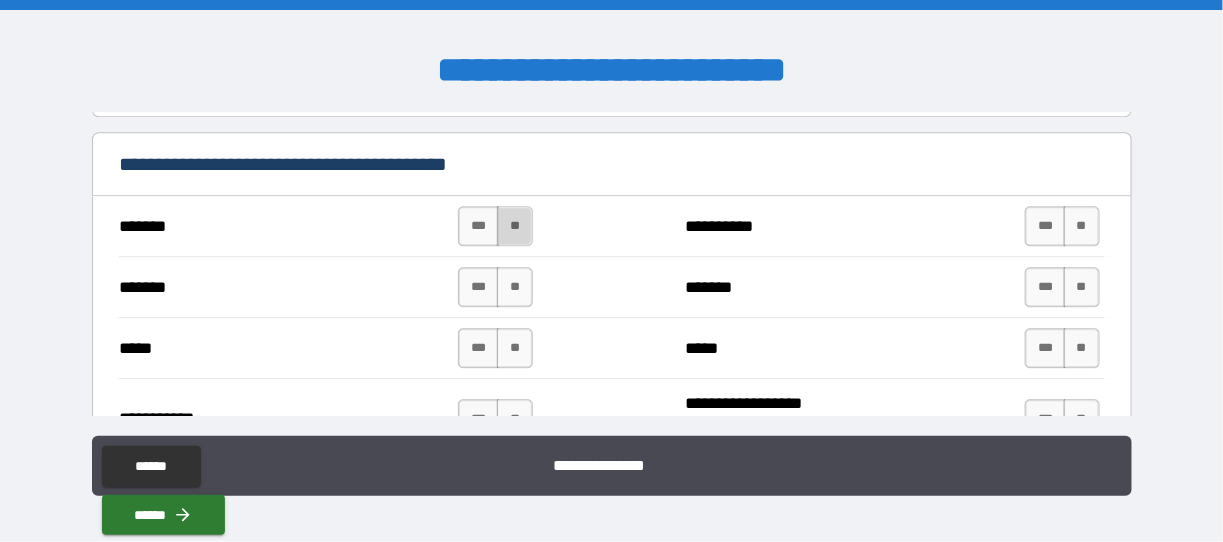 click on "**" at bounding box center [515, 226] 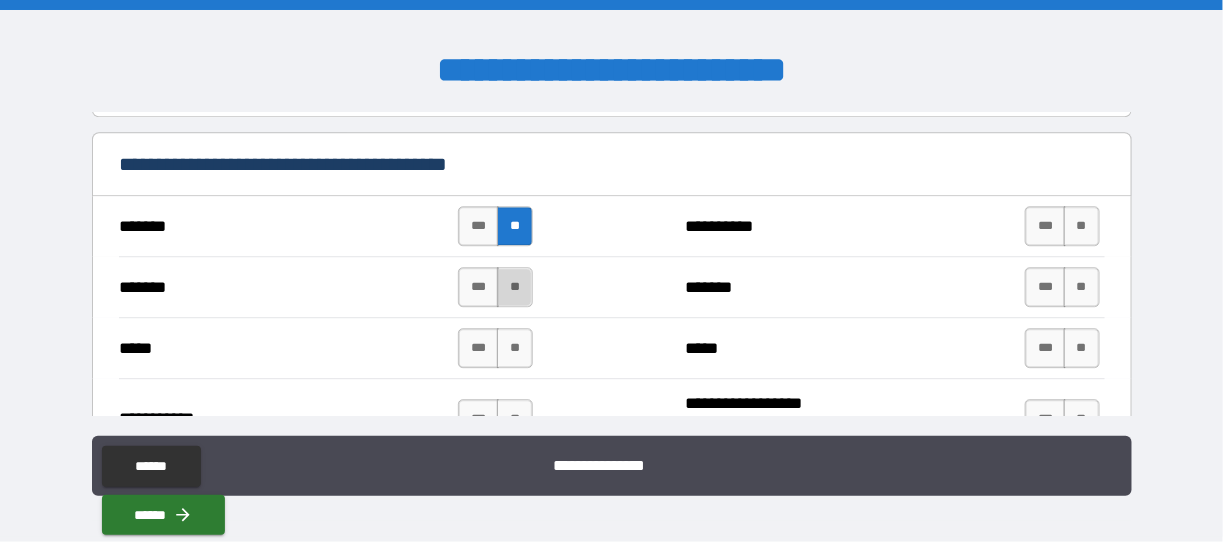 click on "**" at bounding box center (515, 287) 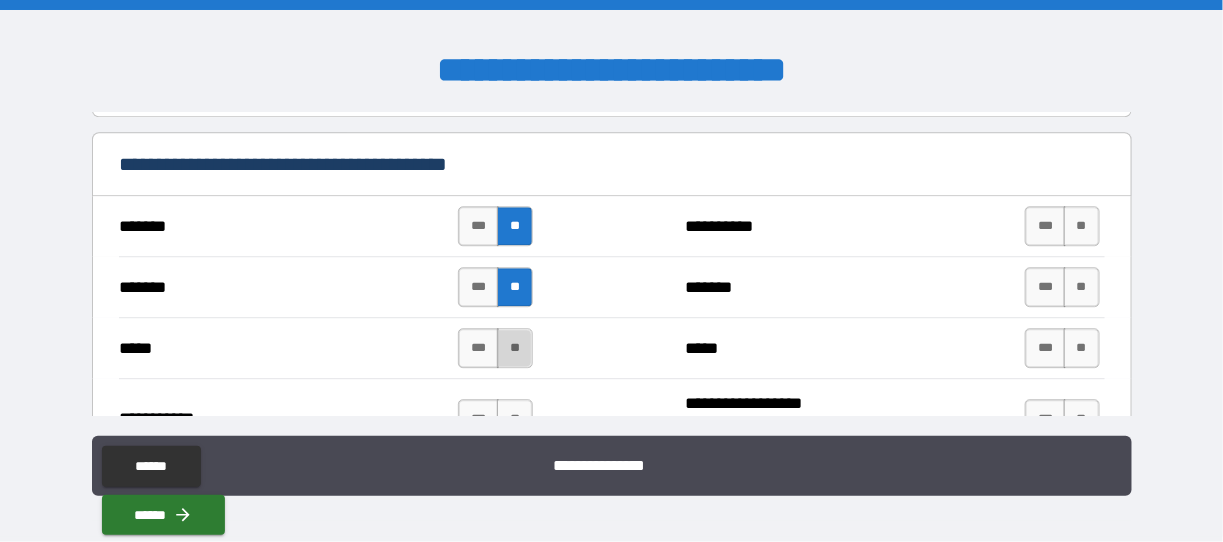 click on "**" at bounding box center (515, 348) 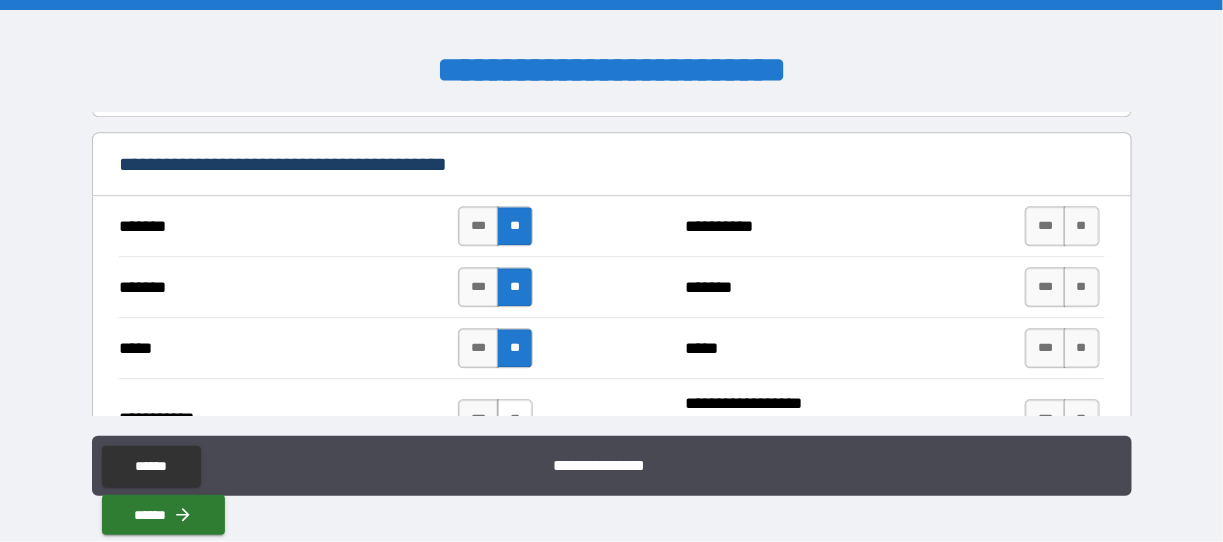 scroll, scrollTop: 1566, scrollLeft: 0, axis: vertical 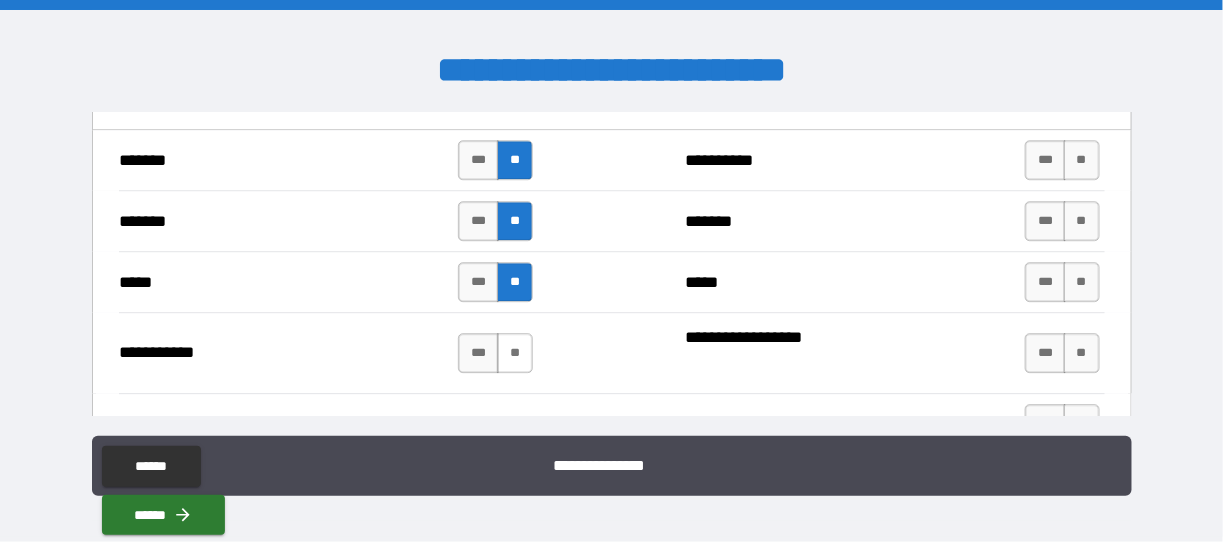 click on "**" at bounding box center [515, 353] 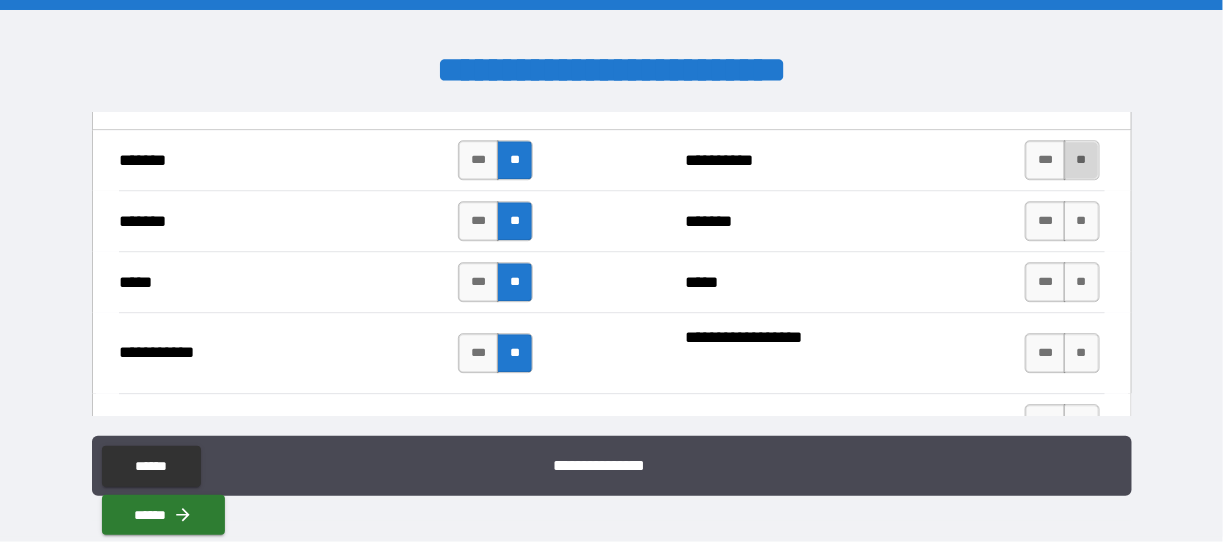 click on "**" at bounding box center (1082, 160) 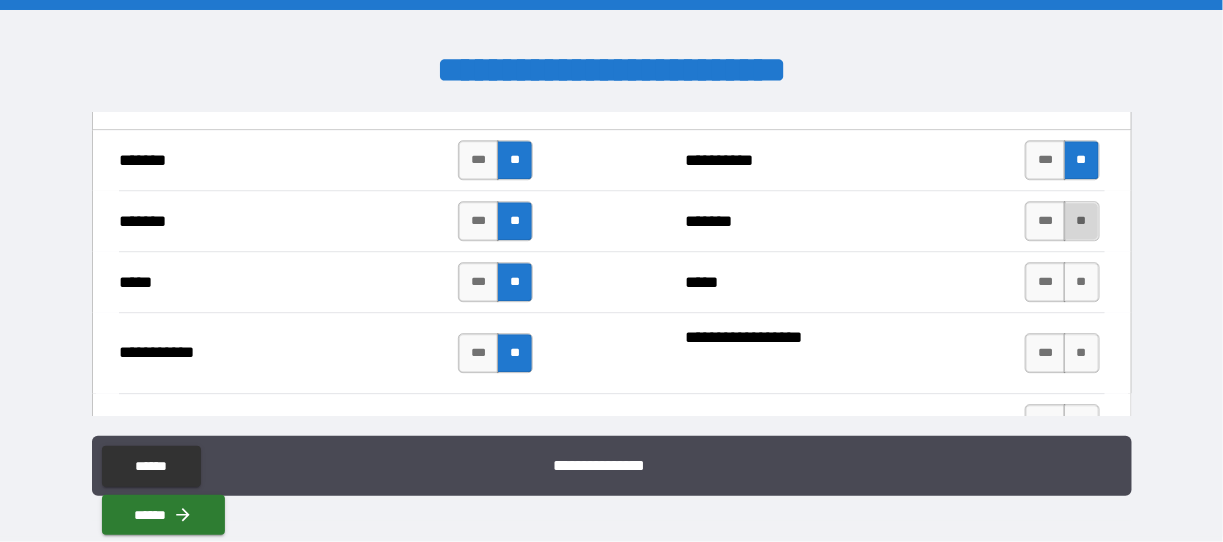 click on "**" at bounding box center [1082, 221] 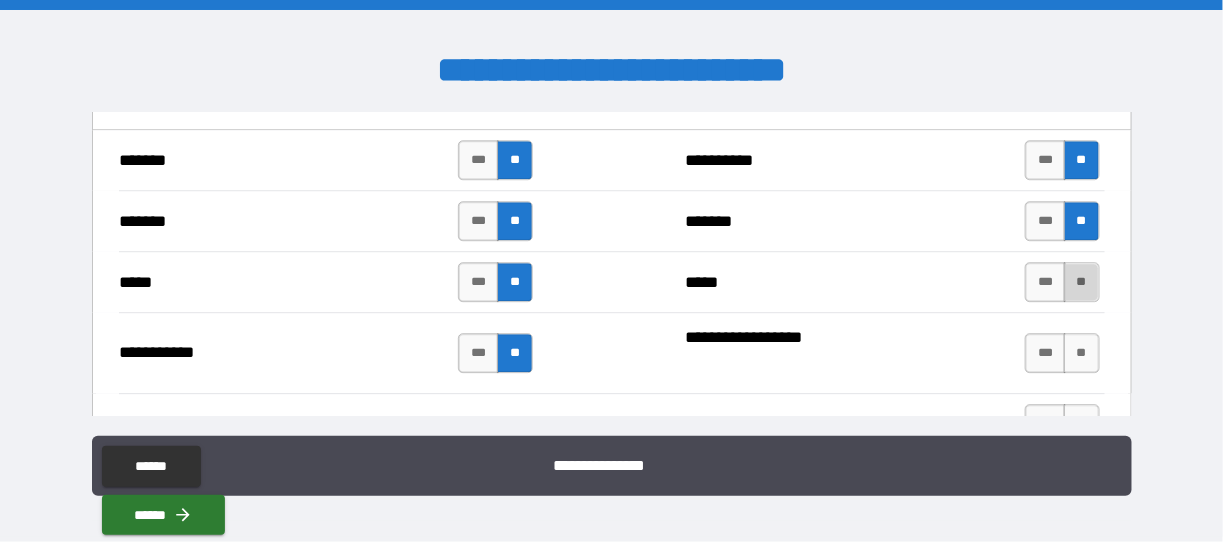 click on "**" at bounding box center (1082, 282) 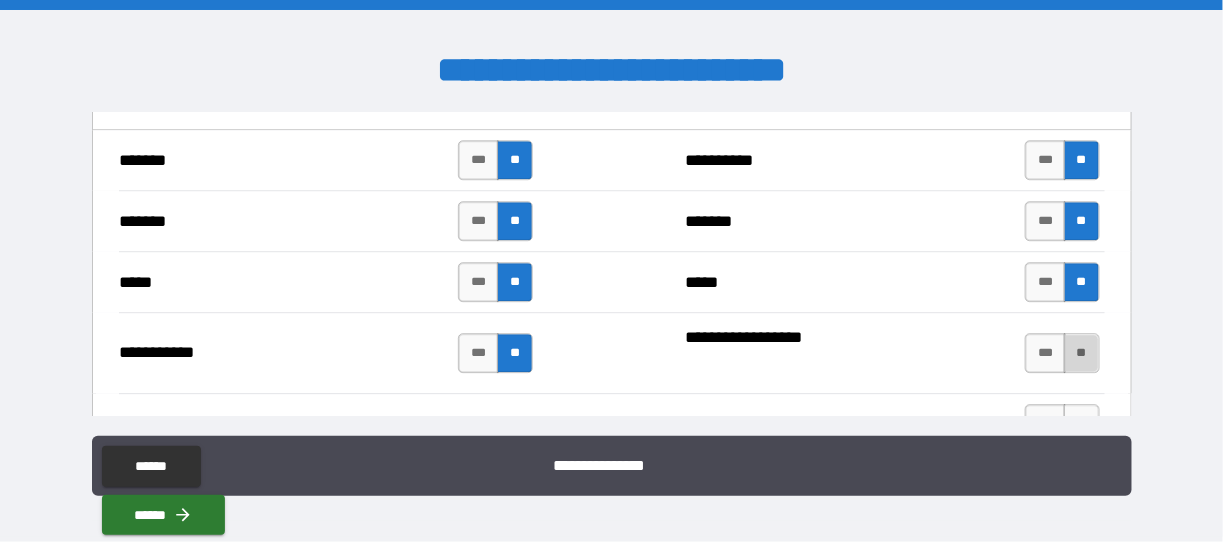 click on "**" at bounding box center [1082, 353] 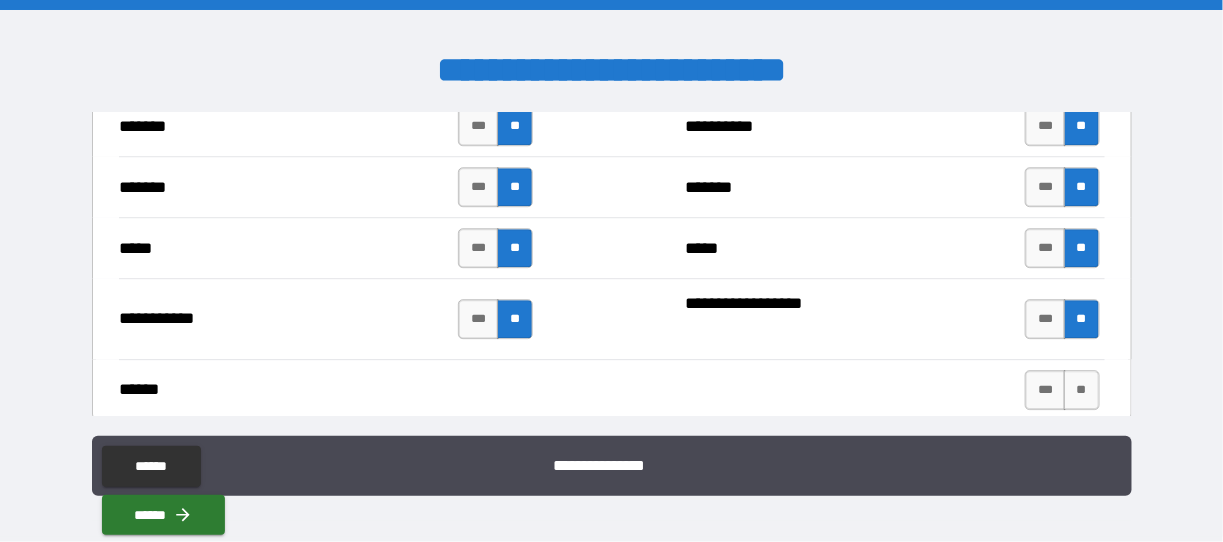 scroll, scrollTop: 1700, scrollLeft: 0, axis: vertical 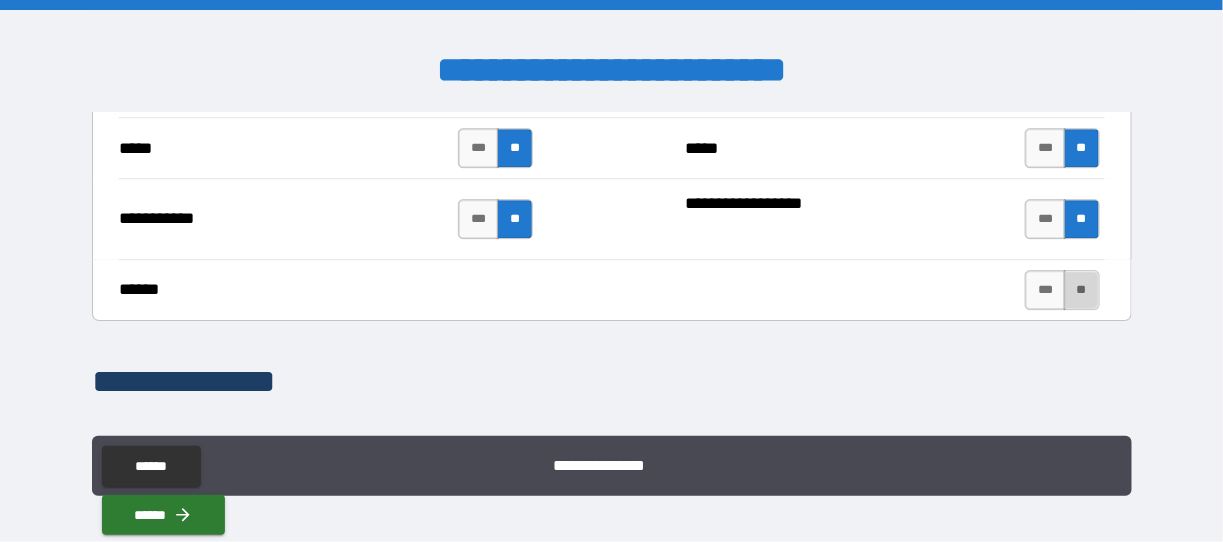 click on "**" at bounding box center (1082, 290) 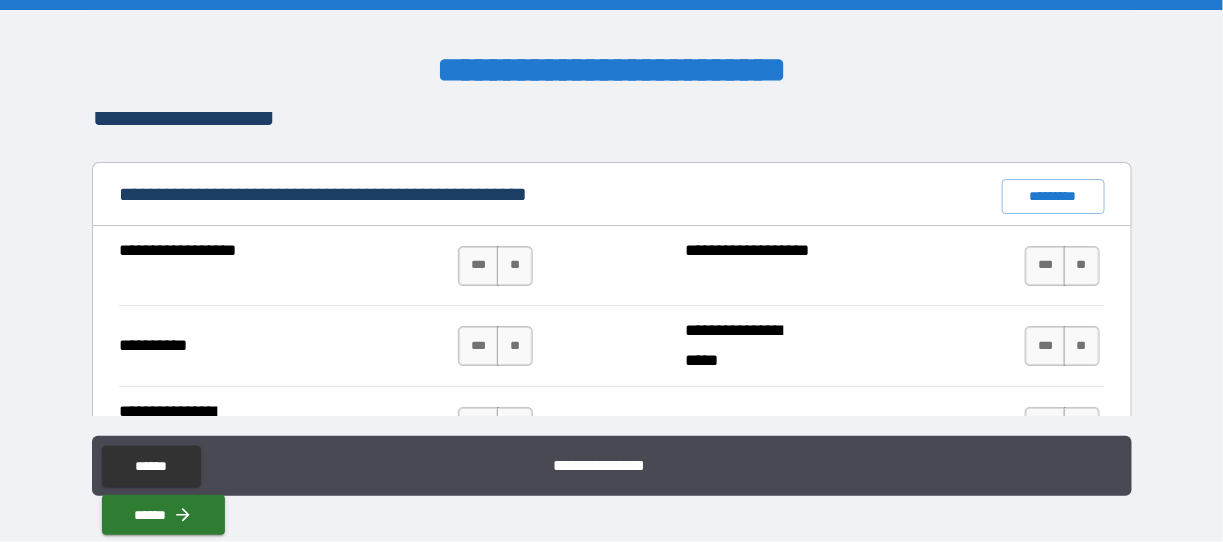 scroll, scrollTop: 2033, scrollLeft: 0, axis: vertical 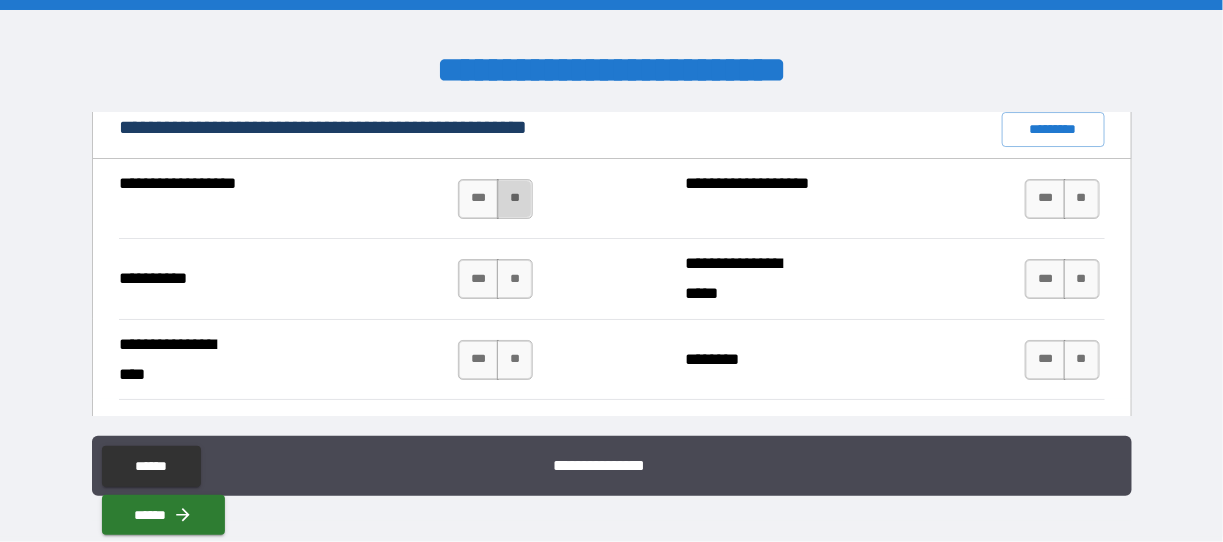 click on "**" at bounding box center [515, 199] 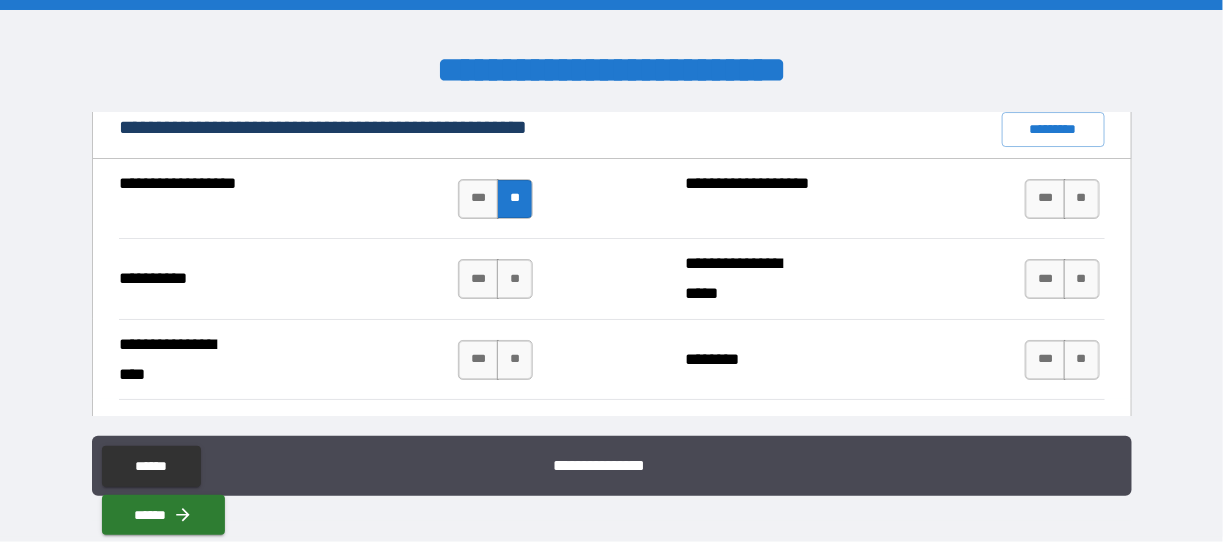 click on "*** **" at bounding box center (498, 279) 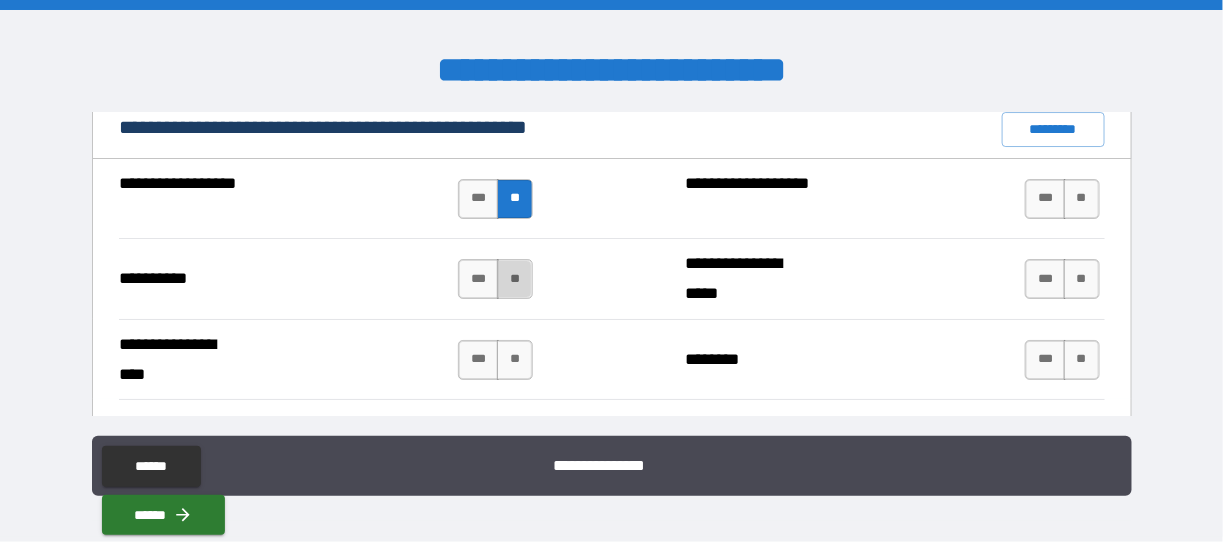 click on "**" at bounding box center [515, 279] 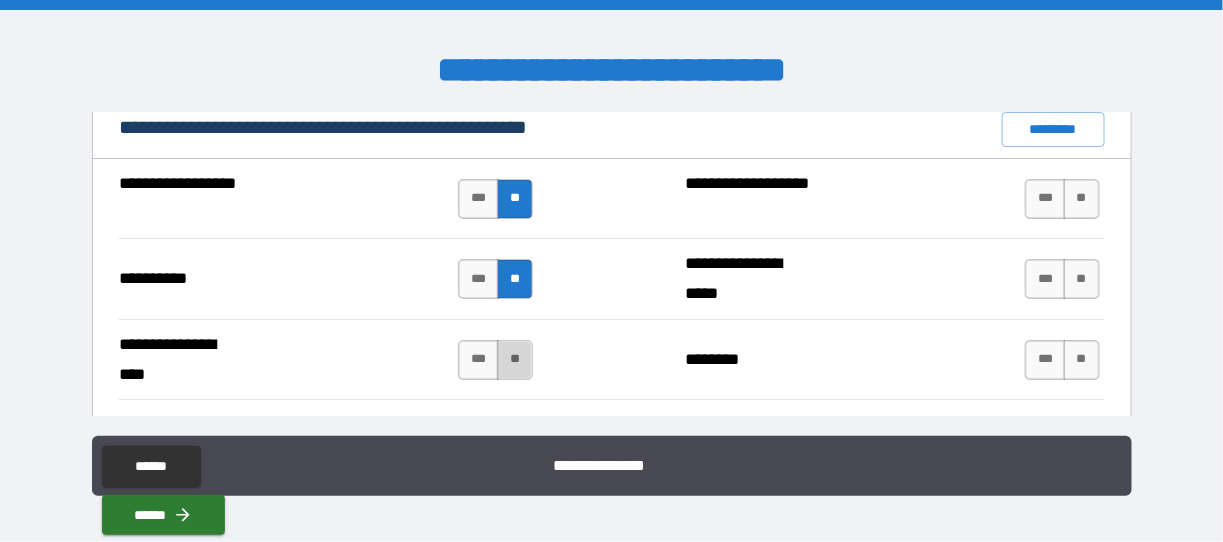 click on "**" at bounding box center (515, 360) 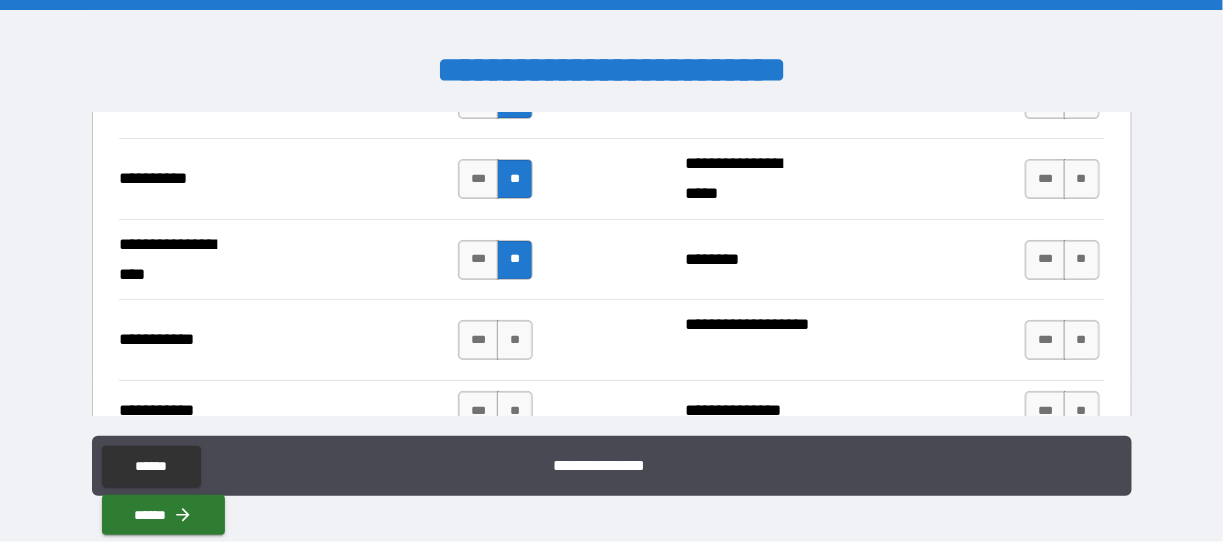 scroll, scrollTop: 2200, scrollLeft: 0, axis: vertical 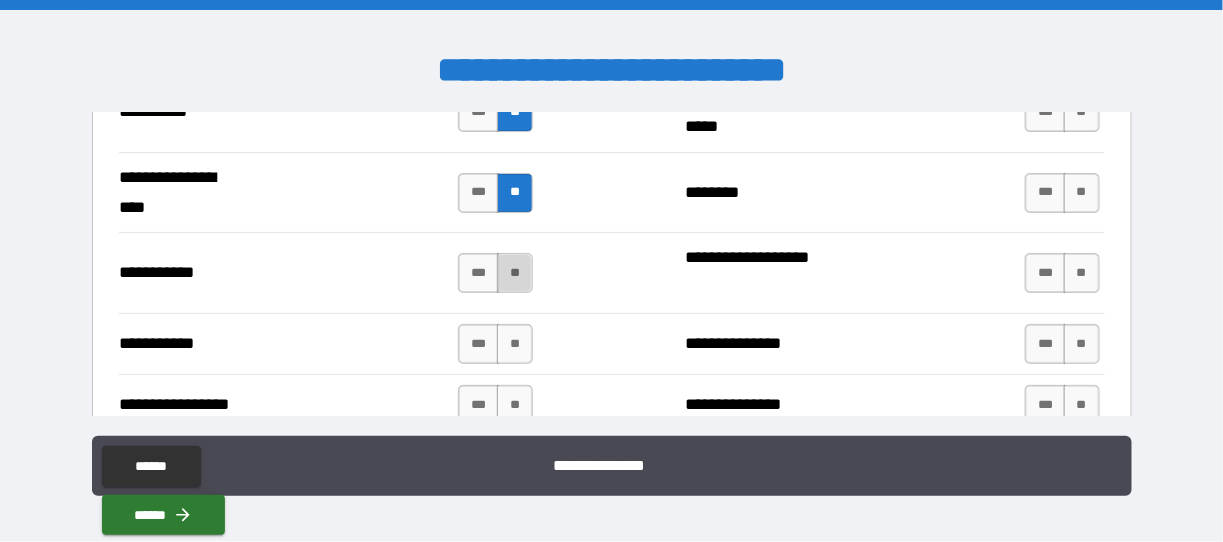 click on "**" at bounding box center [515, 273] 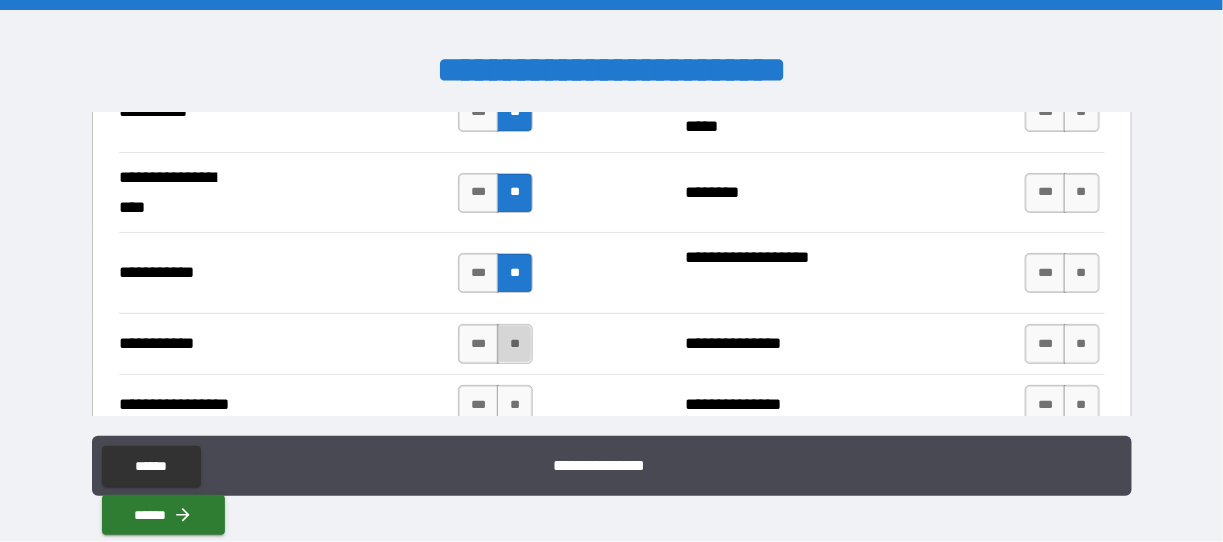 click on "**" at bounding box center [515, 344] 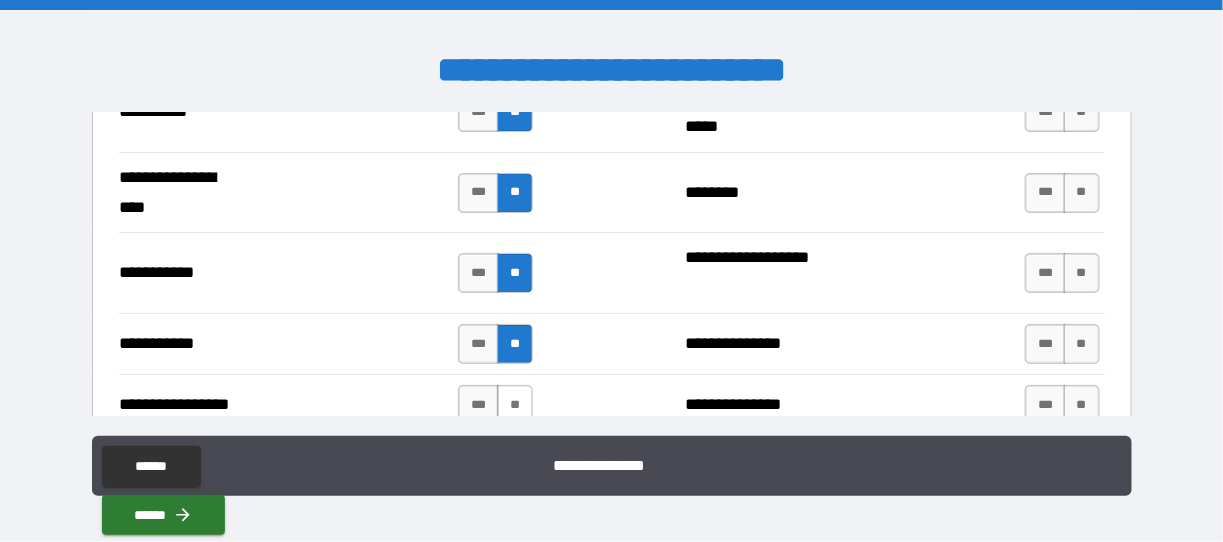 click on "**" at bounding box center [515, 405] 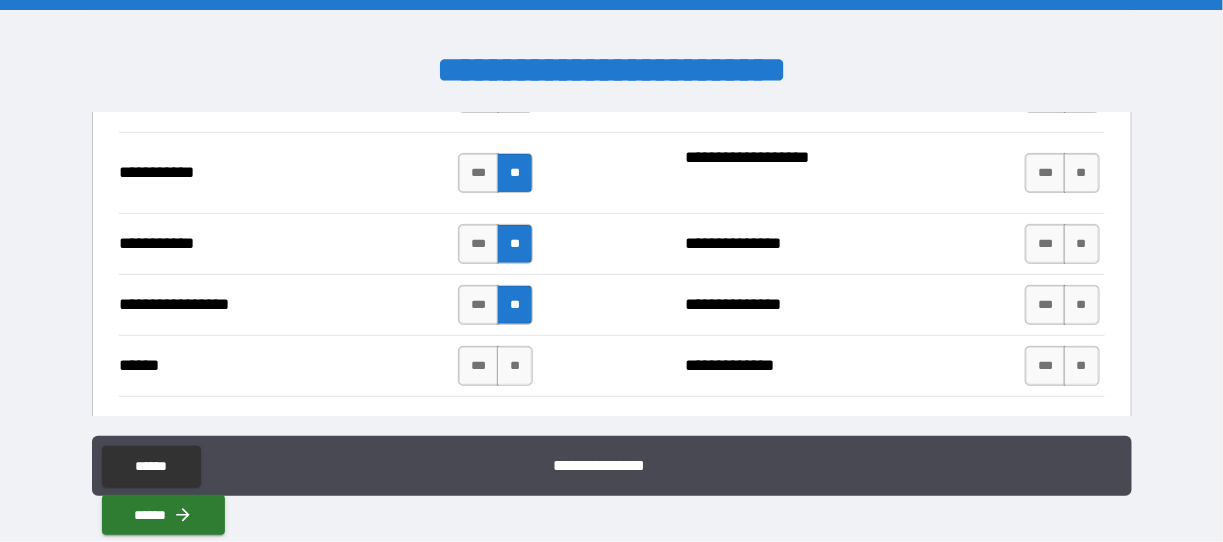 scroll, scrollTop: 2366, scrollLeft: 0, axis: vertical 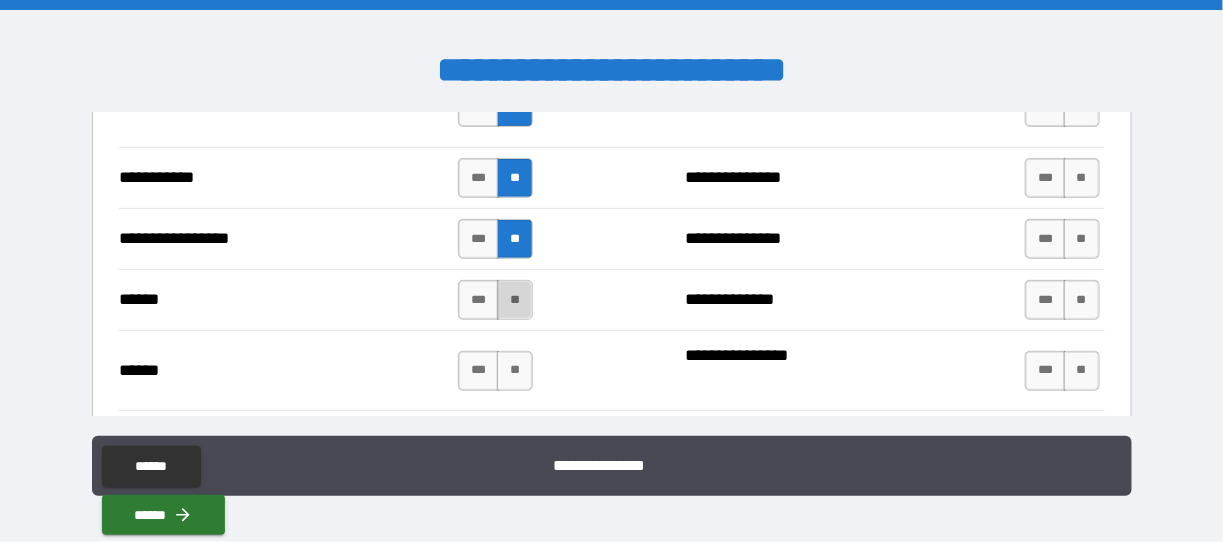 click on "**" at bounding box center [515, 300] 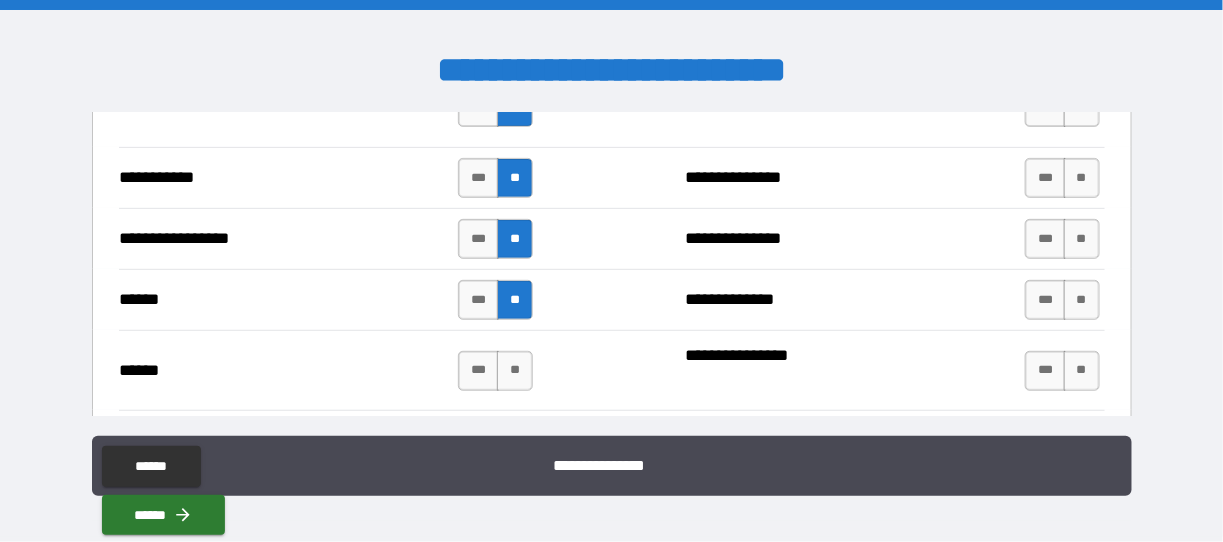 scroll, scrollTop: 2433, scrollLeft: 0, axis: vertical 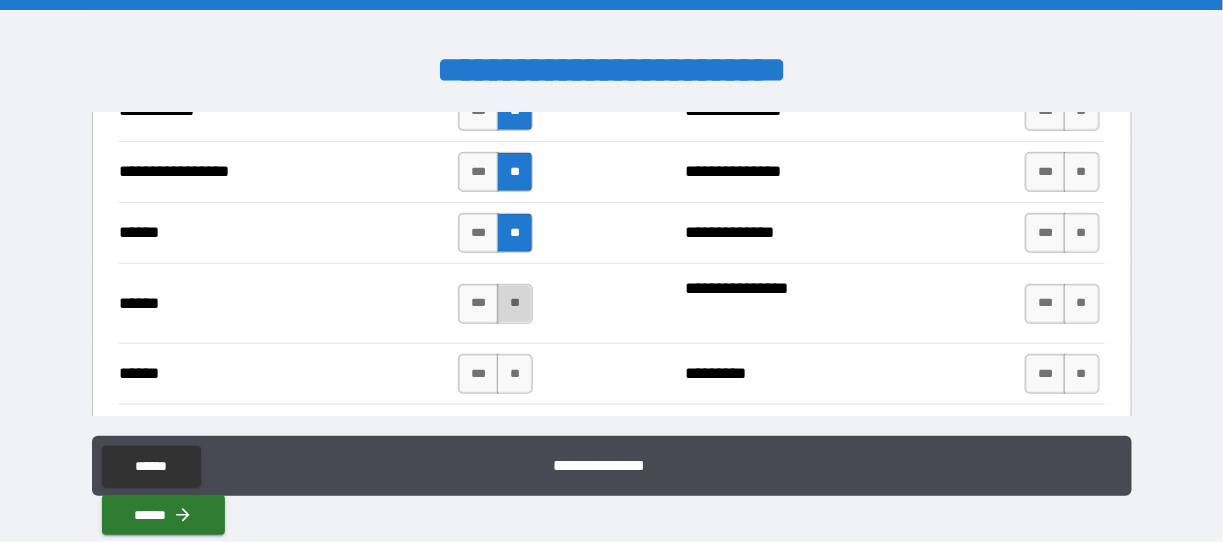 click on "**" at bounding box center (515, 304) 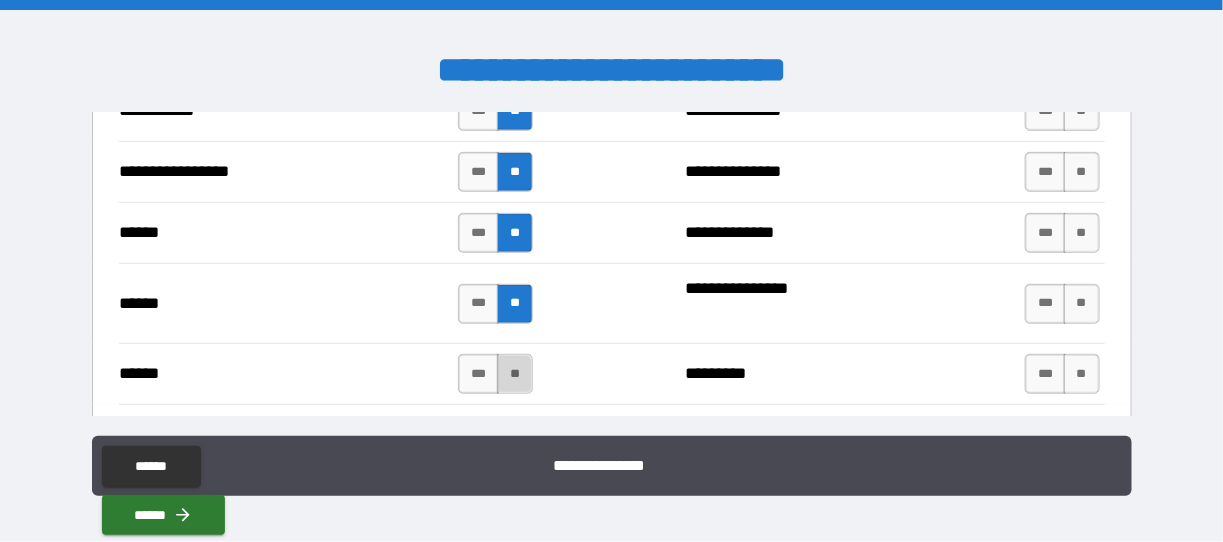 click on "**" at bounding box center [515, 374] 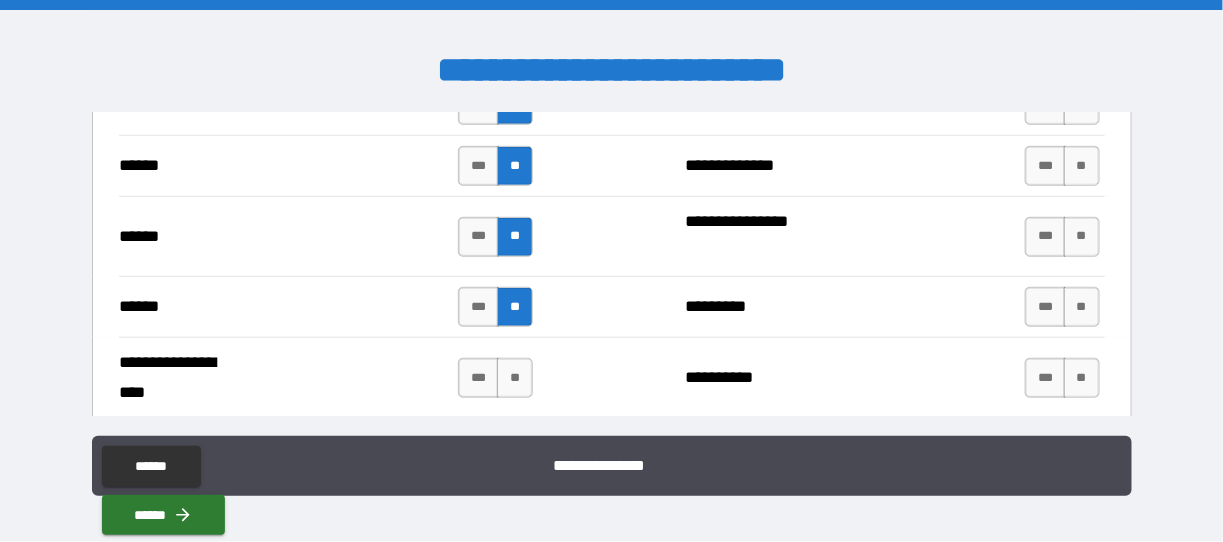 scroll, scrollTop: 2533, scrollLeft: 0, axis: vertical 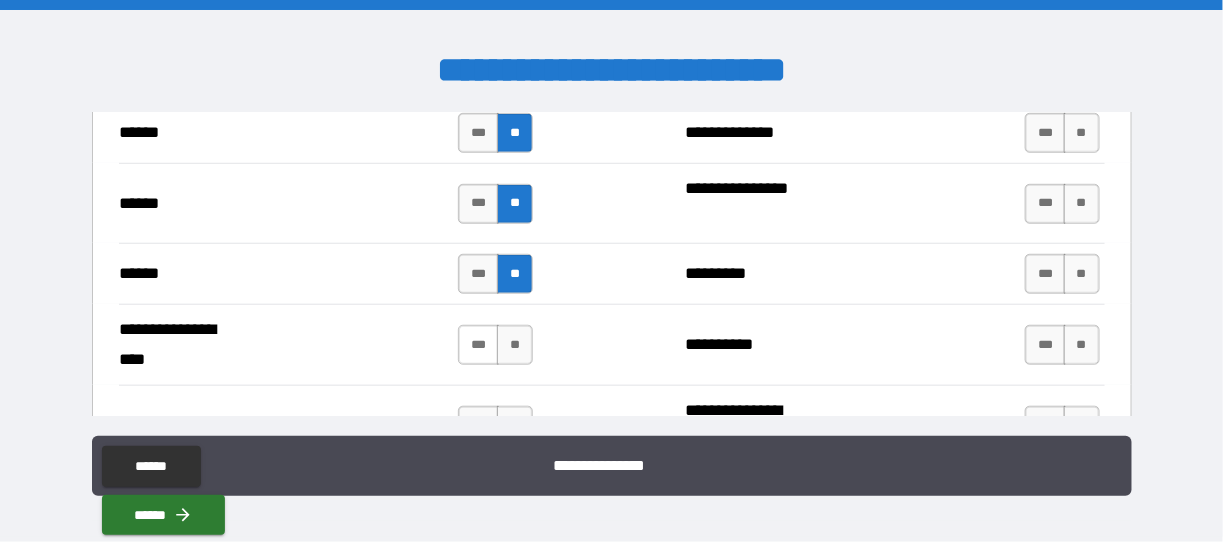 click on "***" at bounding box center [478, 345] 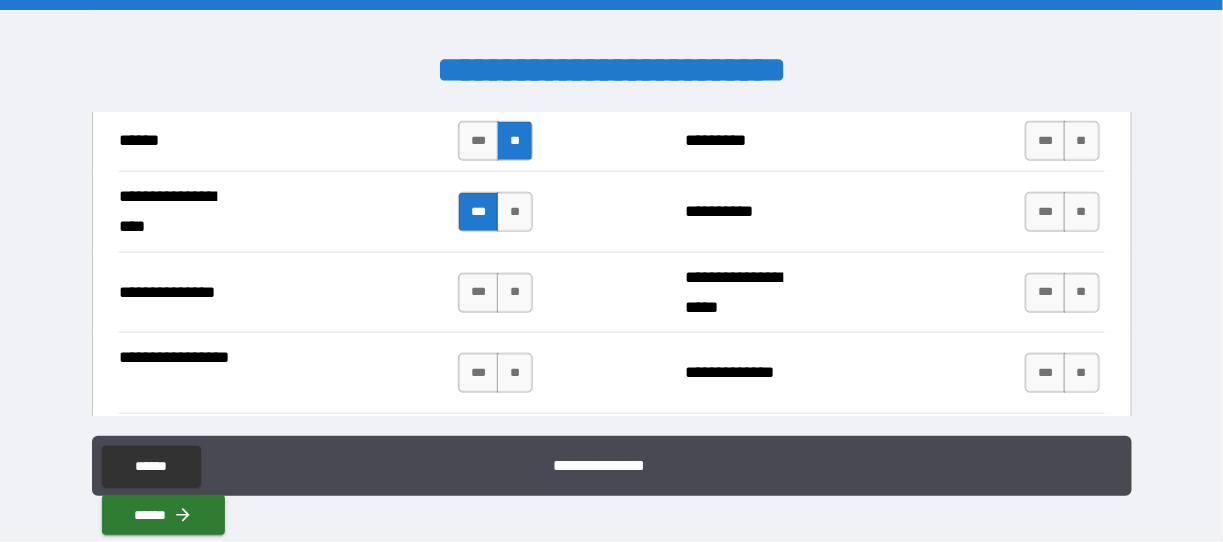 scroll, scrollTop: 2700, scrollLeft: 0, axis: vertical 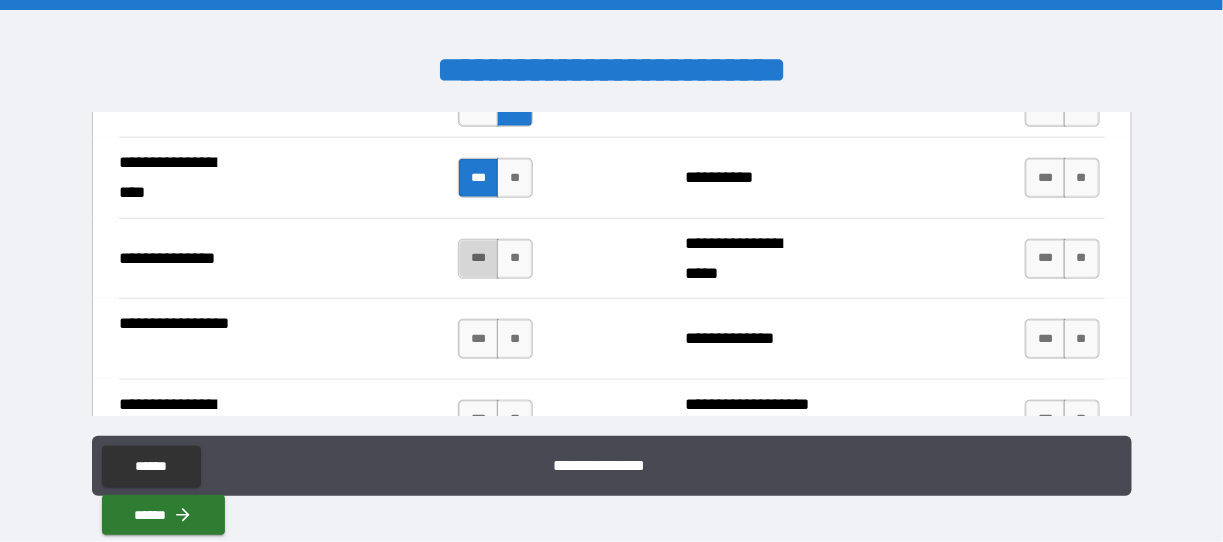 drag, startPoint x: 465, startPoint y: 242, endPoint x: 484, endPoint y: 243, distance: 19.026299 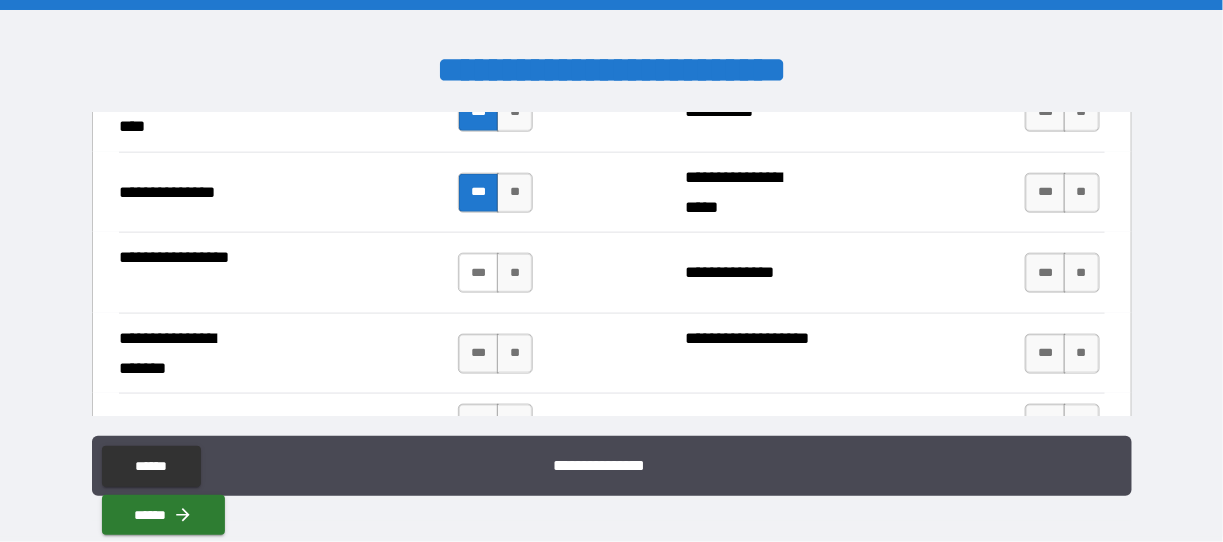 scroll, scrollTop: 2800, scrollLeft: 0, axis: vertical 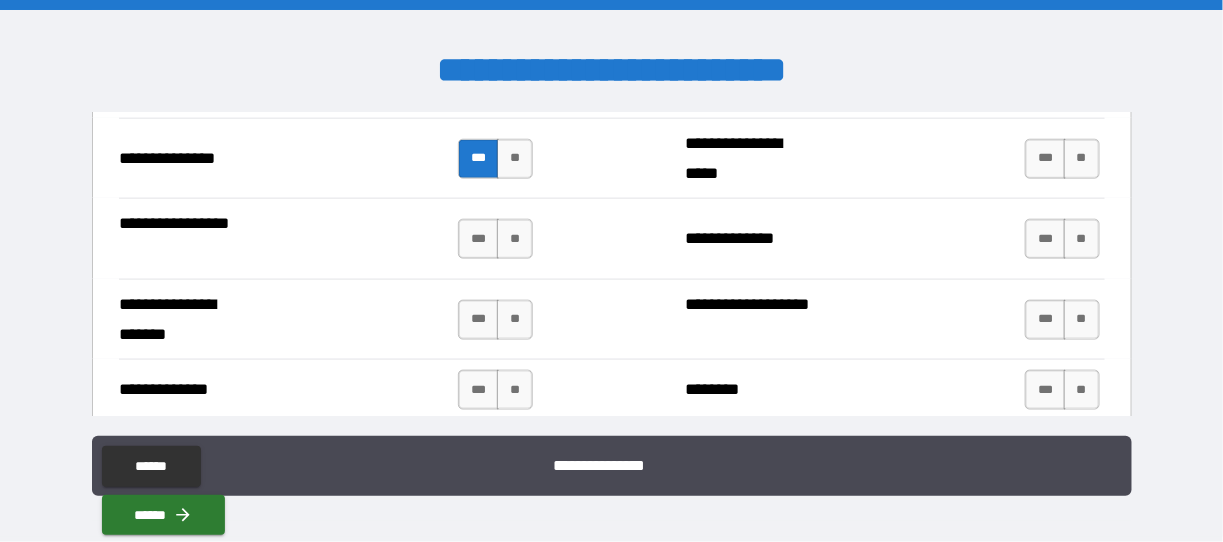 click on "*** **" at bounding box center [498, 239] 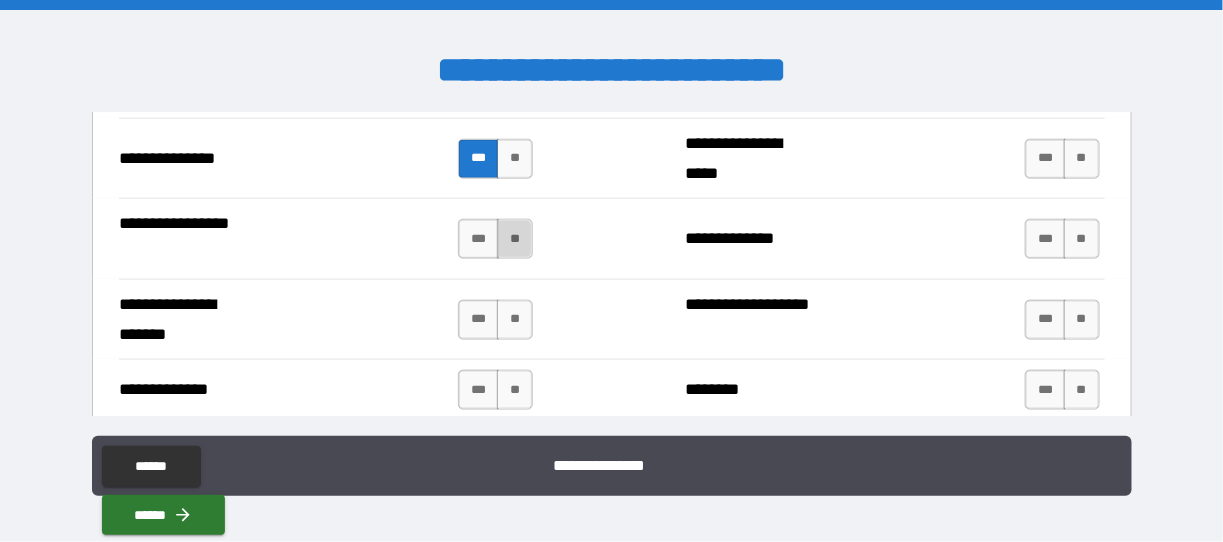 click on "**" at bounding box center [515, 239] 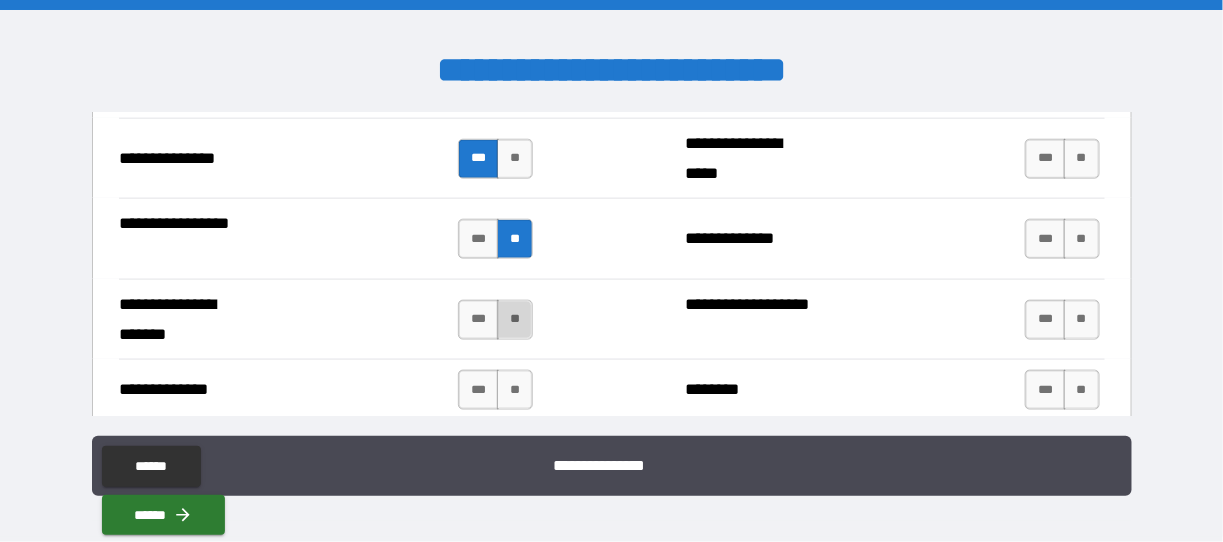 click on "**" at bounding box center [515, 320] 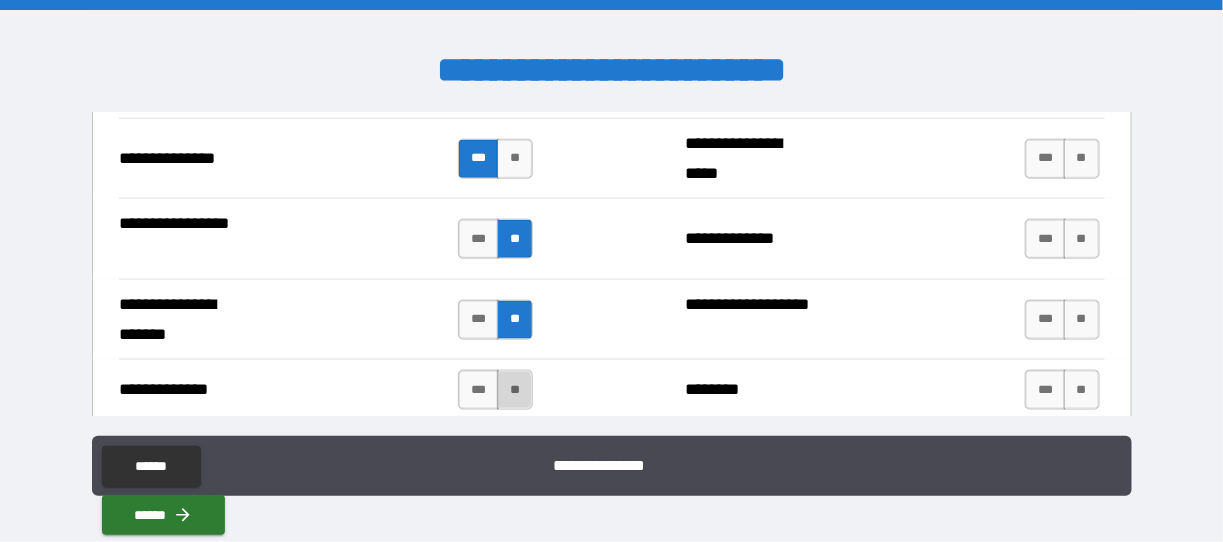 click on "**" at bounding box center (515, 390) 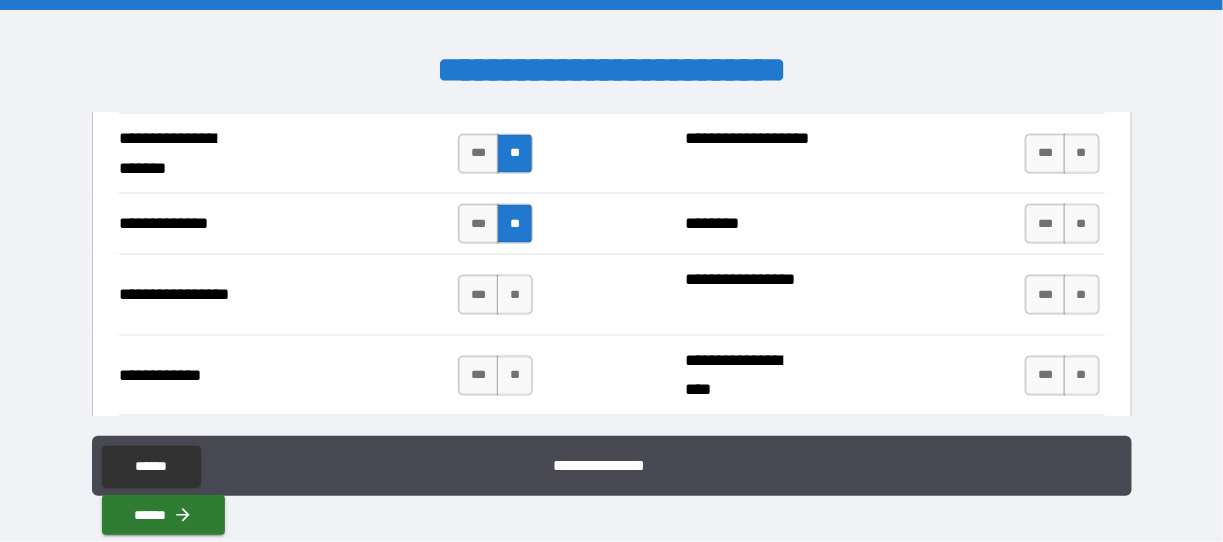 scroll, scrollTop: 3000, scrollLeft: 0, axis: vertical 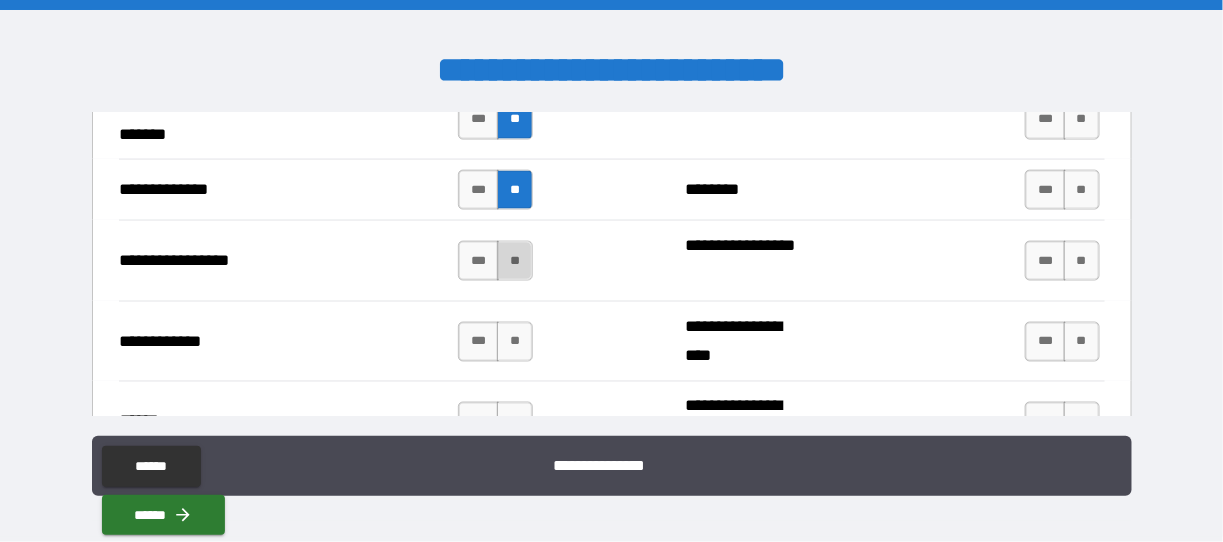 click on "**" at bounding box center (515, 261) 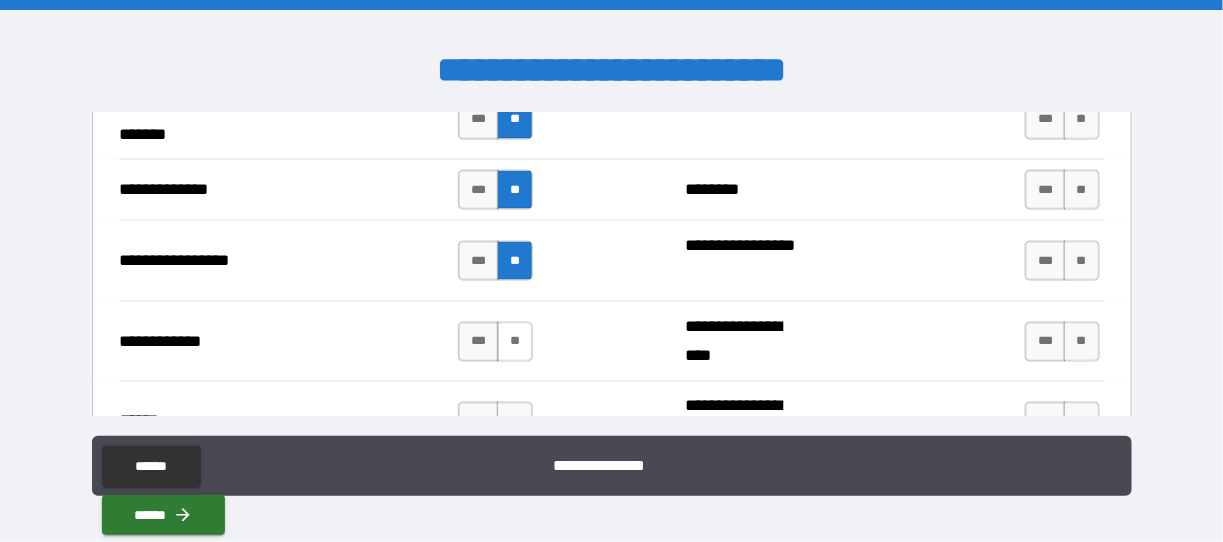 click on "**" at bounding box center [515, 342] 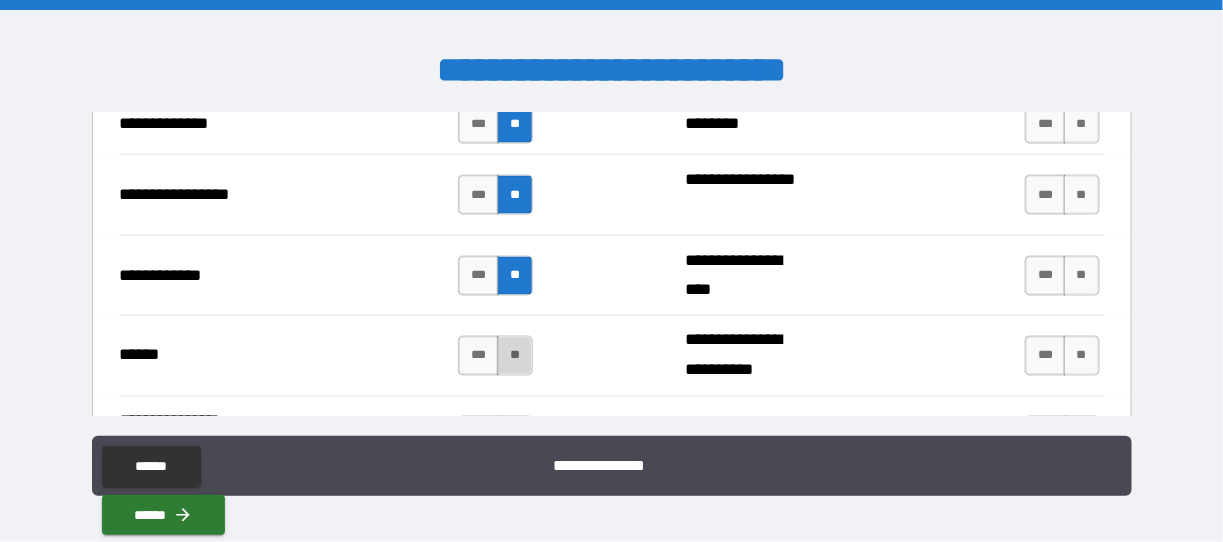click on "**" at bounding box center [515, 356] 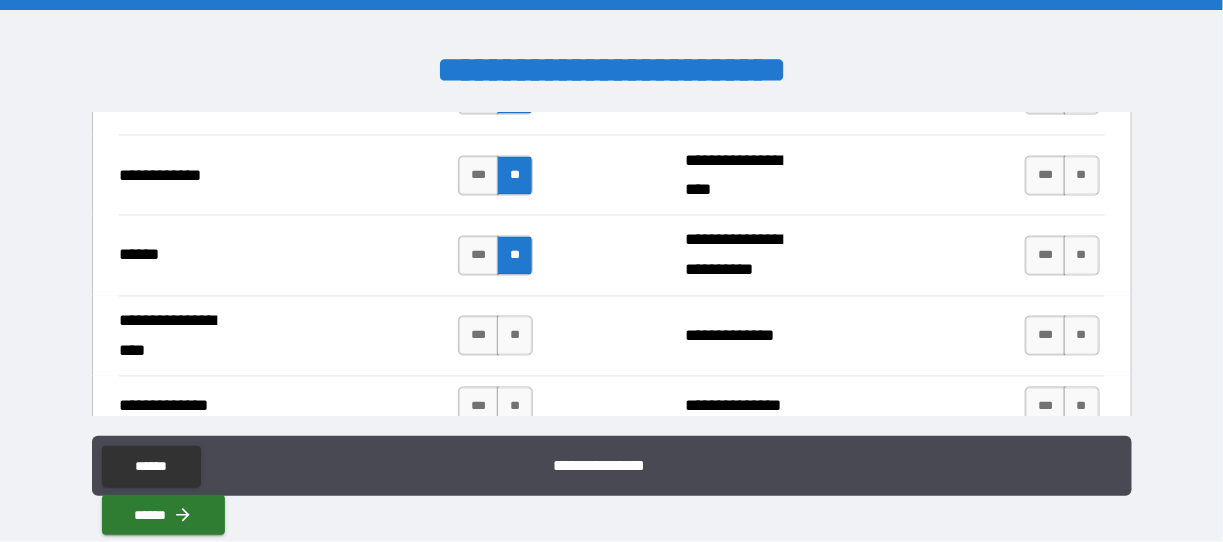 scroll, scrollTop: 3200, scrollLeft: 0, axis: vertical 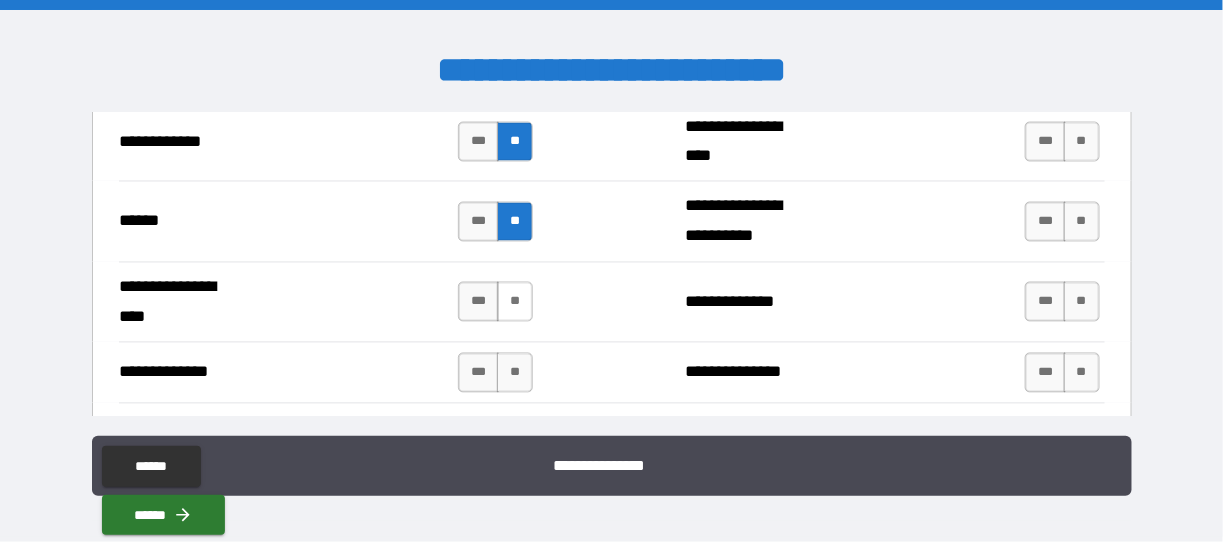click on "**" at bounding box center (515, 302) 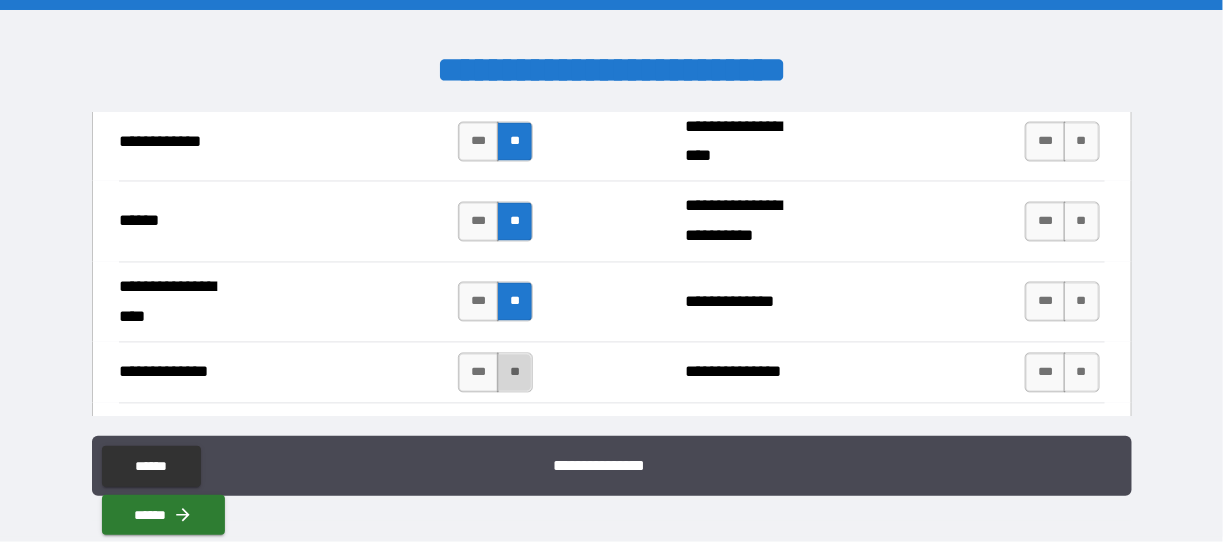 click on "**" at bounding box center [515, 373] 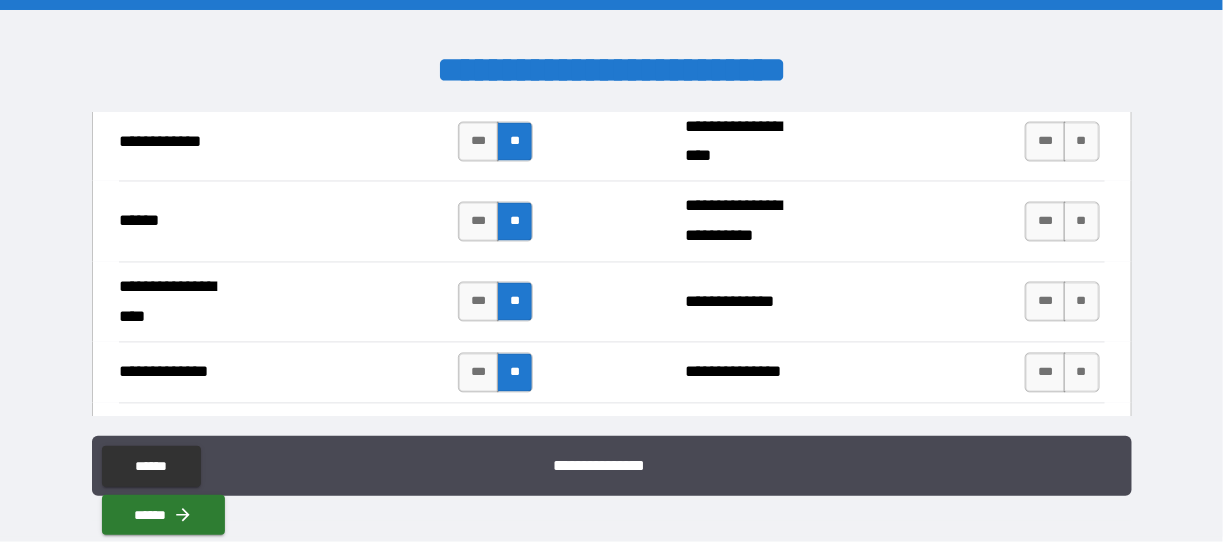 scroll, scrollTop: 3300, scrollLeft: 0, axis: vertical 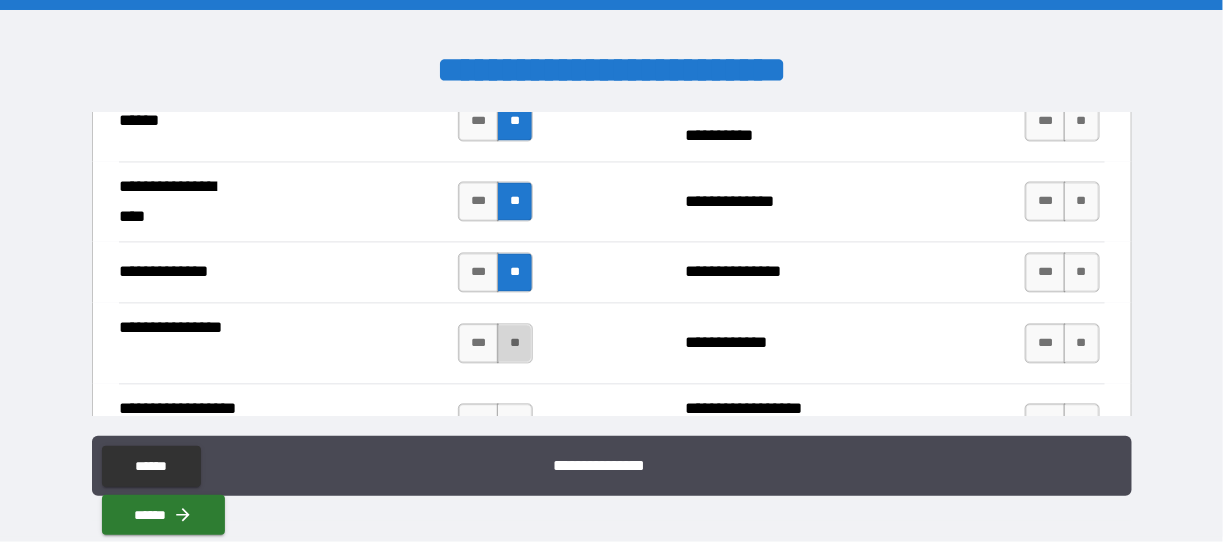 click on "**" at bounding box center (515, 344) 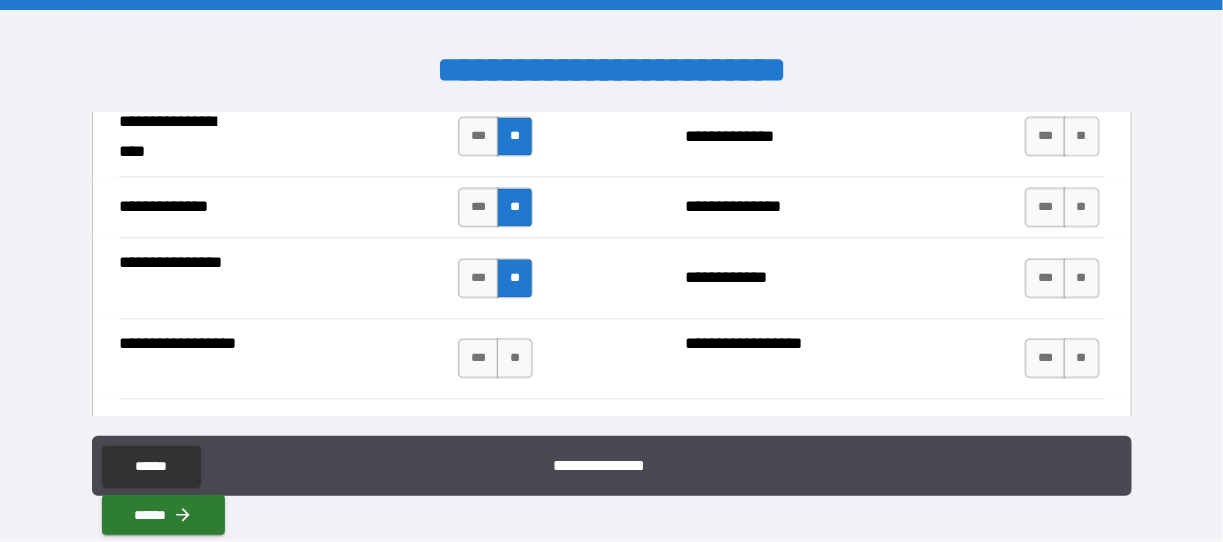 scroll, scrollTop: 3366, scrollLeft: 0, axis: vertical 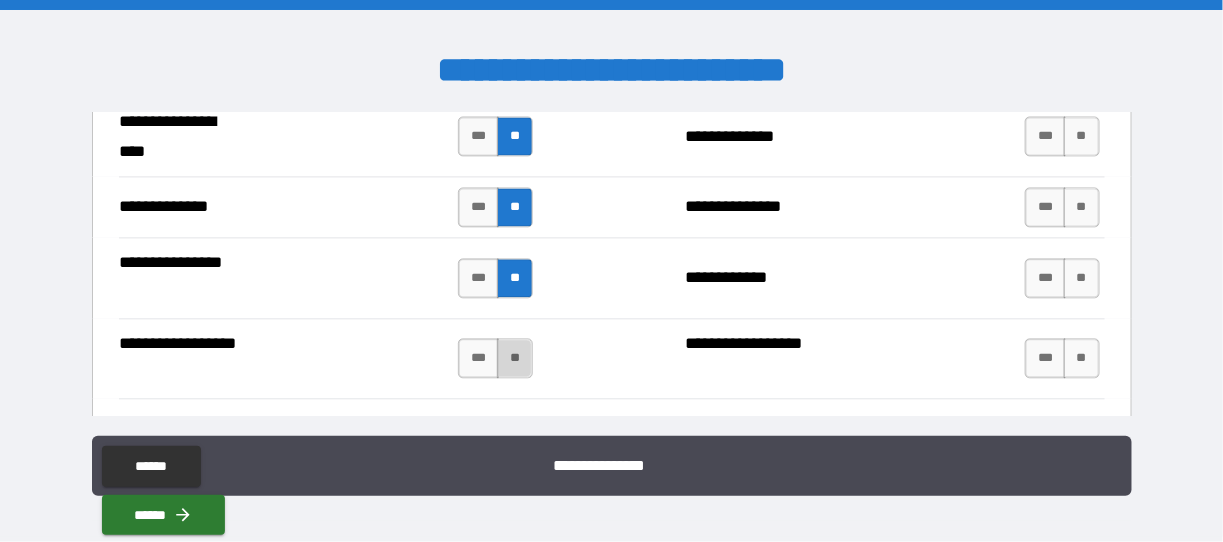 click on "**" at bounding box center (515, 358) 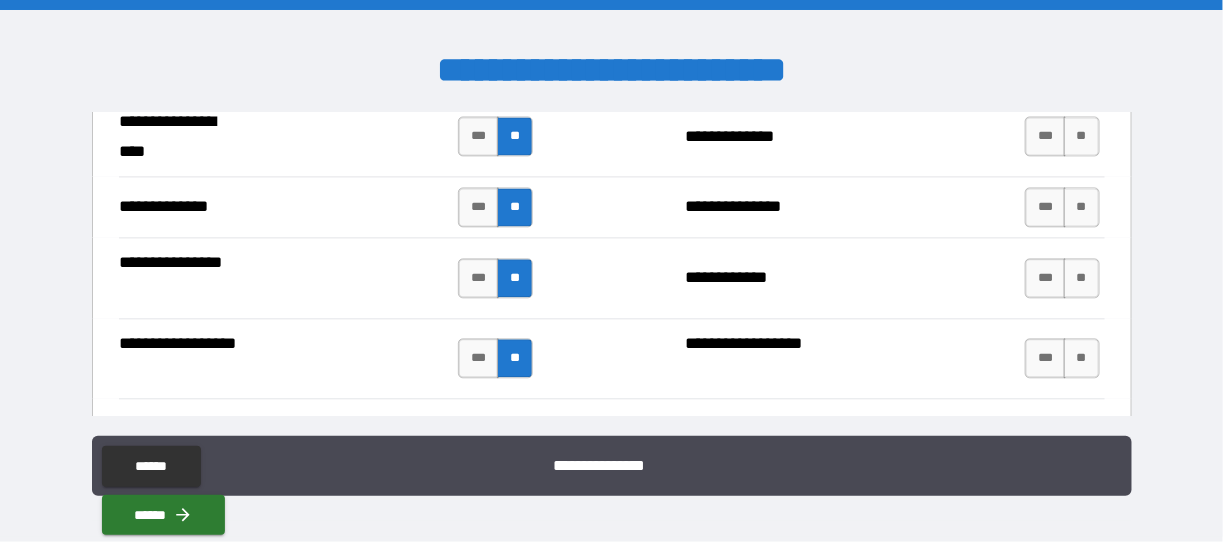 scroll, scrollTop: 3433, scrollLeft: 0, axis: vertical 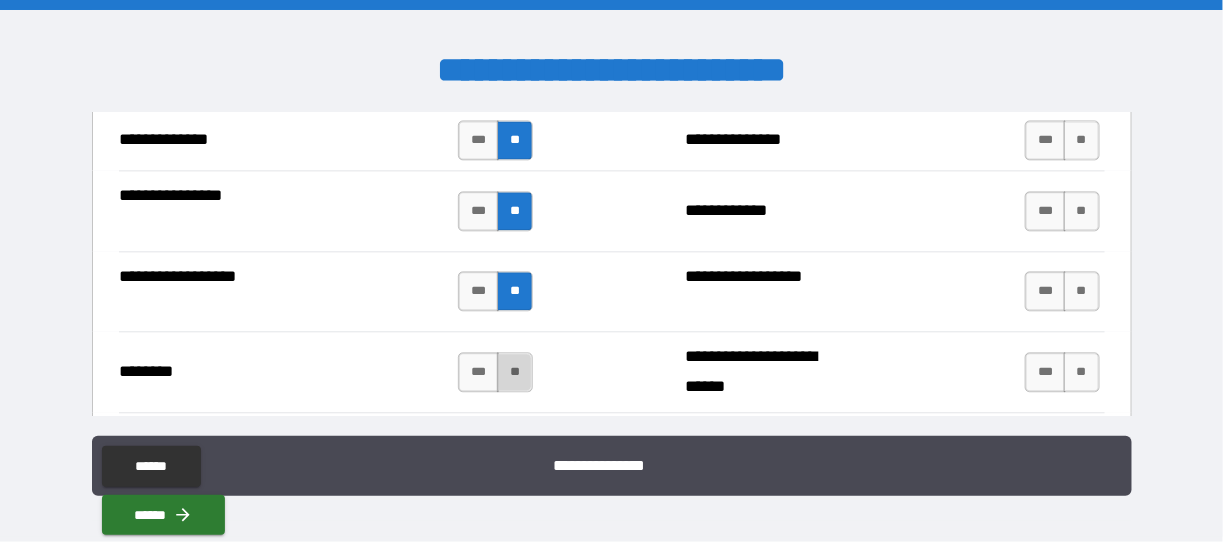 click on "**" at bounding box center (515, 372) 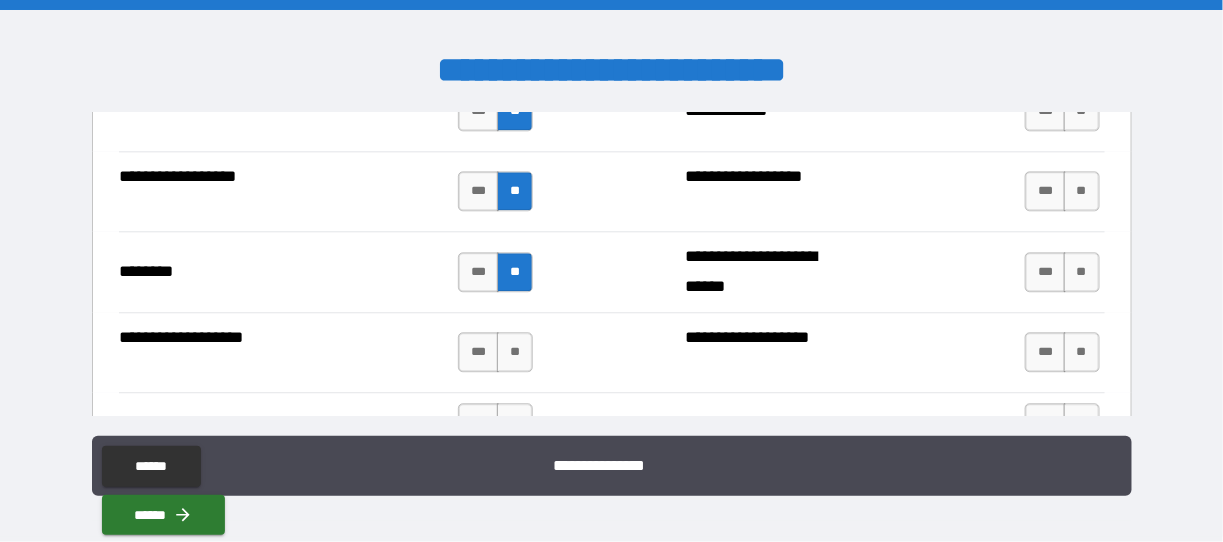 scroll, scrollTop: 3566, scrollLeft: 0, axis: vertical 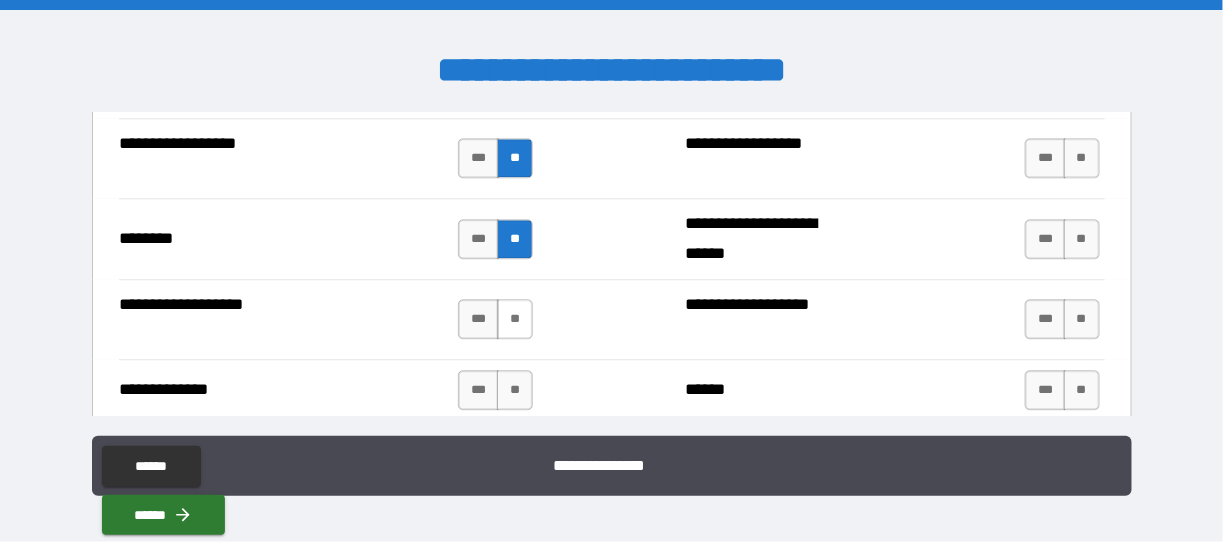 click on "**" at bounding box center (515, 319) 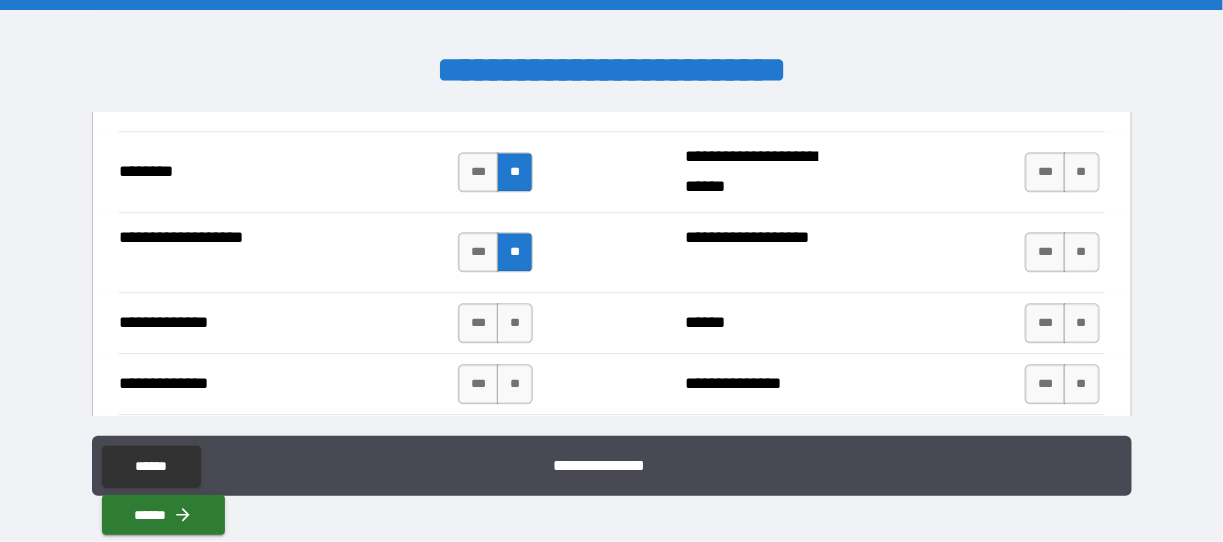 scroll, scrollTop: 3666, scrollLeft: 0, axis: vertical 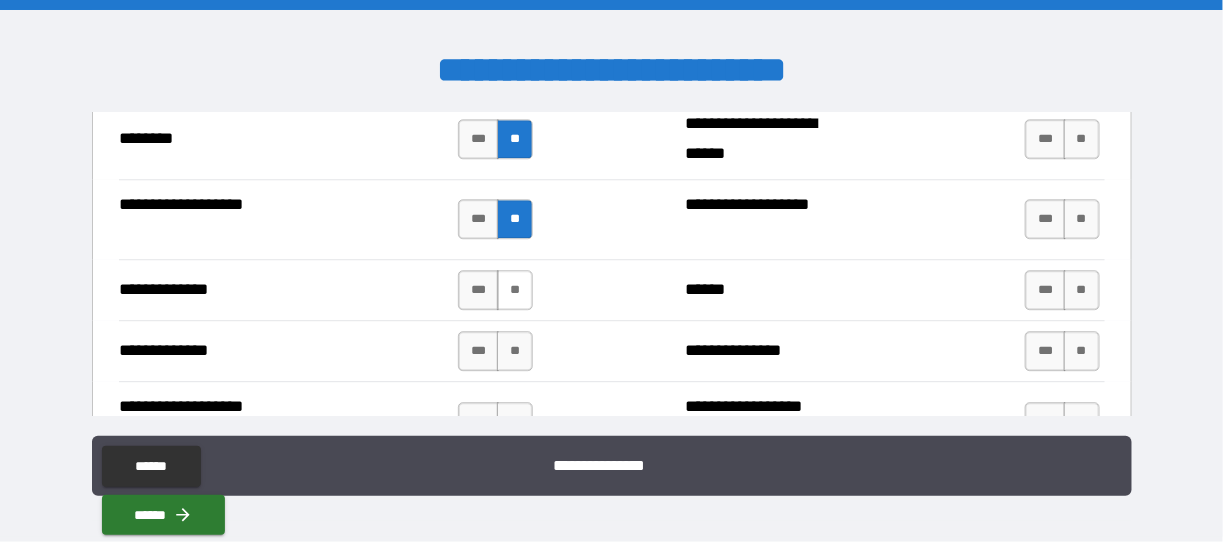 click on "**" at bounding box center (515, 290) 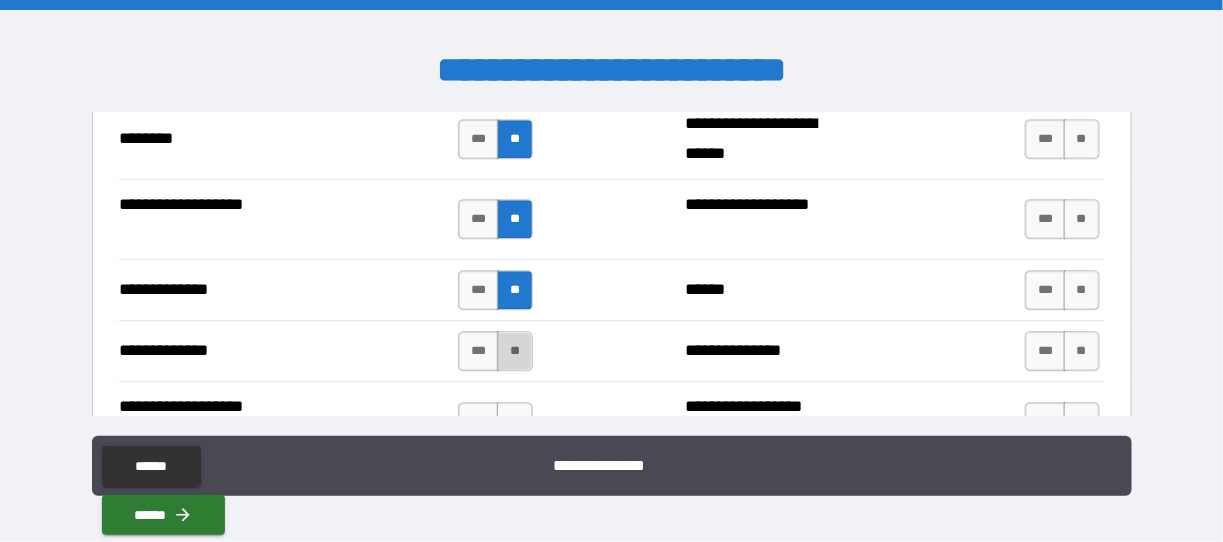 click on "**" at bounding box center (515, 351) 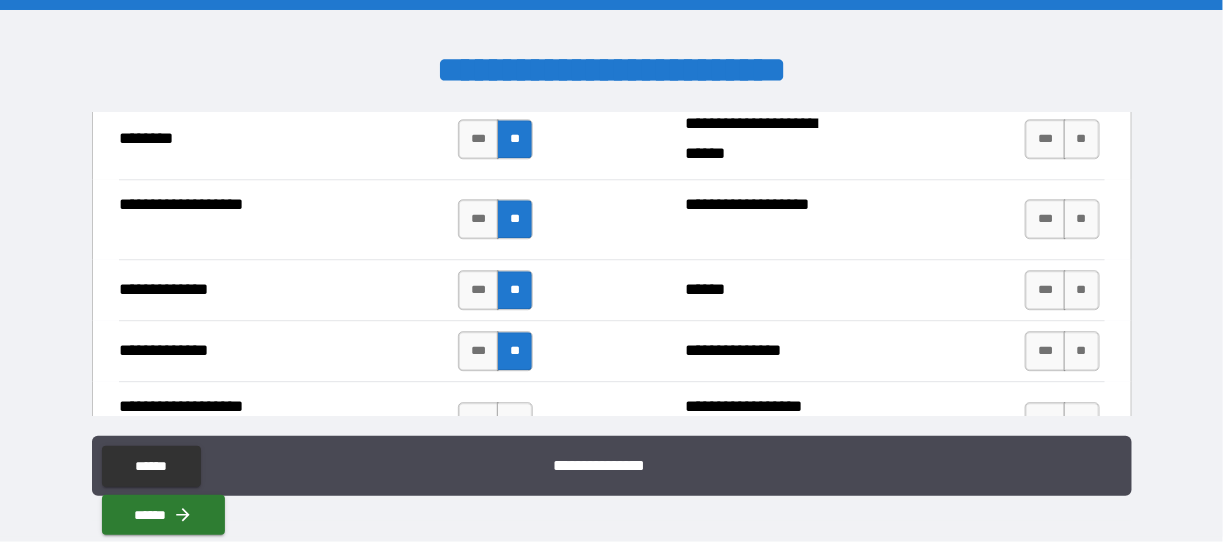 scroll, scrollTop: 3766, scrollLeft: 0, axis: vertical 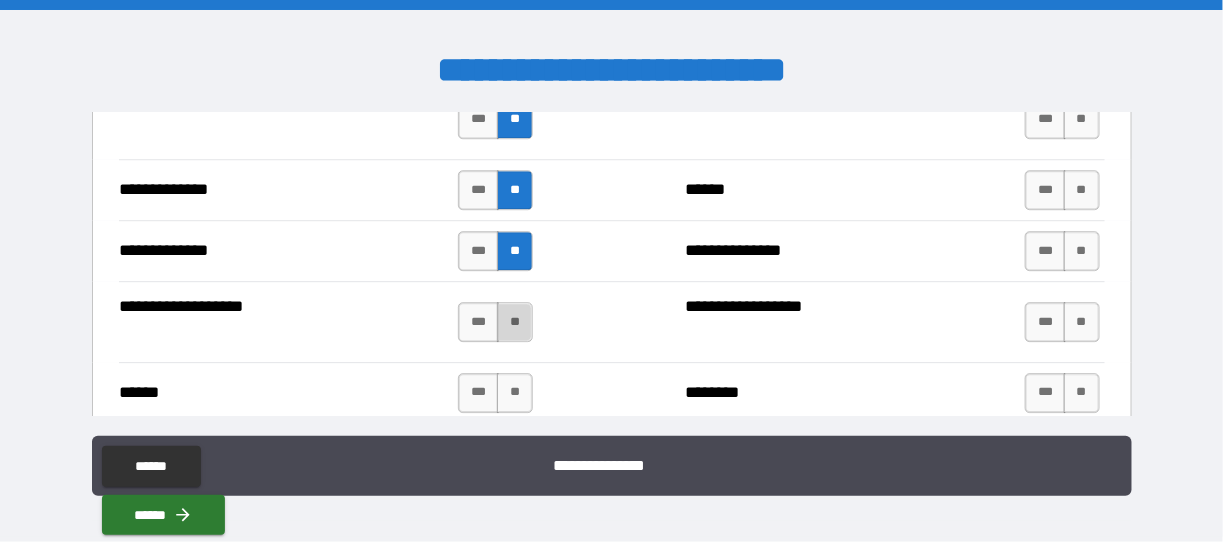 click on "**" at bounding box center (515, 322) 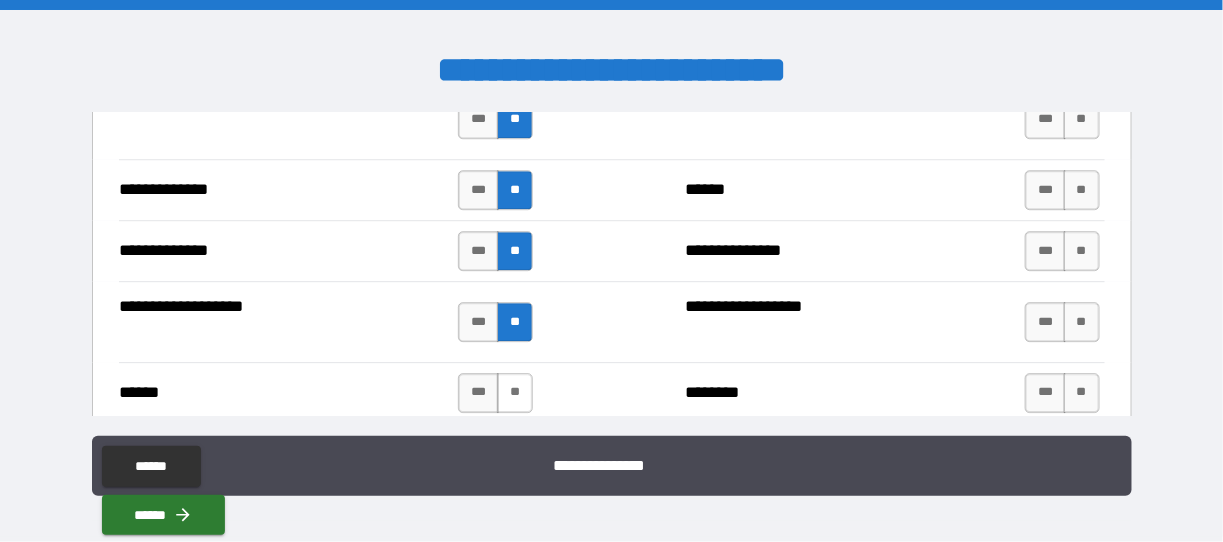 click on "**" at bounding box center [515, 393] 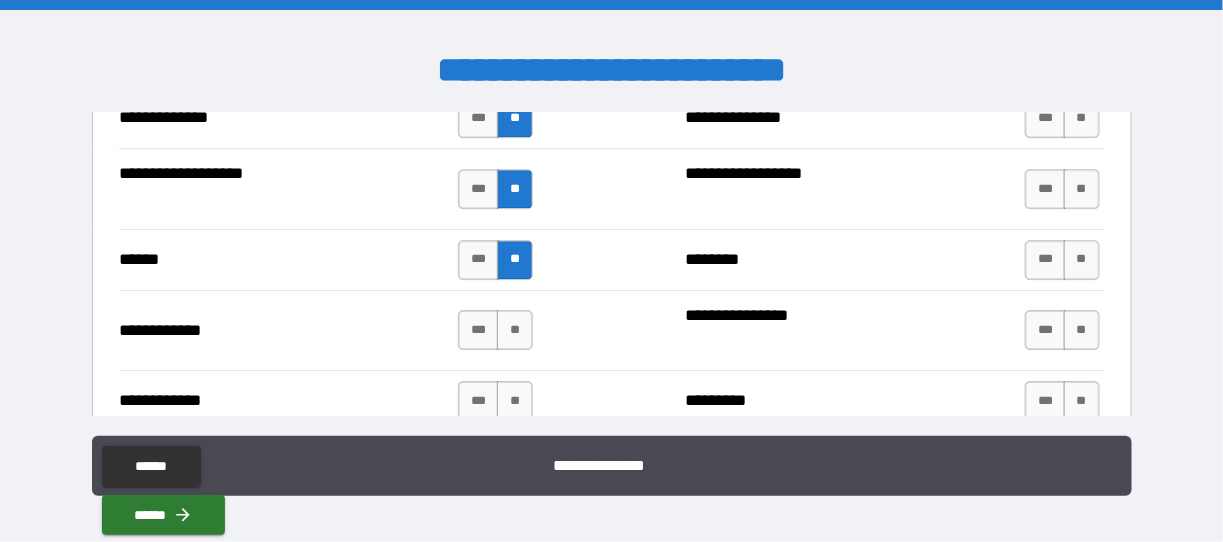 scroll, scrollTop: 3966, scrollLeft: 0, axis: vertical 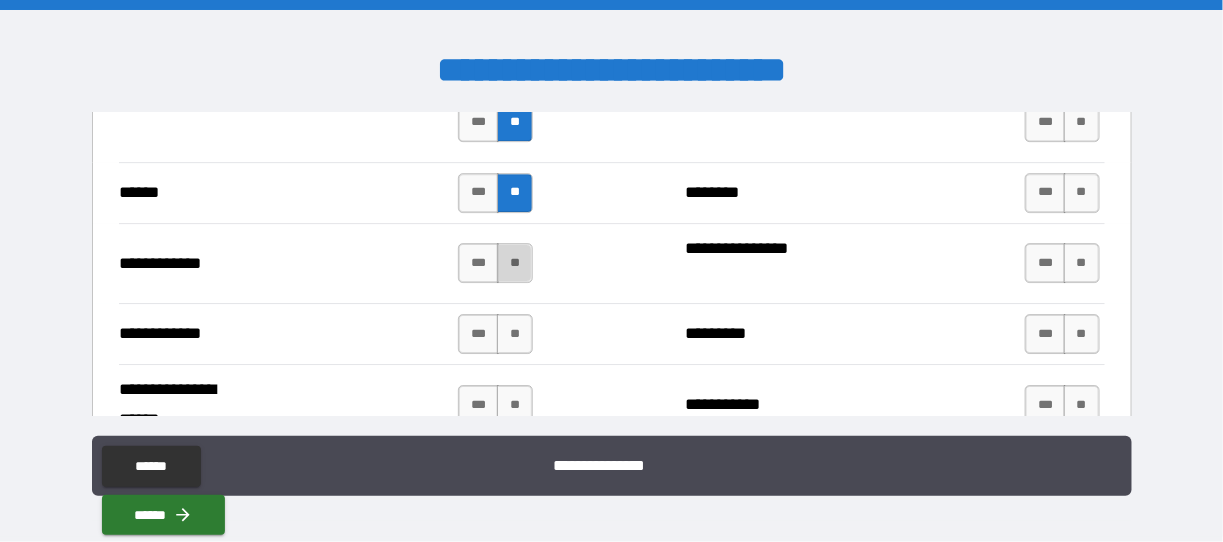 click on "**" at bounding box center (515, 263) 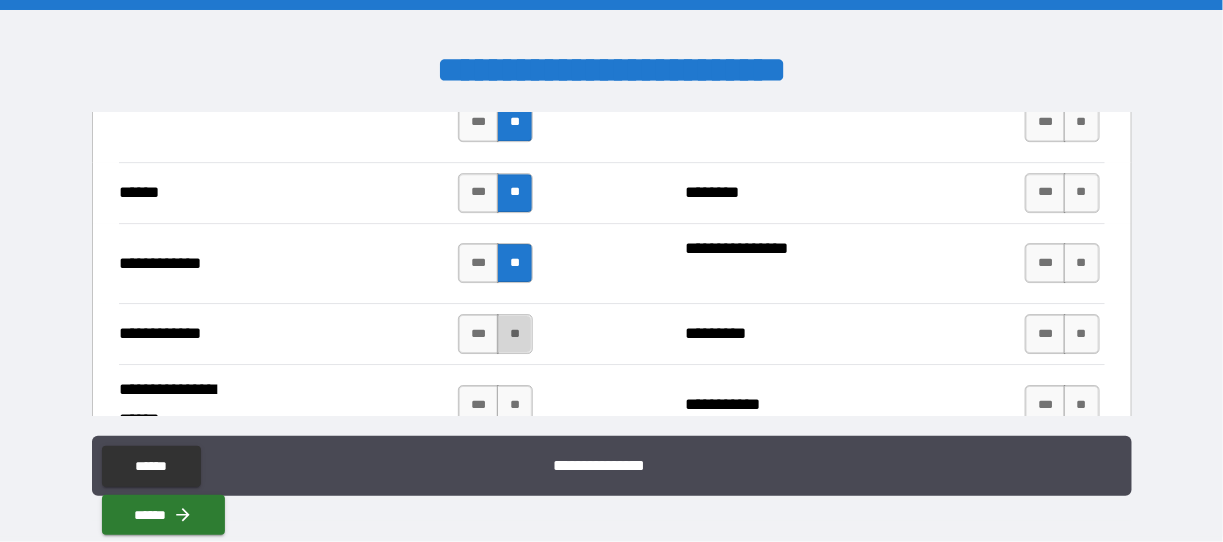 click on "**" at bounding box center (515, 334) 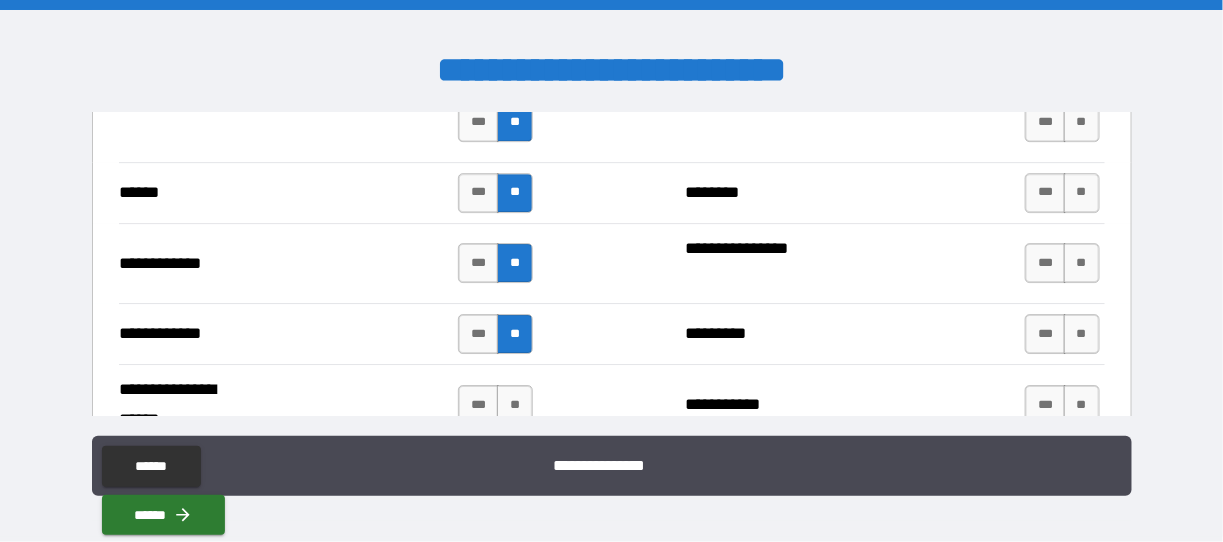 scroll, scrollTop: 4066, scrollLeft: 0, axis: vertical 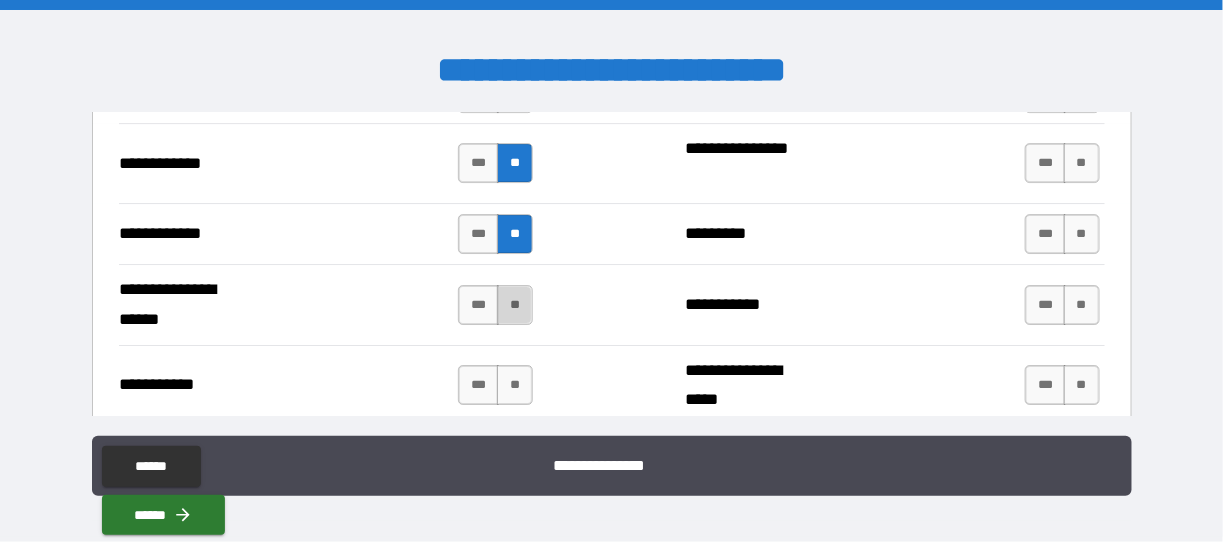 click on "**" at bounding box center [515, 305] 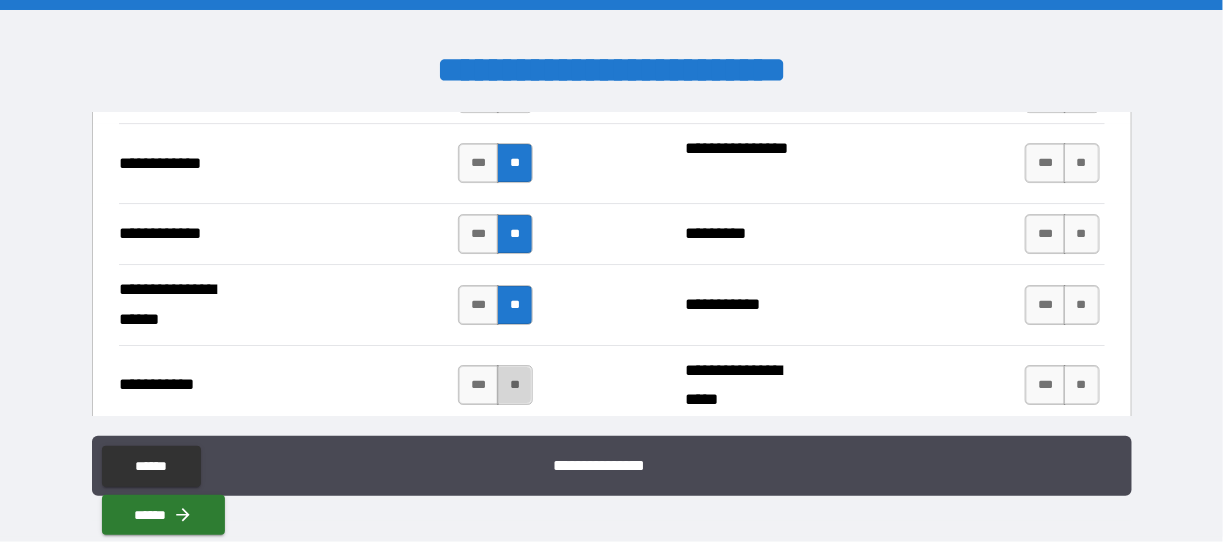 click on "**" at bounding box center (515, 385) 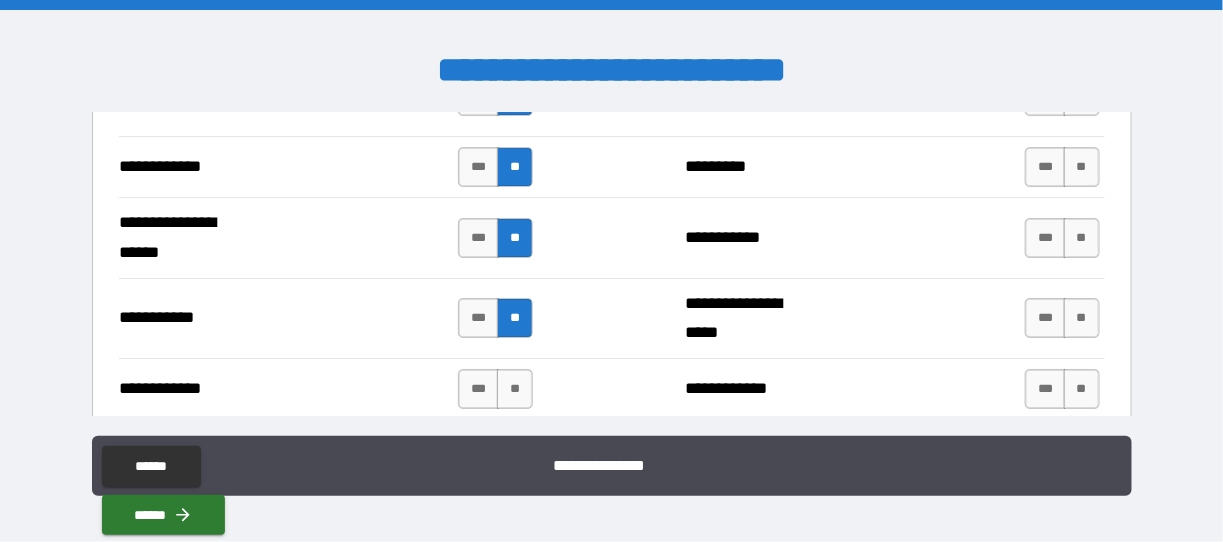 scroll, scrollTop: 4200, scrollLeft: 0, axis: vertical 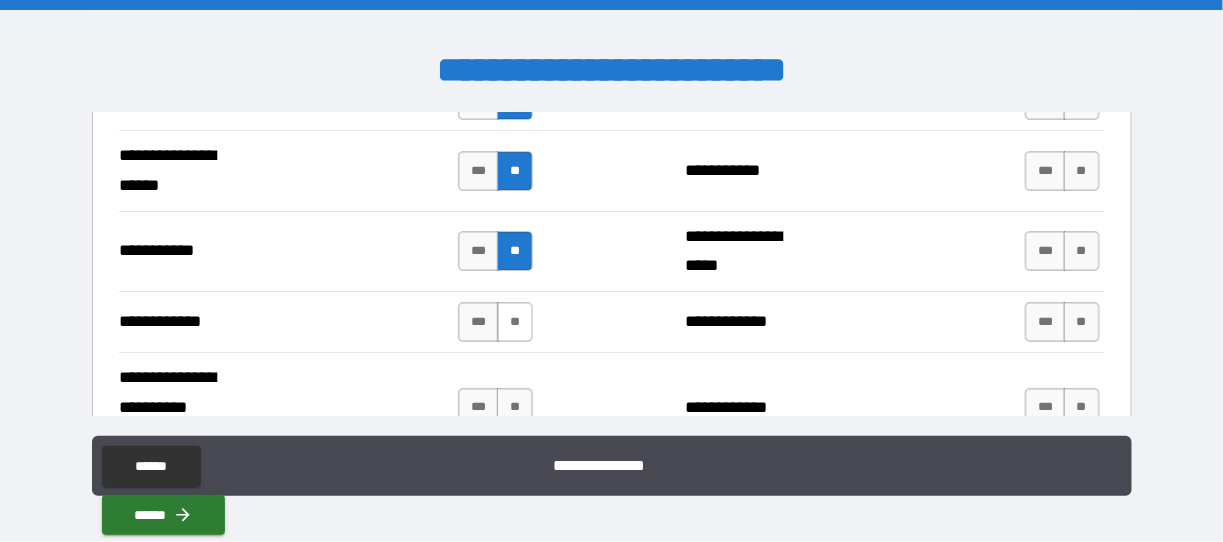 click on "**" at bounding box center (515, 322) 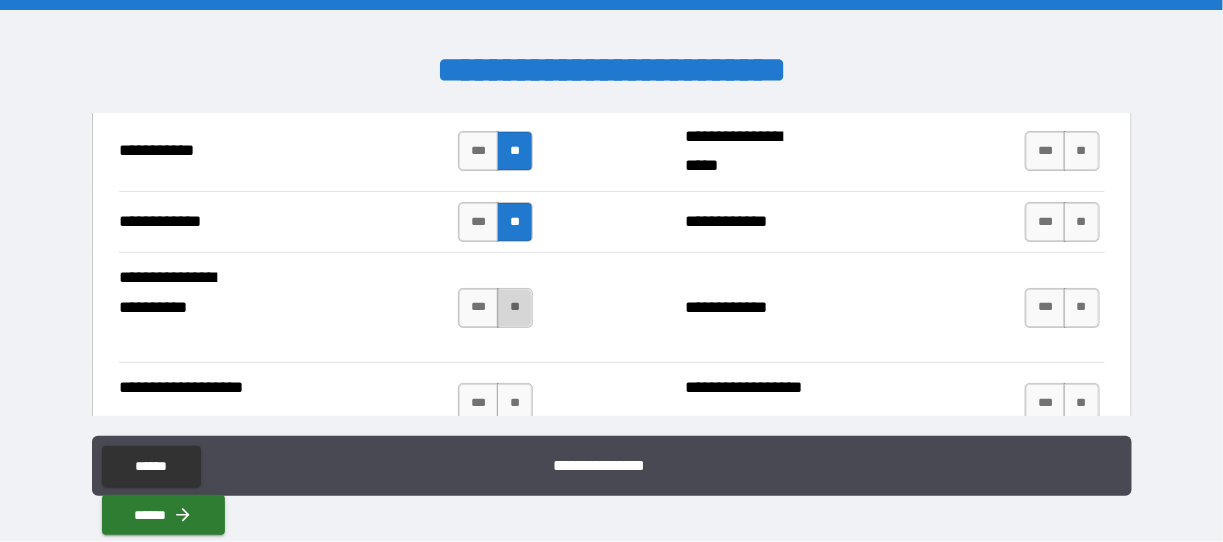 click on "**" at bounding box center (515, 308) 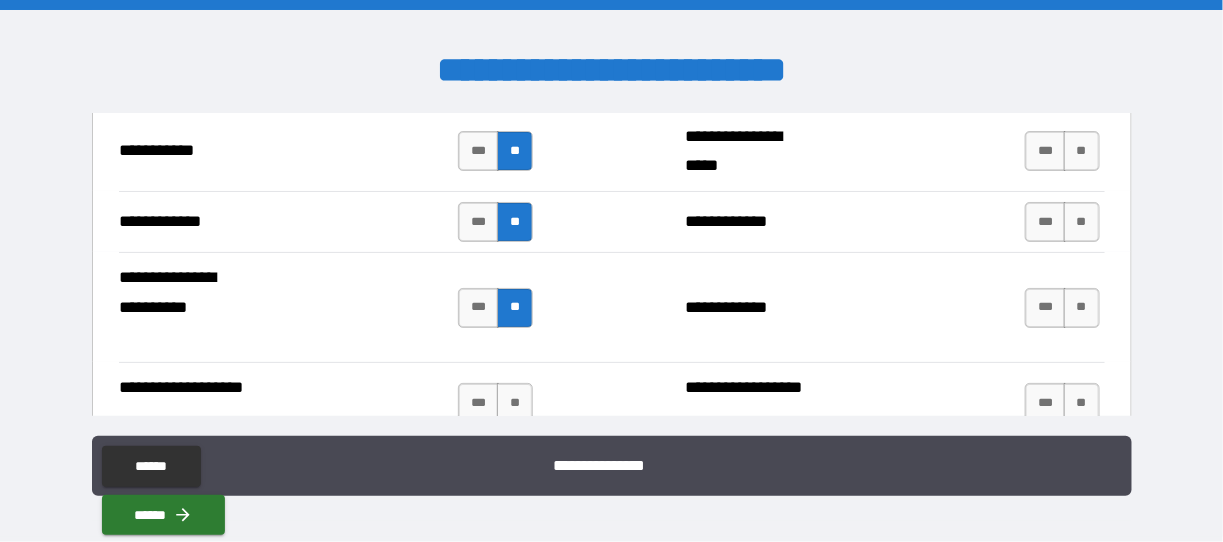 scroll, scrollTop: 4400, scrollLeft: 0, axis: vertical 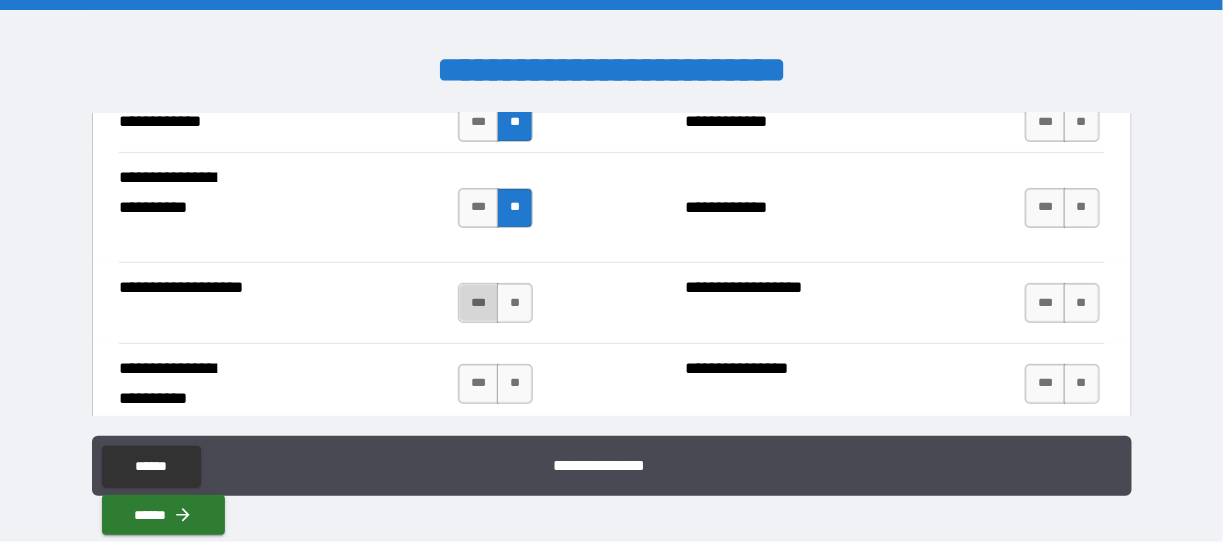 click on "***" at bounding box center [478, 303] 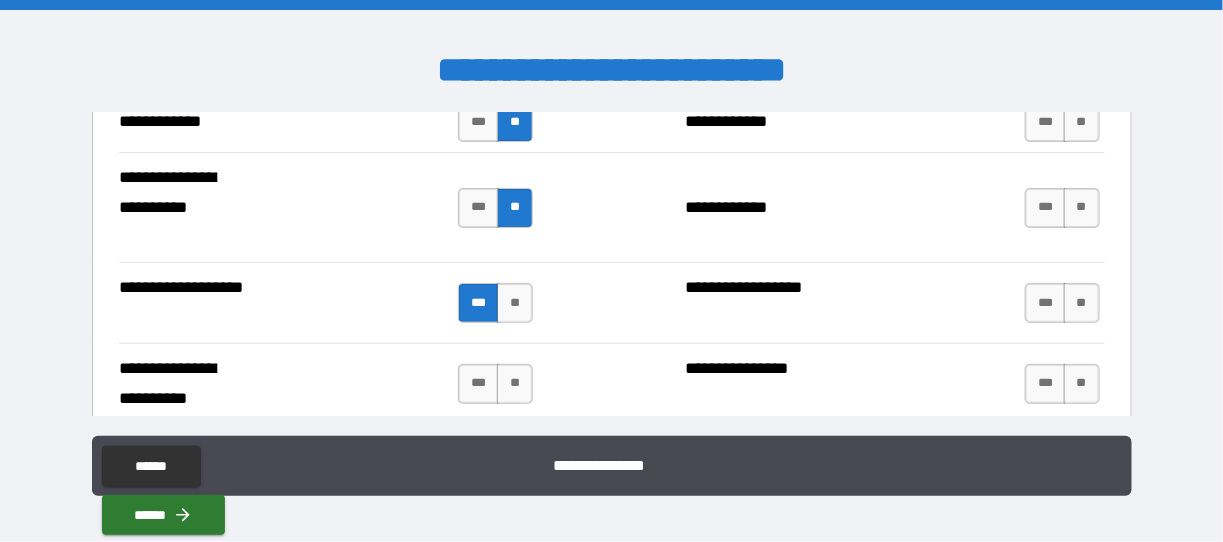 scroll, scrollTop: 4466, scrollLeft: 0, axis: vertical 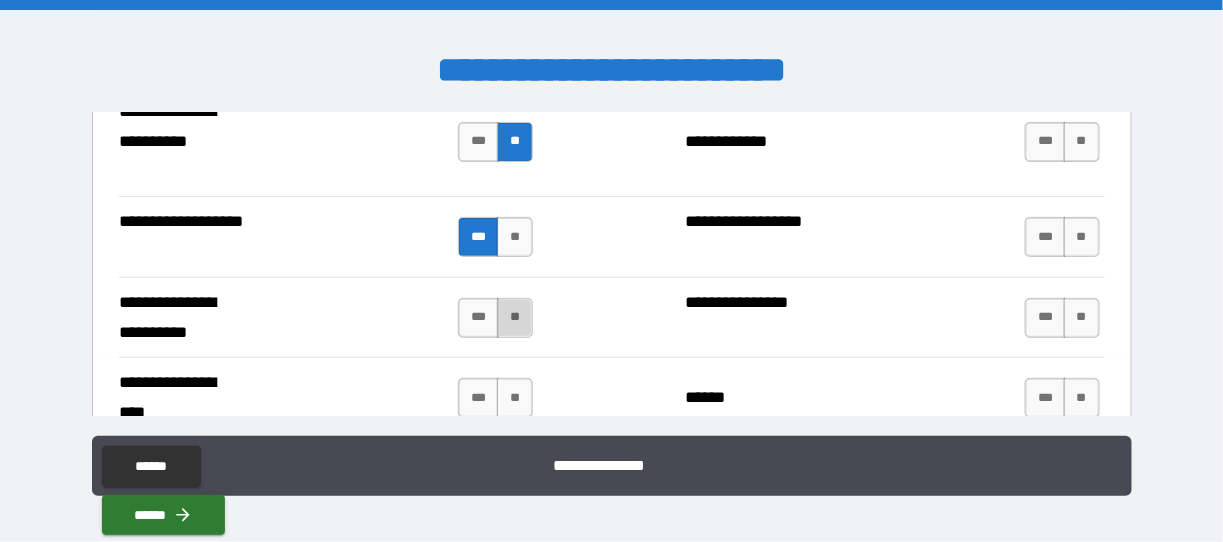 click on "**" at bounding box center [515, 318] 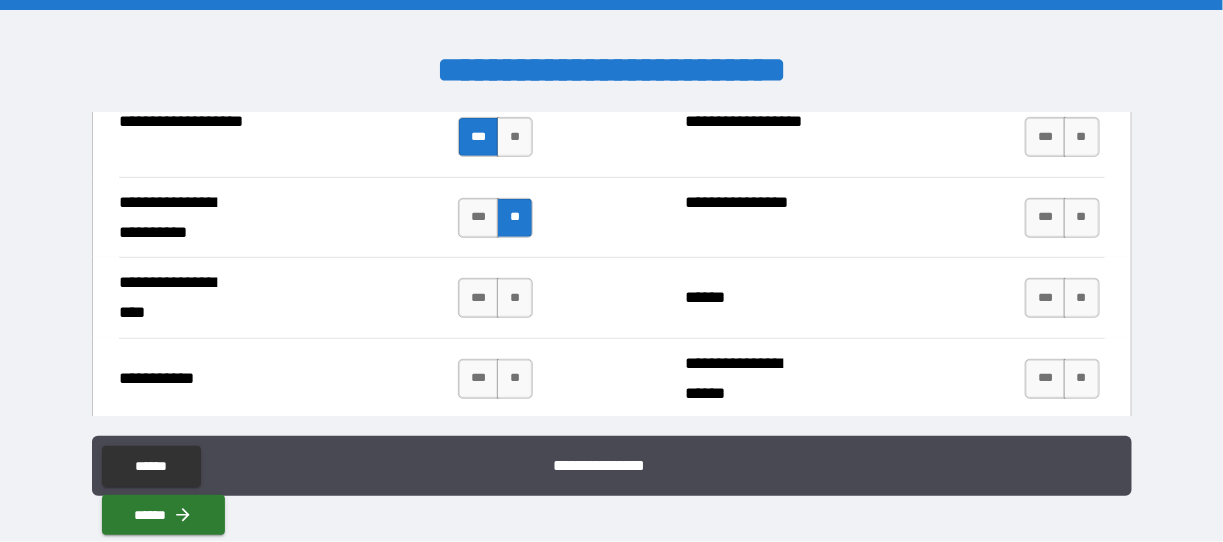 scroll, scrollTop: 4600, scrollLeft: 0, axis: vertical 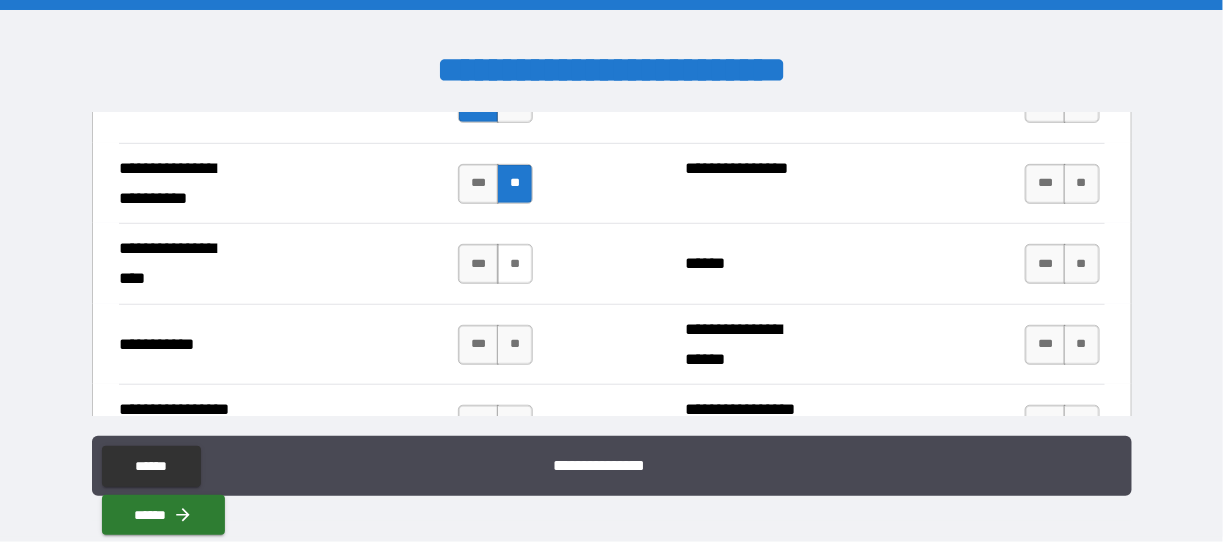 click on "**" at bounding box center [515, 264] 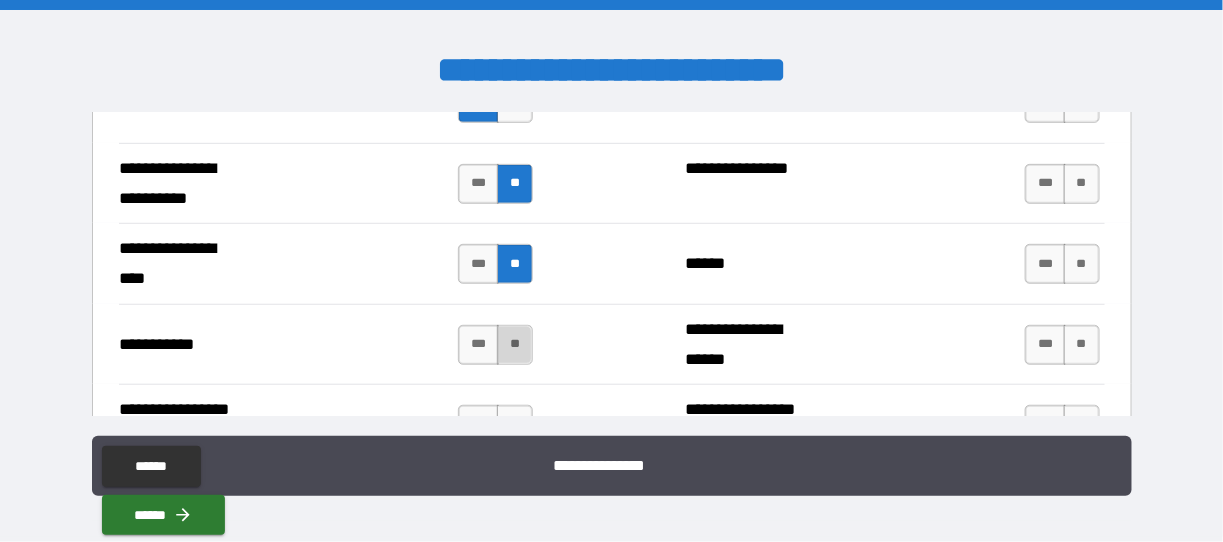 click on "**" at bounding box center [515, 345] 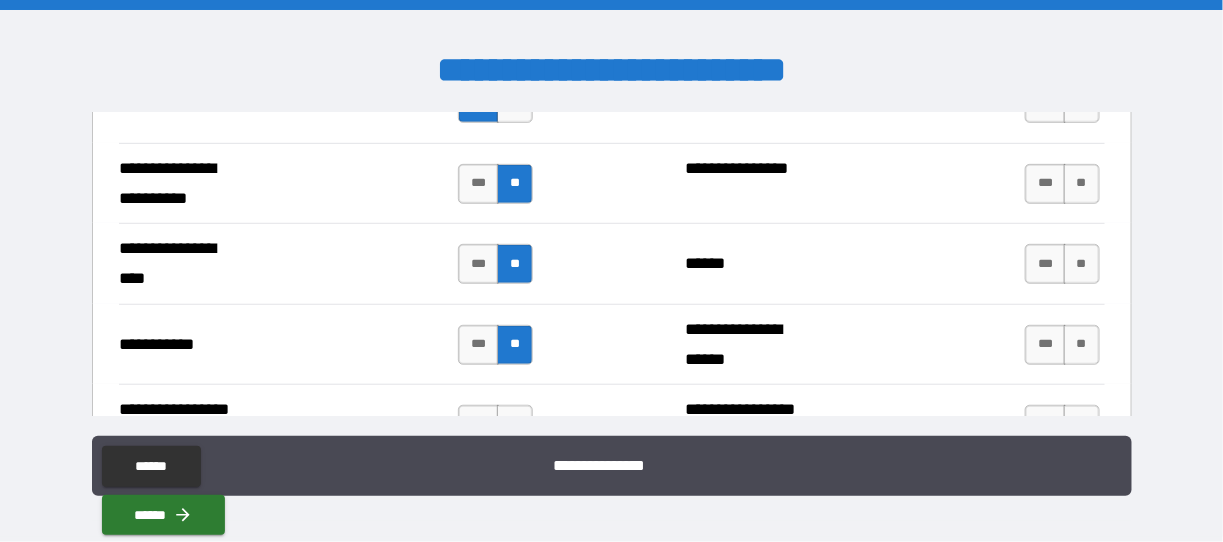 scroll, scrollTop: 4700, scrollLeft: 0, axis: vertical 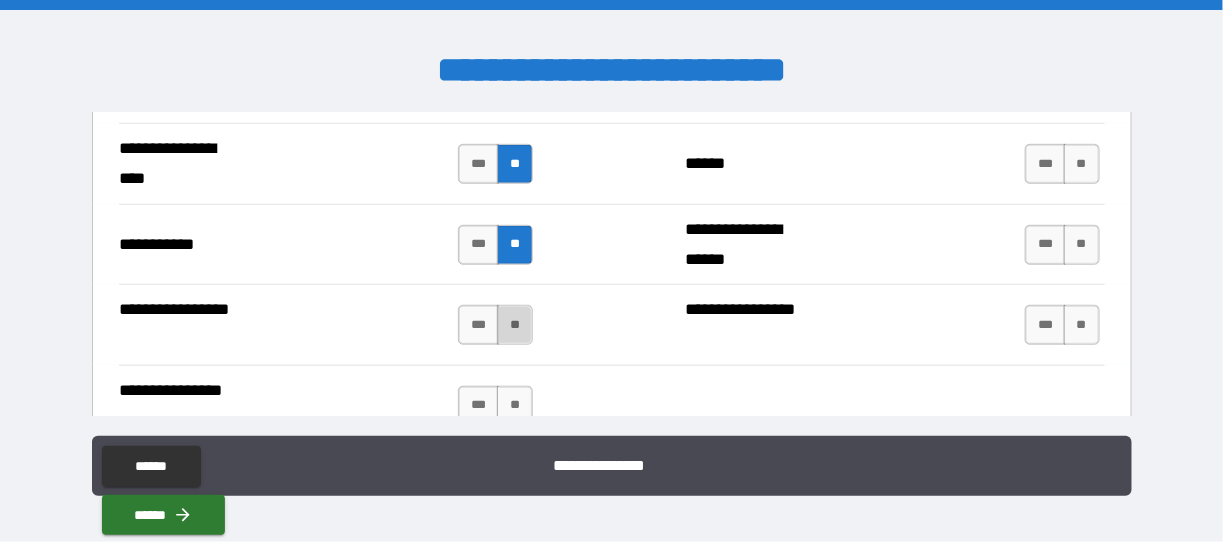 click on "**" at bounding box center (515, 325) 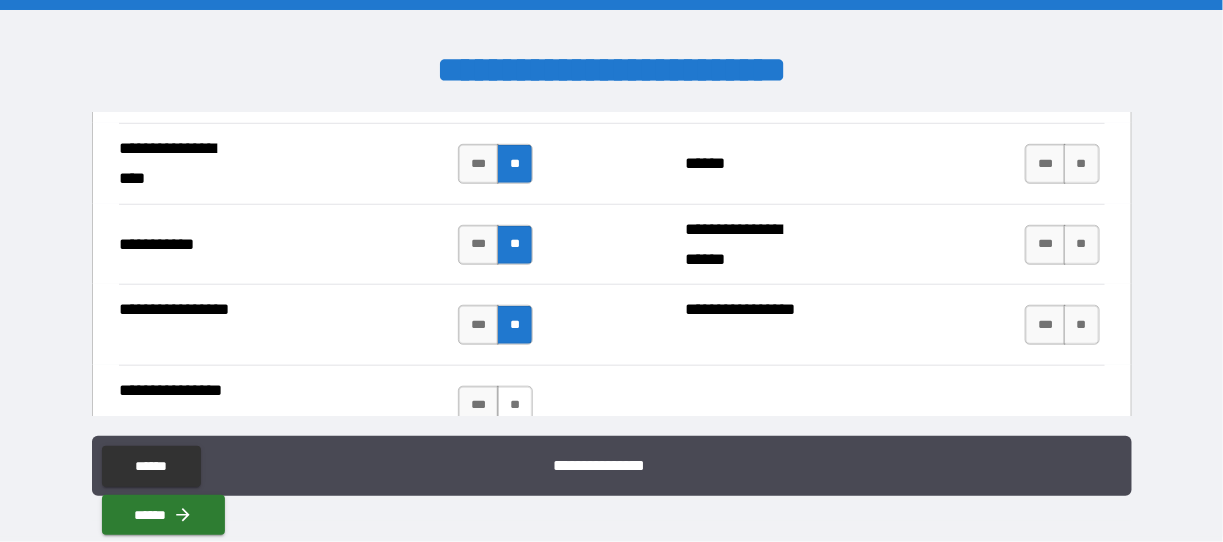 scroll, scrollTop: 4800, scrollLeft: 0, axis: vertical 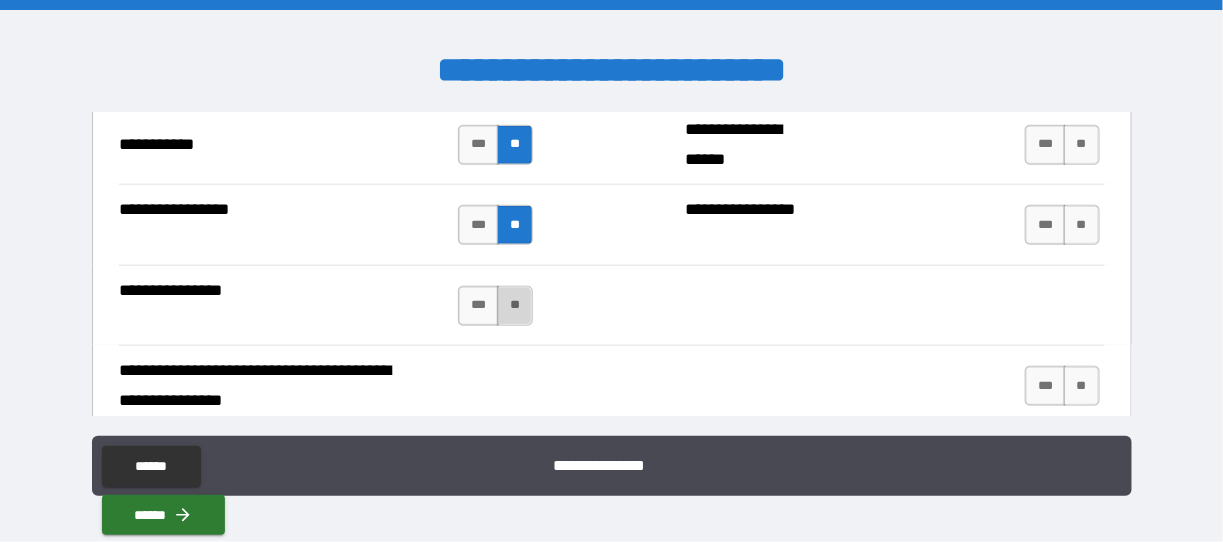 click on "**" at bounding box center (515, 306) 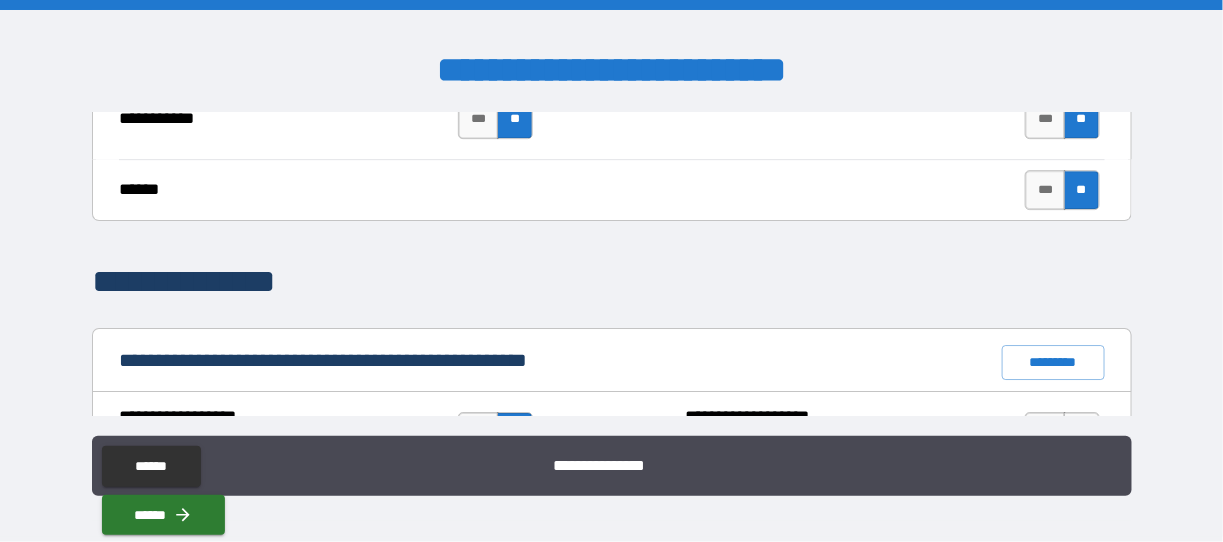 scroll, scrollTop: 1999, scrollLeft: 0, axis: vertical 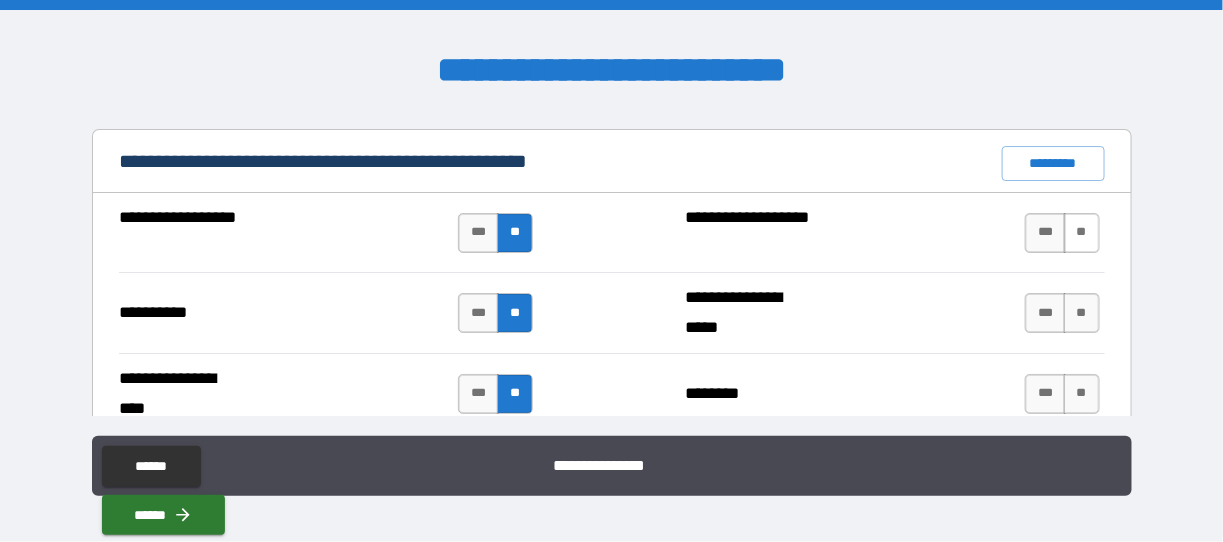click on "**" at bounding box center [1082, 233] 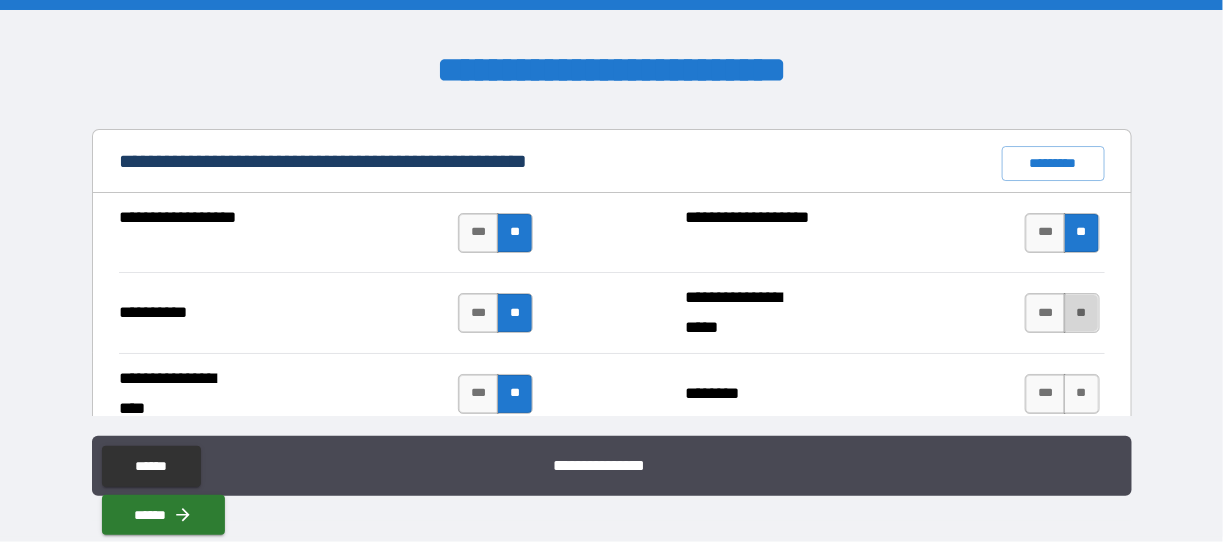 click on "**" at bounding box center [1082, 313] 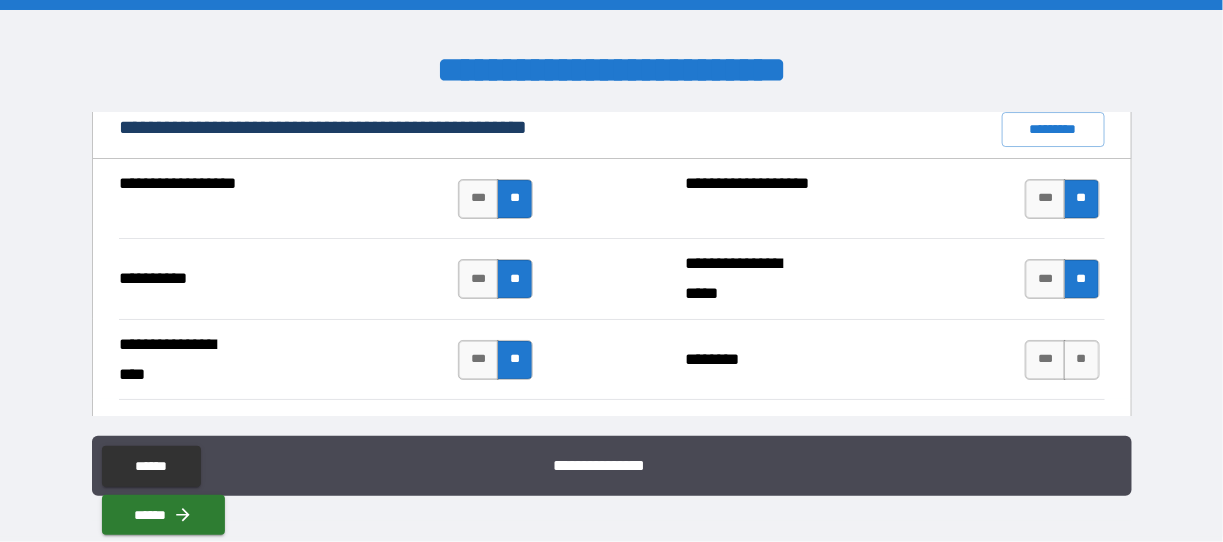 scroll, scrollTop: 2100, scrollLeft: 0, axis: vertical 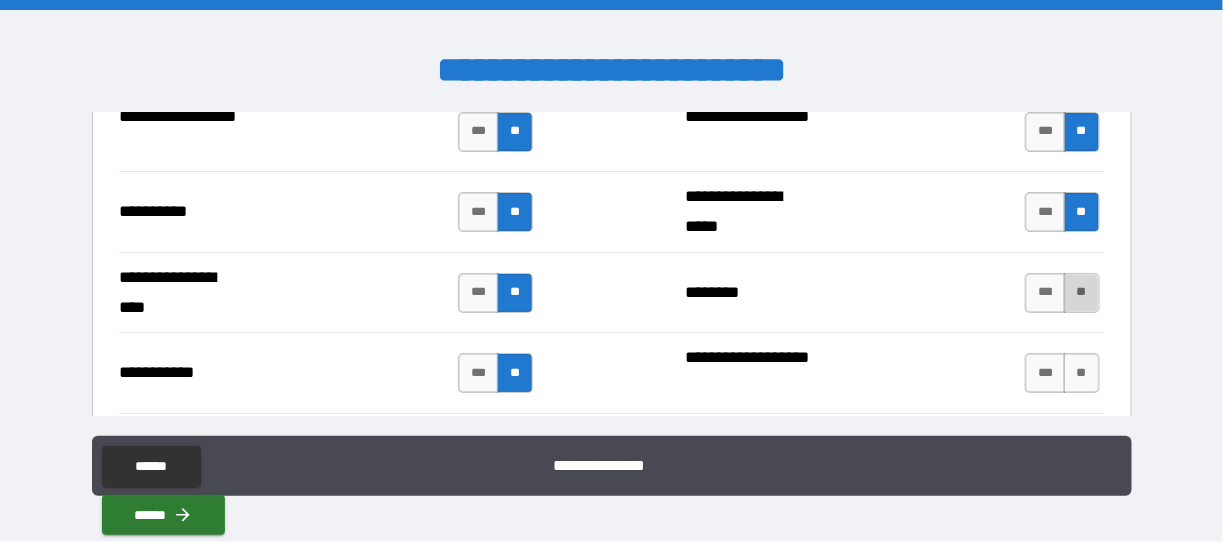click on "**" at bounding box center [1082, 293] 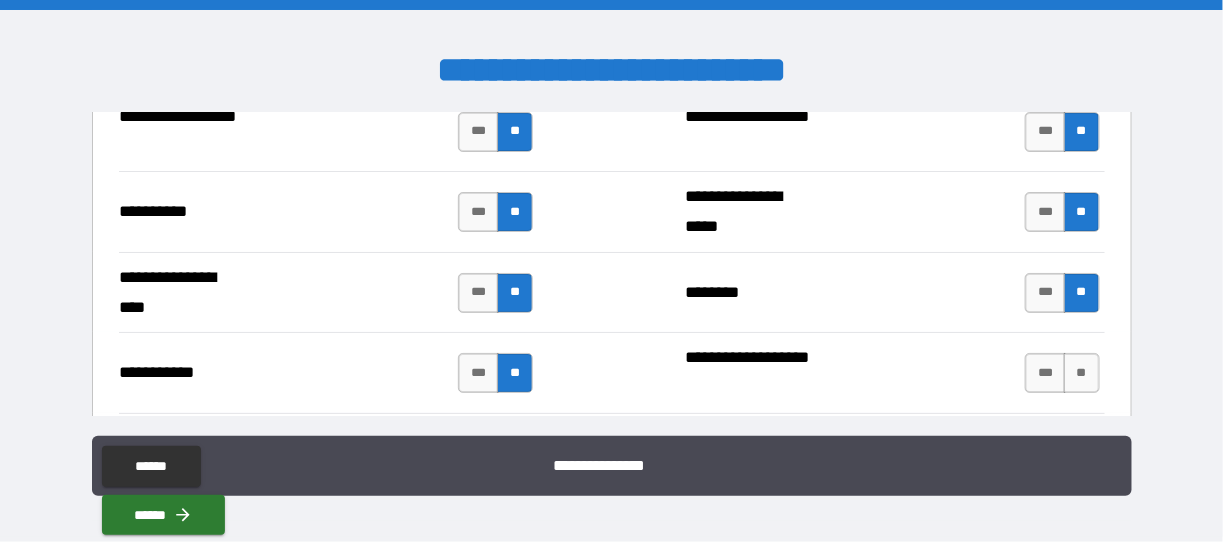 scroll, scrollTop: 2200, scrollLeft: 0, axis: vertical 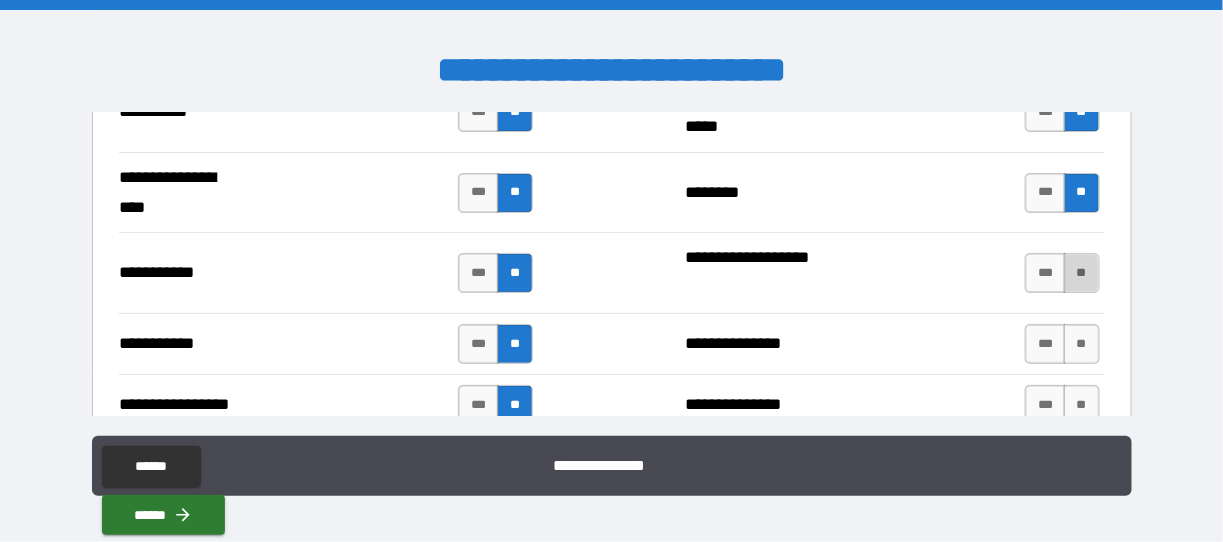 click on "**" at bounding box center (1082, 273) 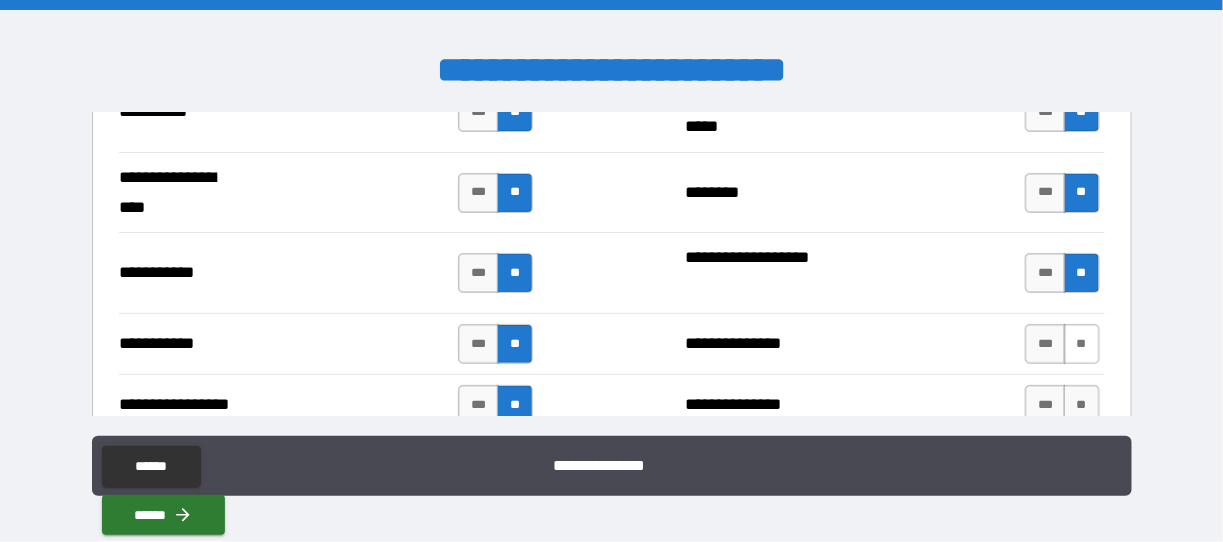 click on "**" at bounding box center (1082, 344) 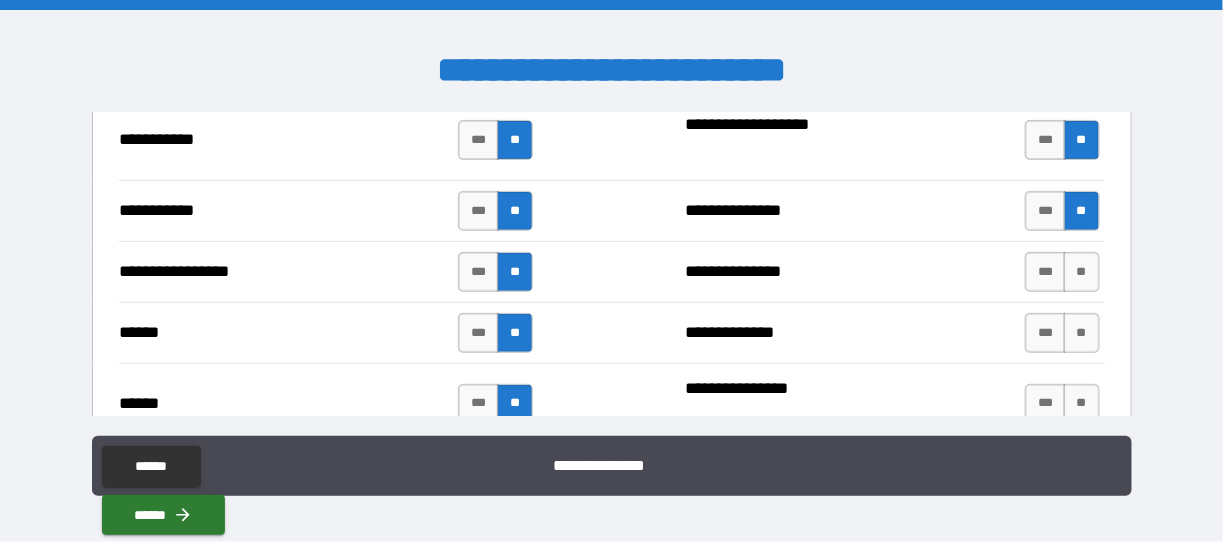 scroll, scrollTop: 2300, scrollLeft: 0, axis: vertical 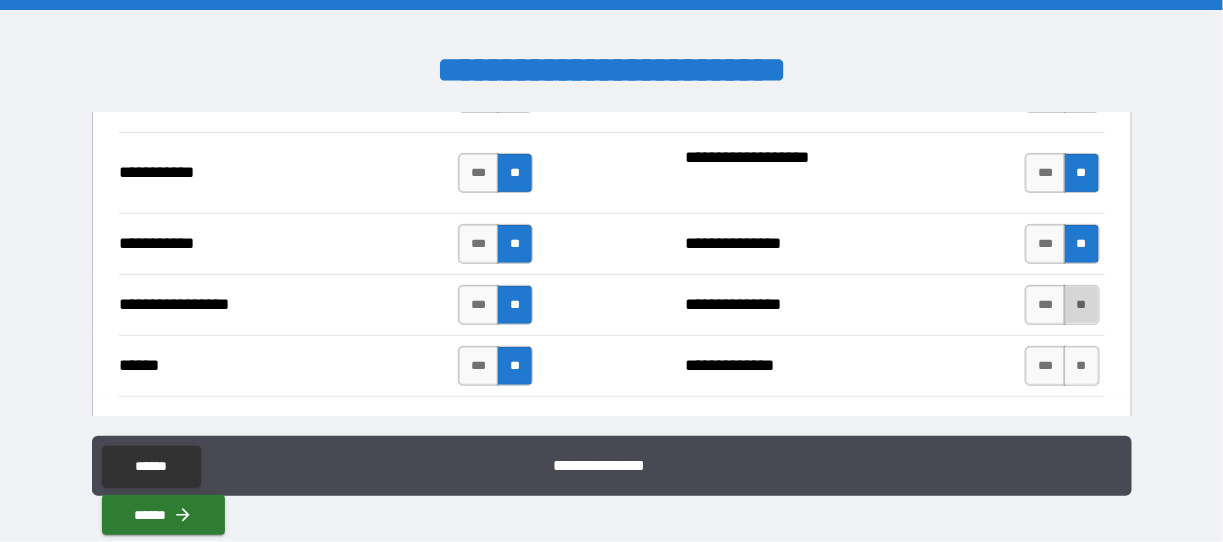 click on "**" at bounding box center [1082, 305] 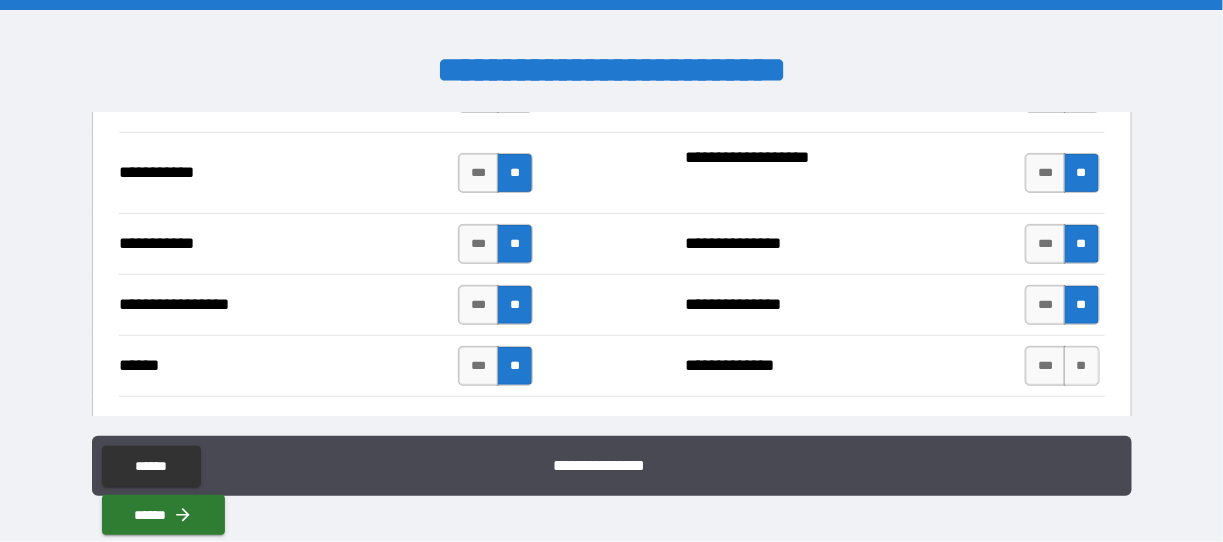 scroll, scrollTop: 2366, scrollLeft: 0, axis: vertical 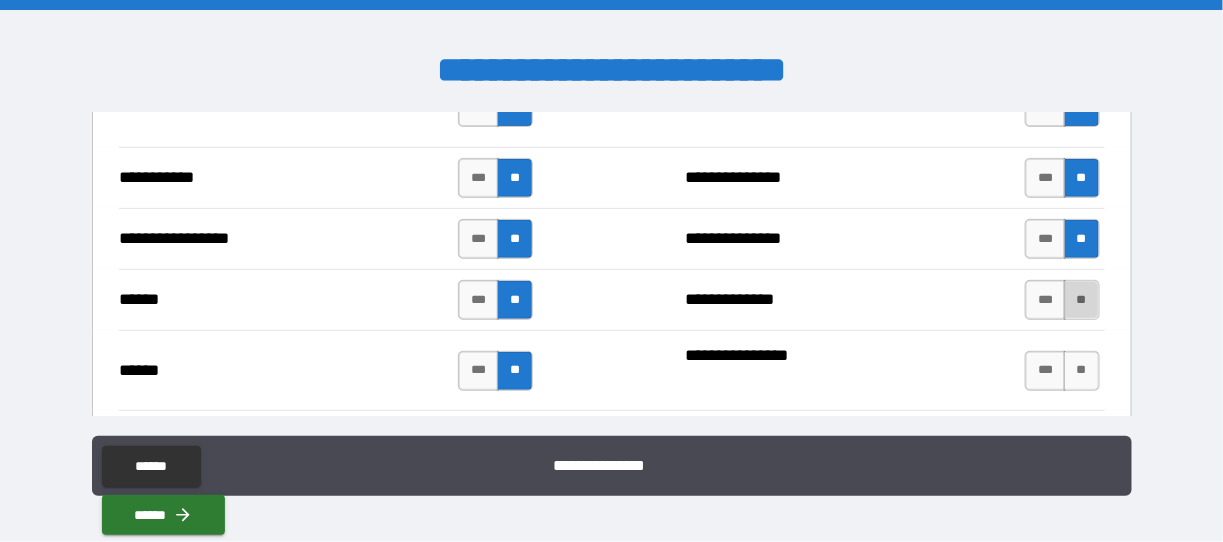 click on "**" at bounding box center (1082, 300) 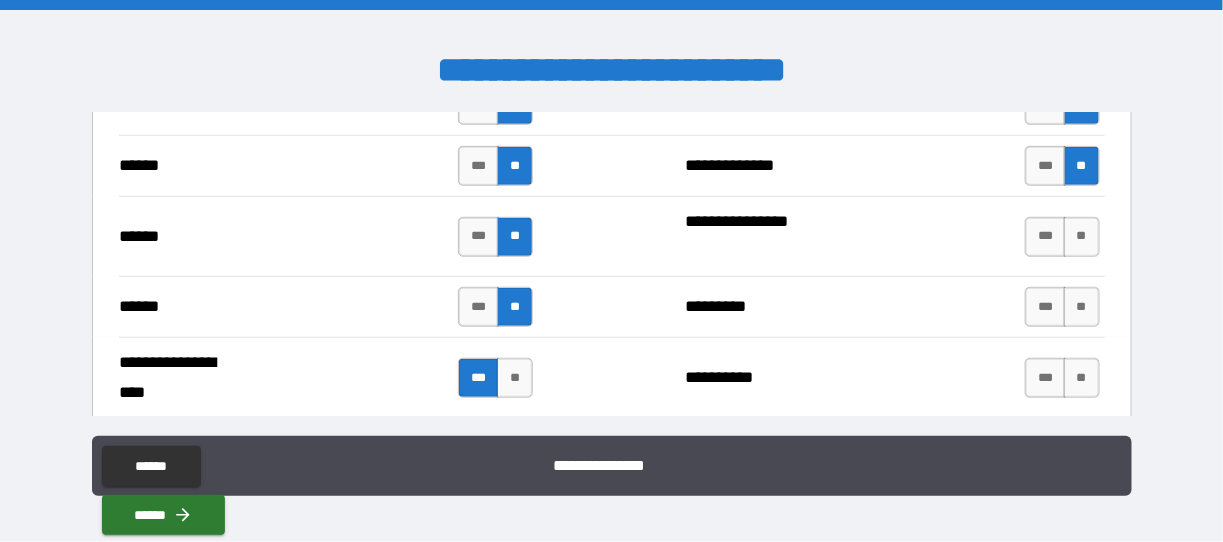 scroll, scrollTop: 2533, scrollLeft: 0, axis: vertical 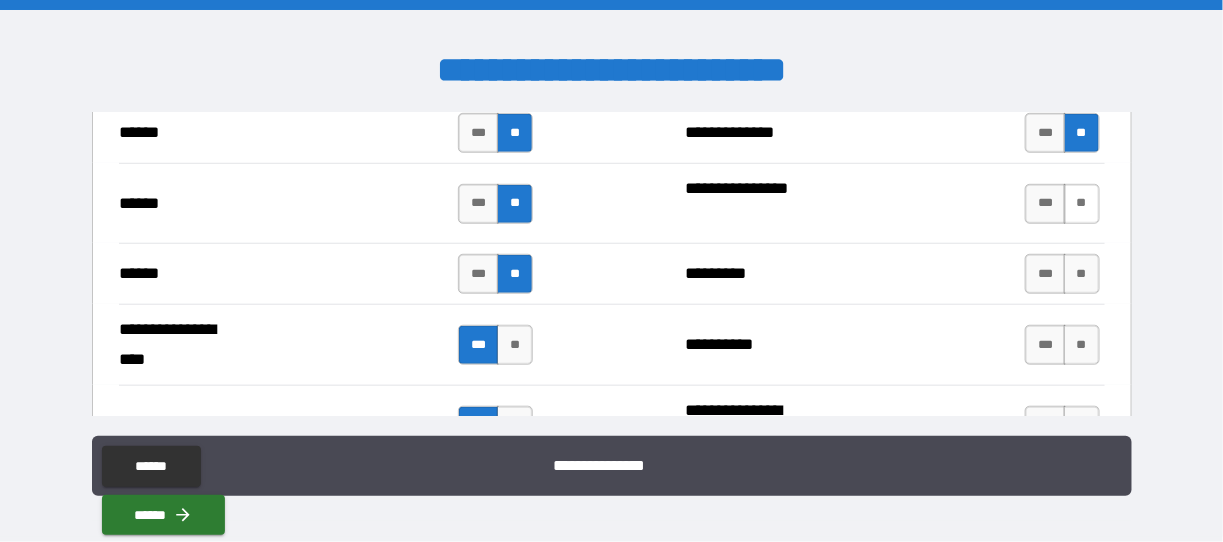 click on "**" at bounding box center [1082, 204] 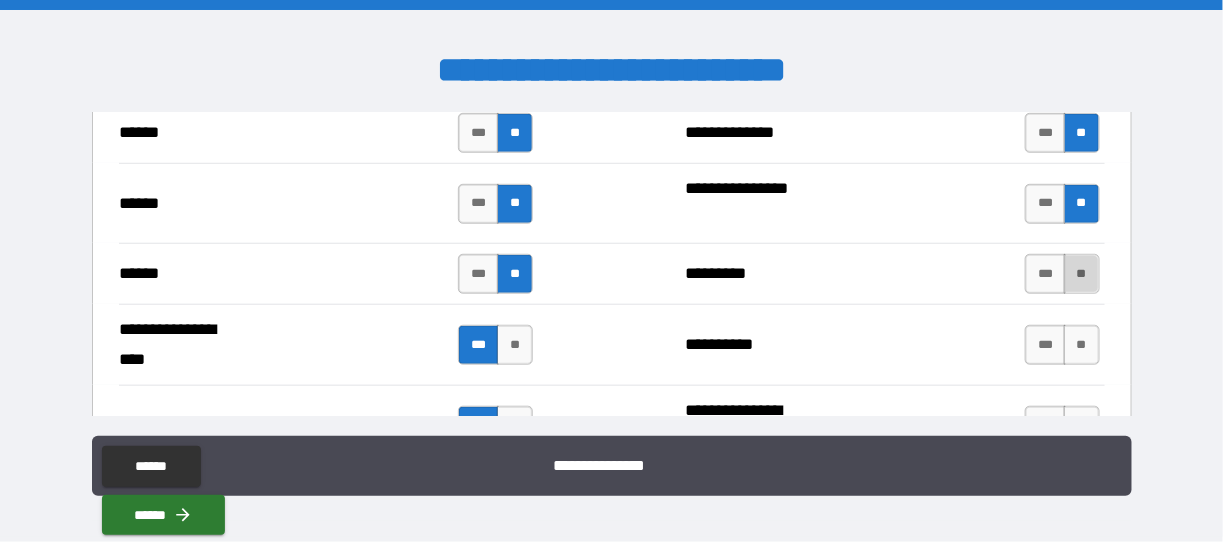 click on "**" at bounding box center (1082, 274) 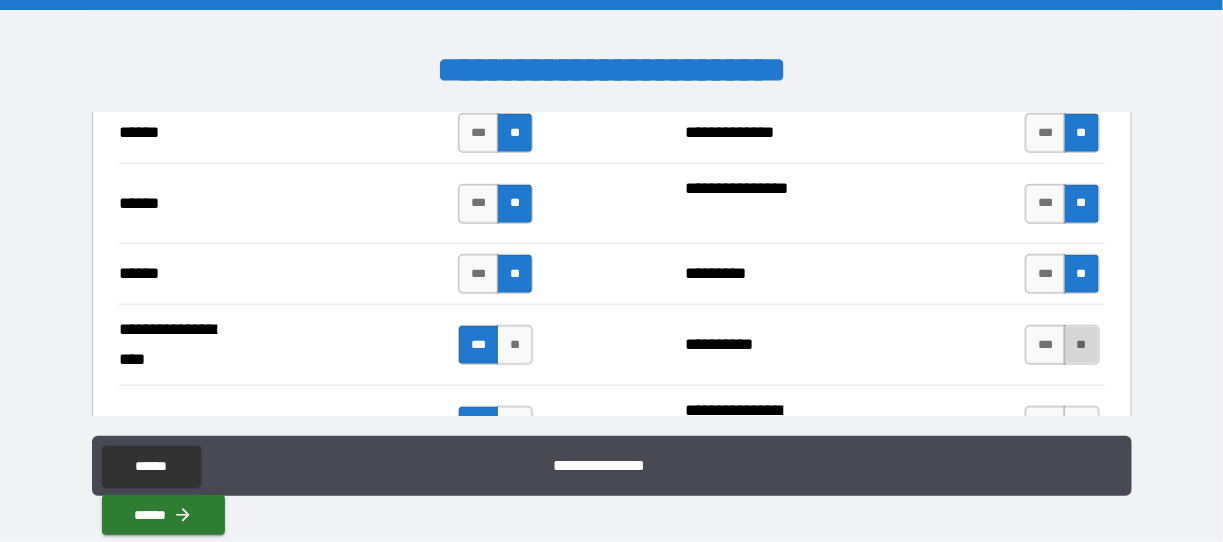 click on "**" at bounding box center (1082, 345) 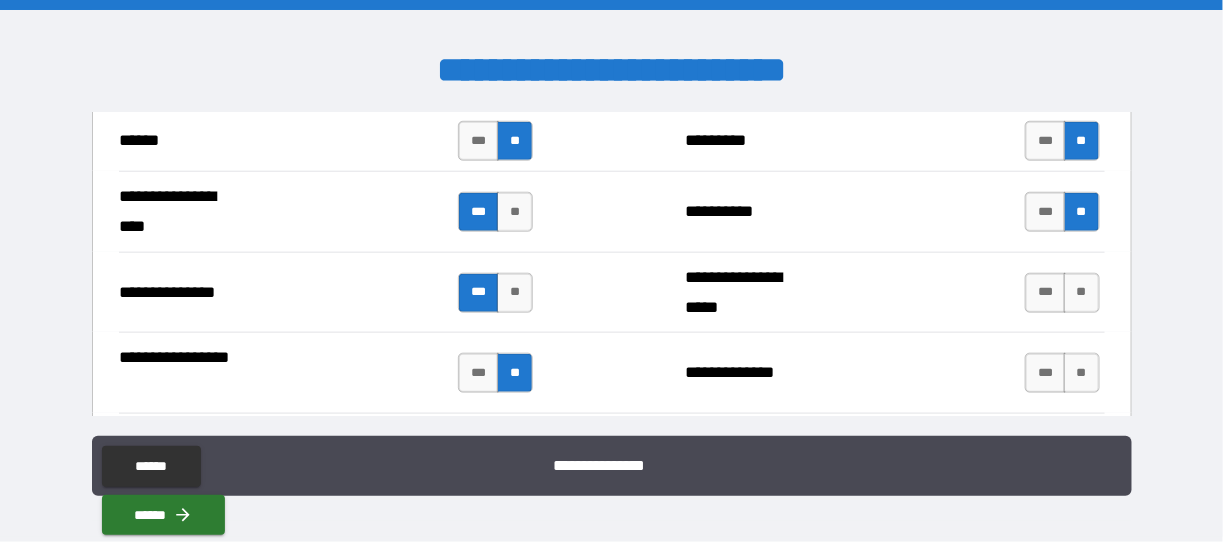 scroll, scrollTop: 2700, scrollLeft: 0, axis: vertical 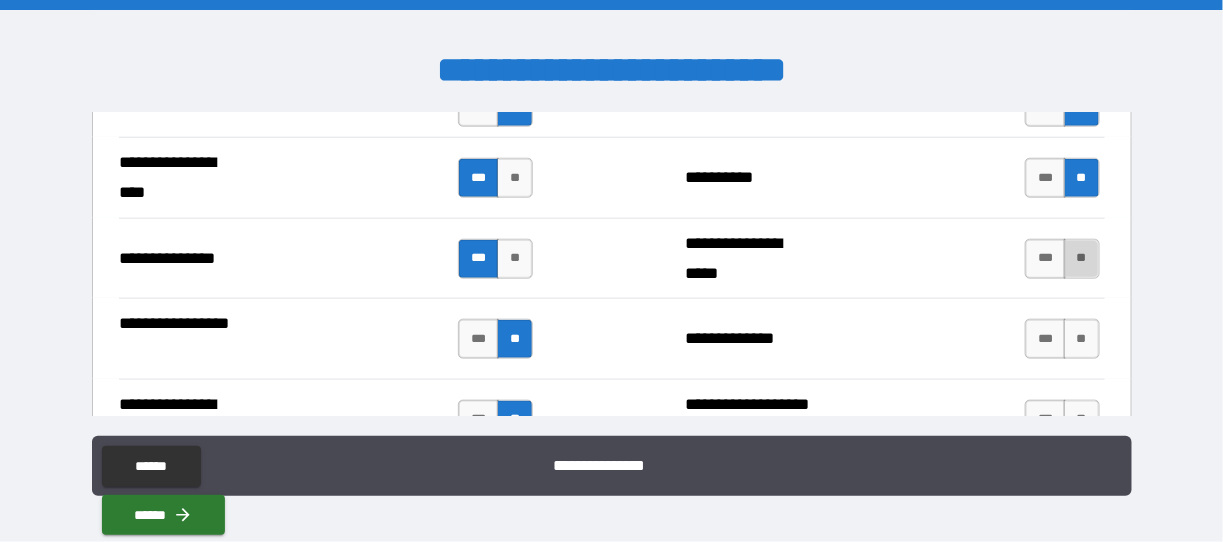 click on "**" at bounding box center (1082, 259) 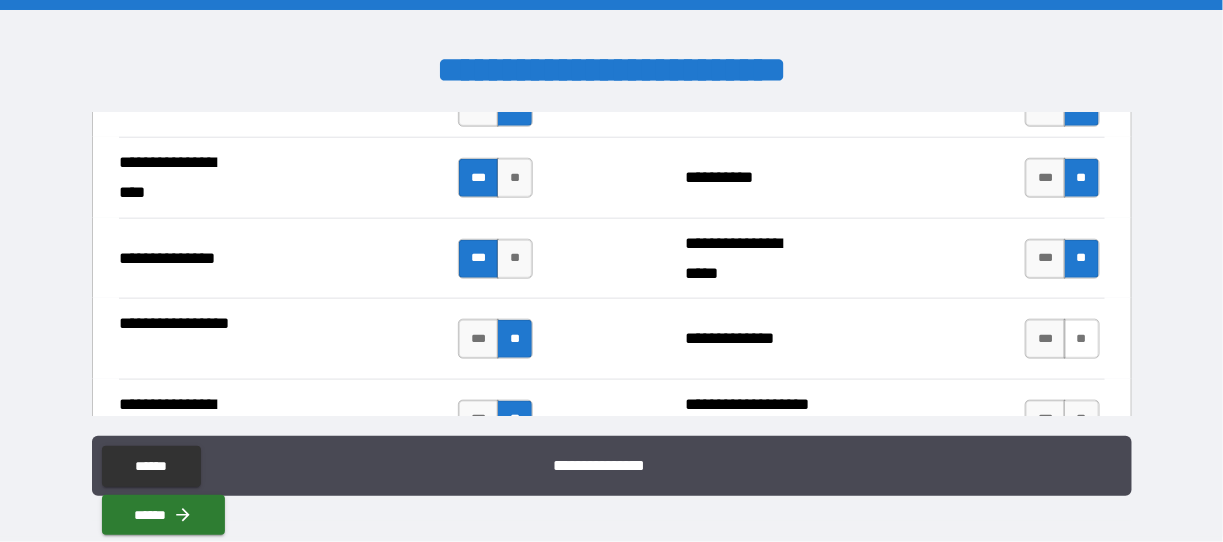 click on "**" at bounding box center [1082, 339] 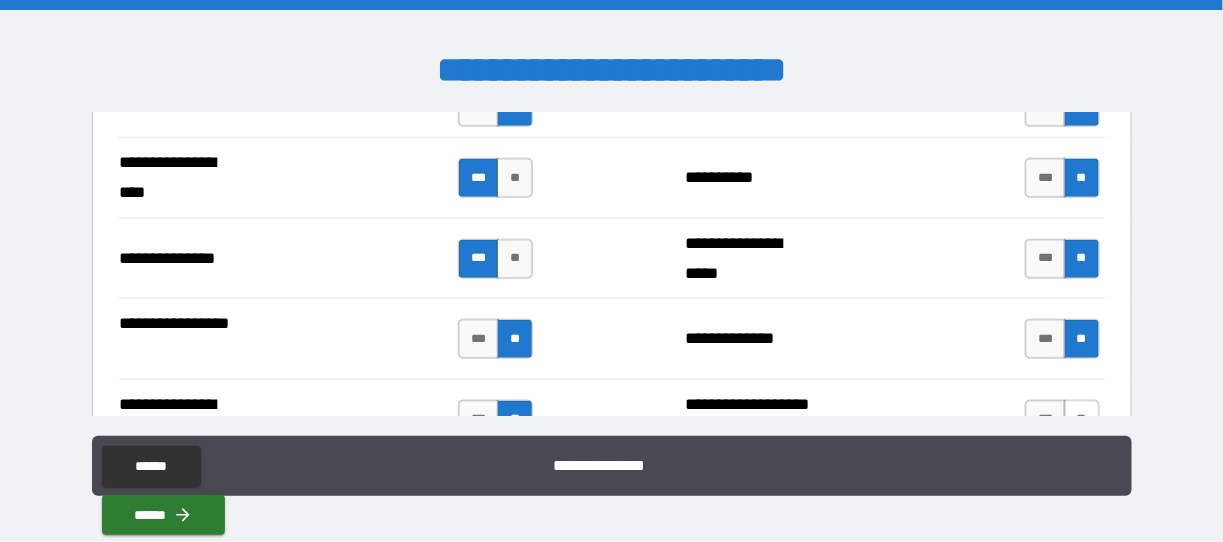 scroll, scrollTop: 2800, scrollLeft: 0, axis: vertical 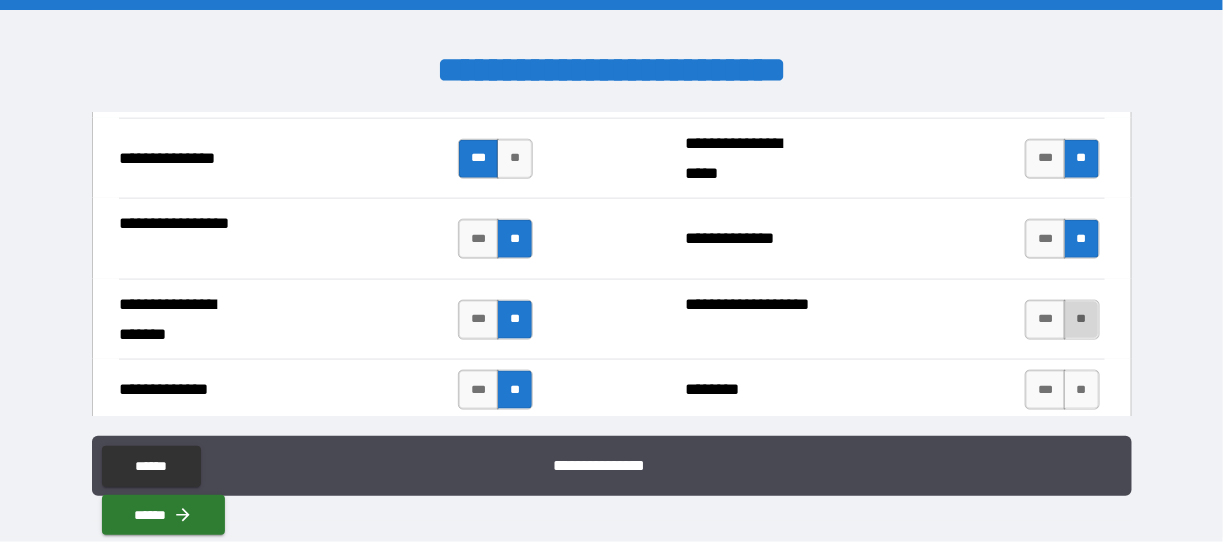 click on "**" at bounding box center (1082, 320) 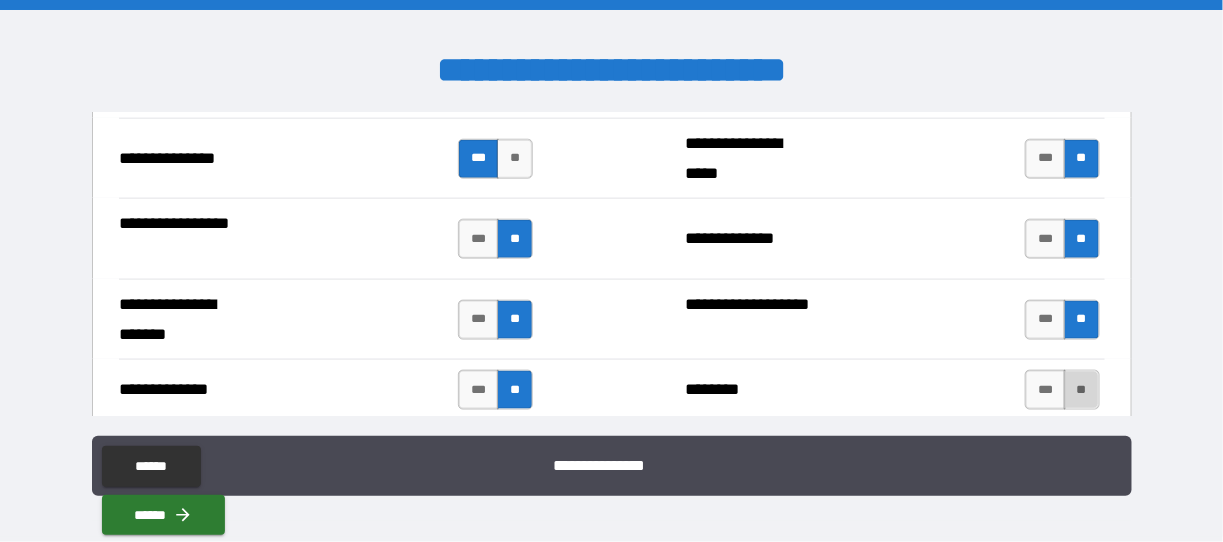 click on "**" at bounding box center (1082, 390) 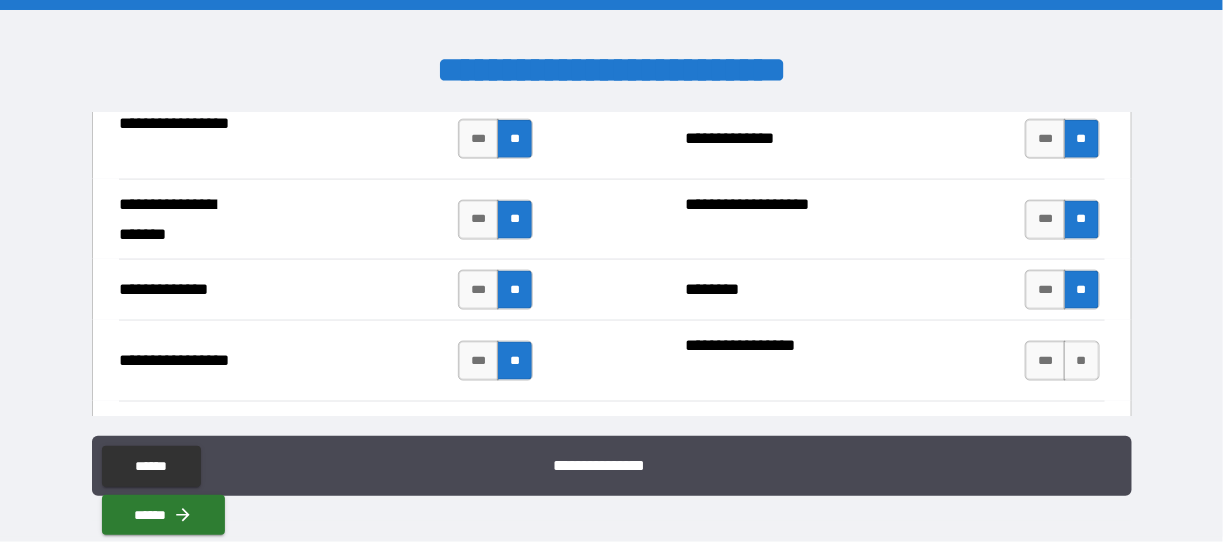 scroll, scrollTop: 3000, scrollLeft: 0, axis: vertical 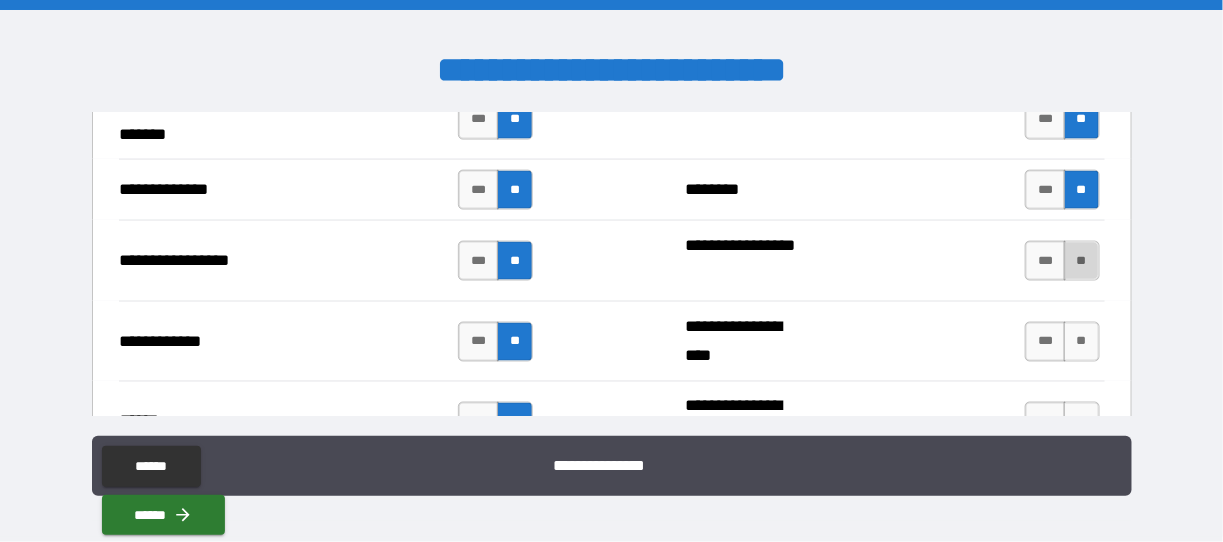 click on "**" at bounding box center (1082, 261) 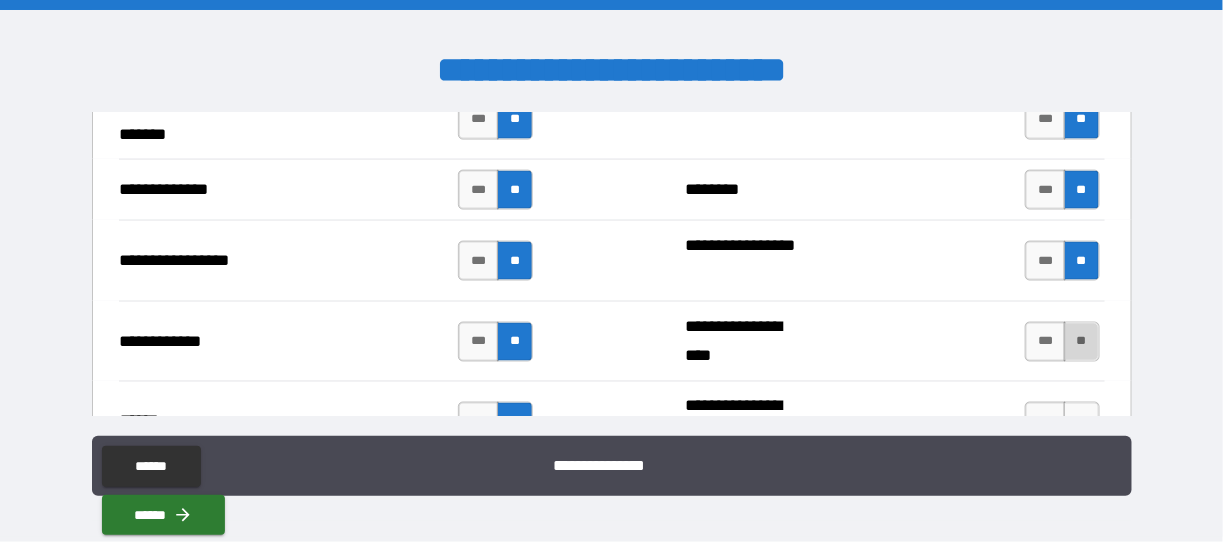 click on "**" at bounding box center [1082, 342] 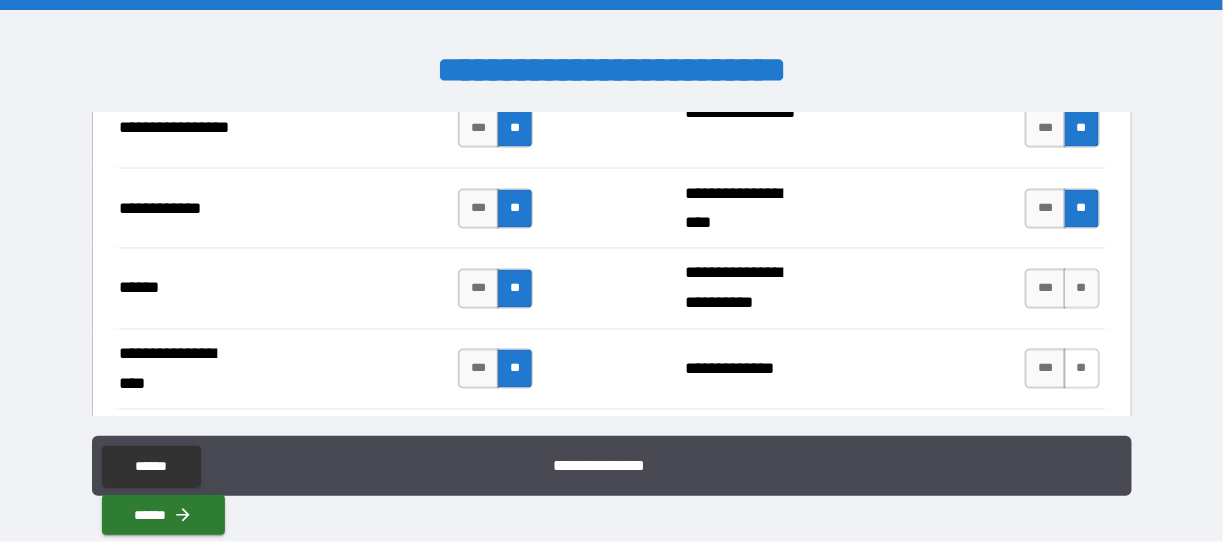 scroll, scrollTop: 3166, scrollLeft: 0, axis: vertical 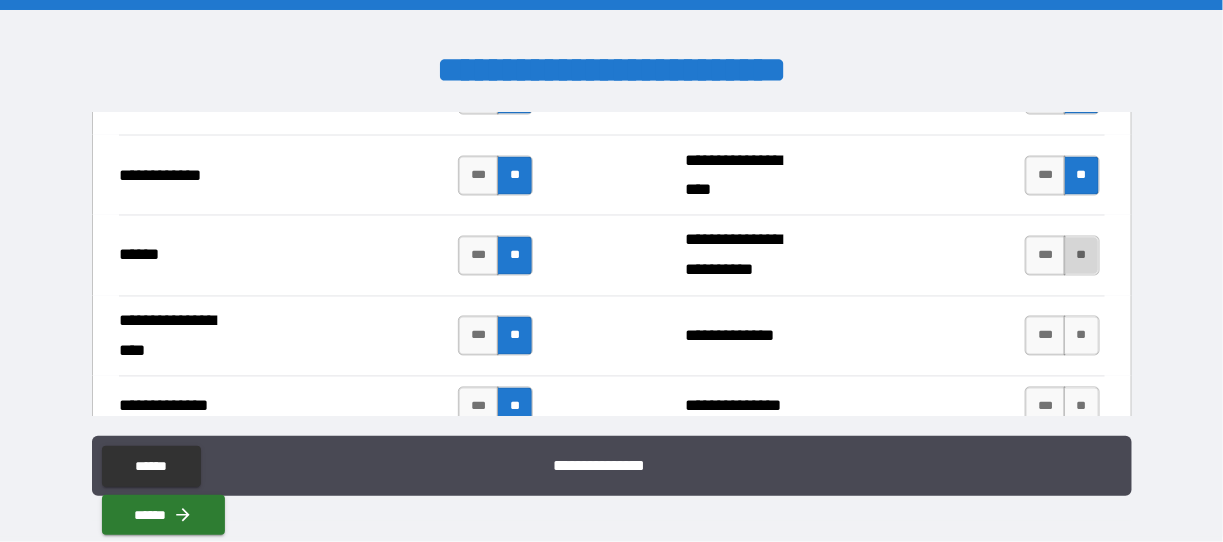 click on "**" at bounding box center (1082, 256) 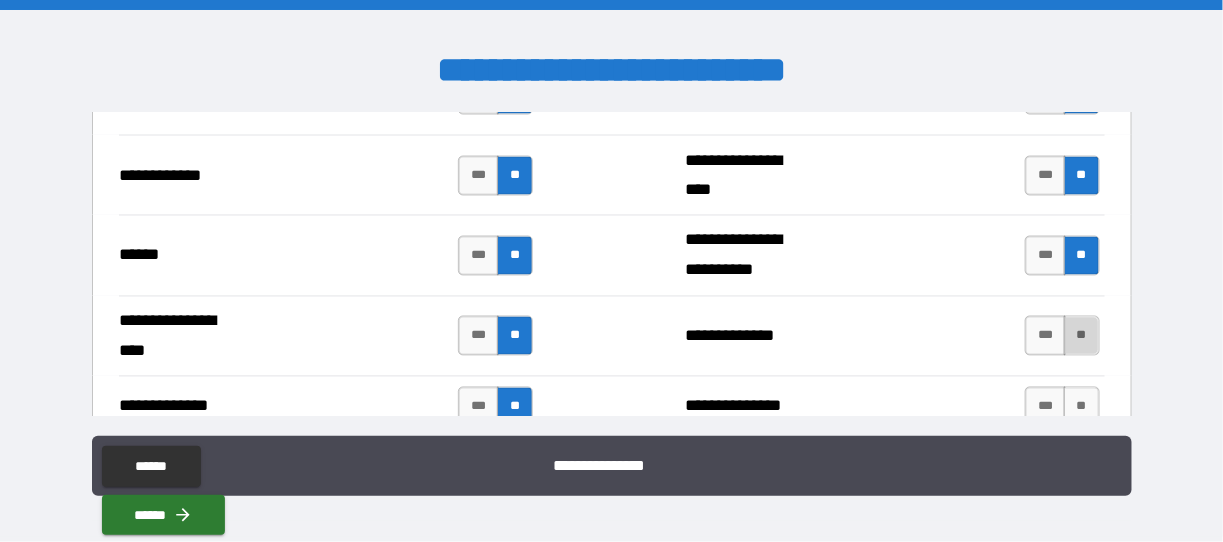 click on "**" at bounding box center [1082, 336] 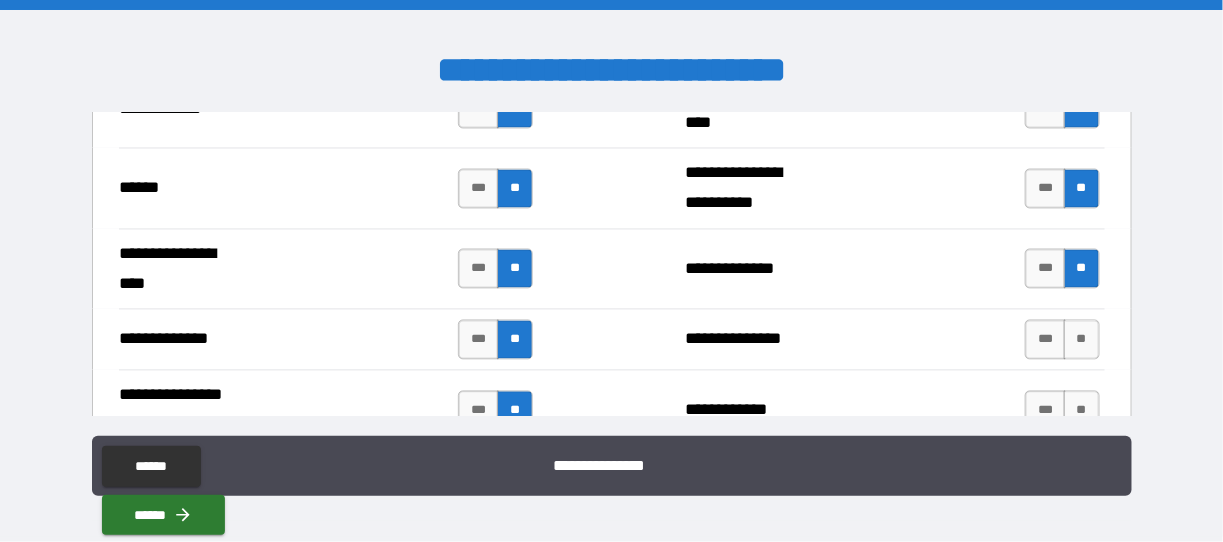 scroll, scrollTop: 3266, scrollLeft: 0, axis: vertical 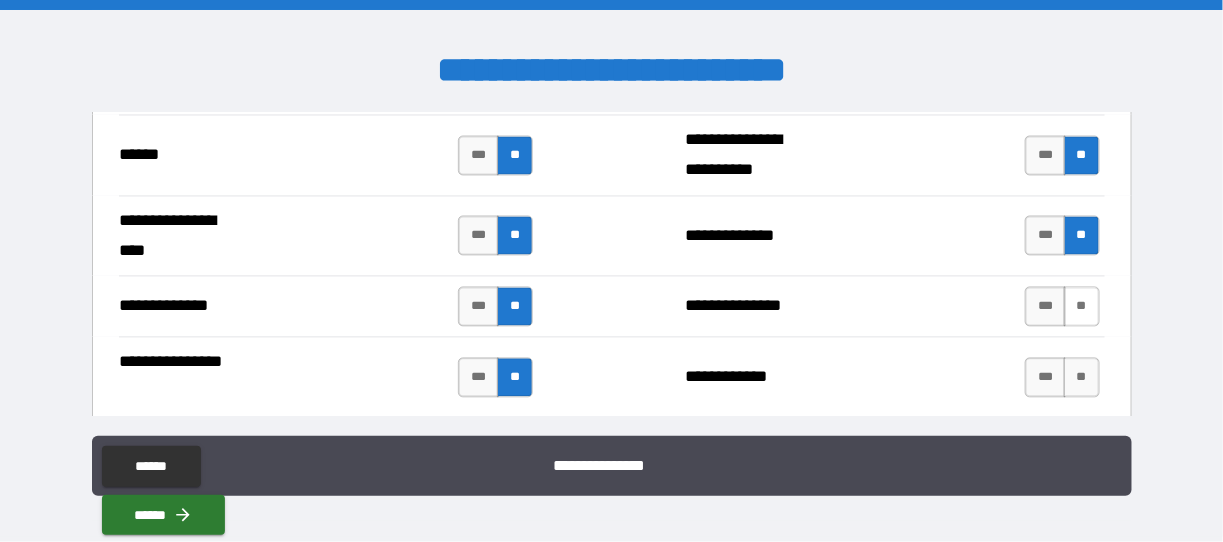 click on "**" at bounding box center [1082, 307] 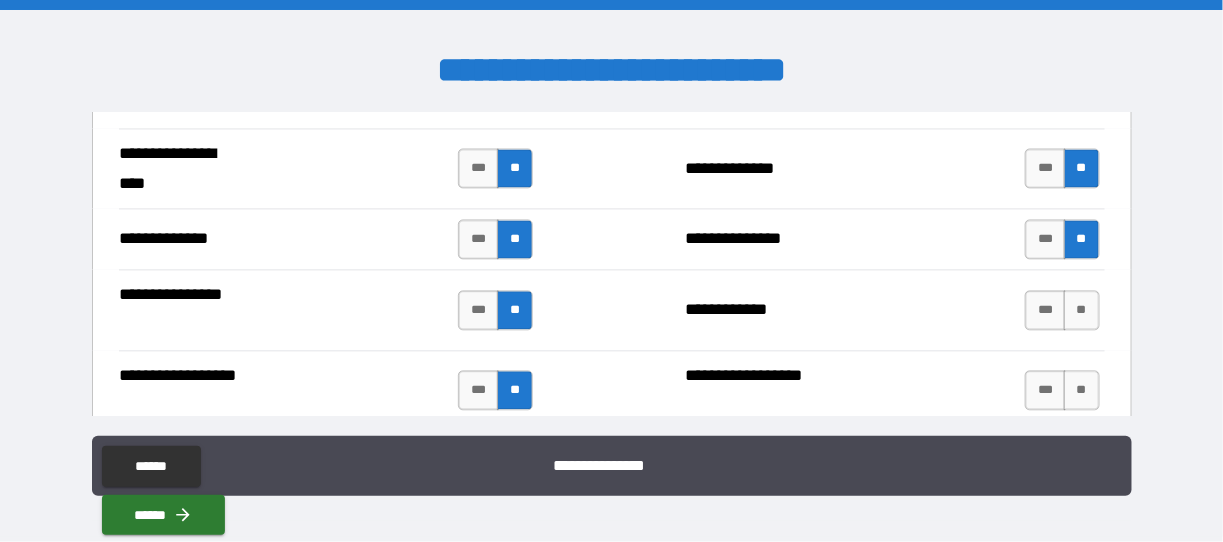 scroll, scrollTop: 3366, scrollLeft: 0, axis: vertical 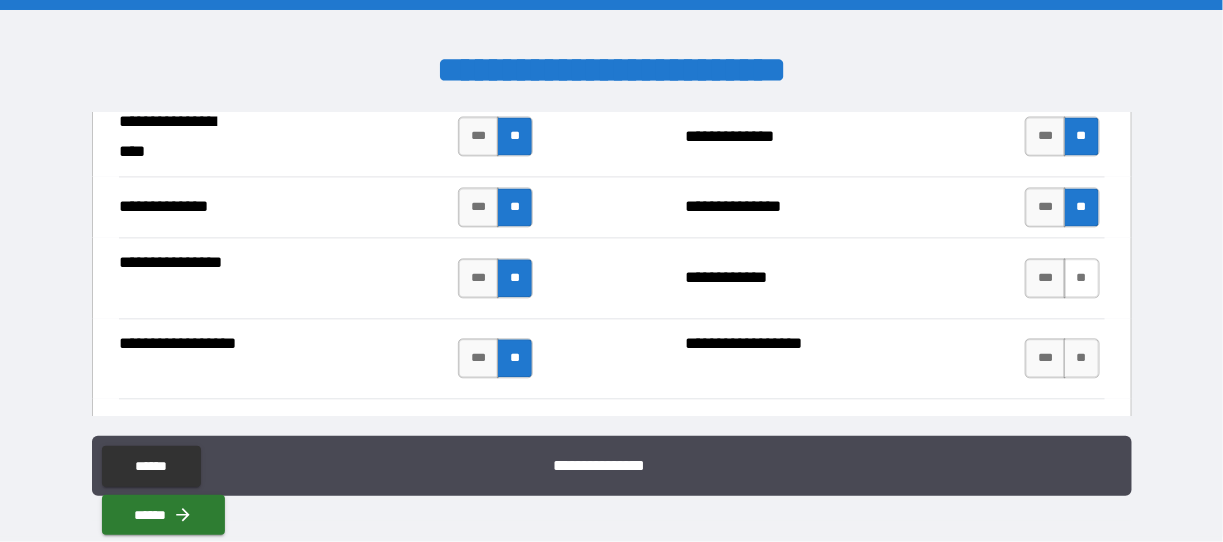 click on "**" at bounding box center [1082, 278] 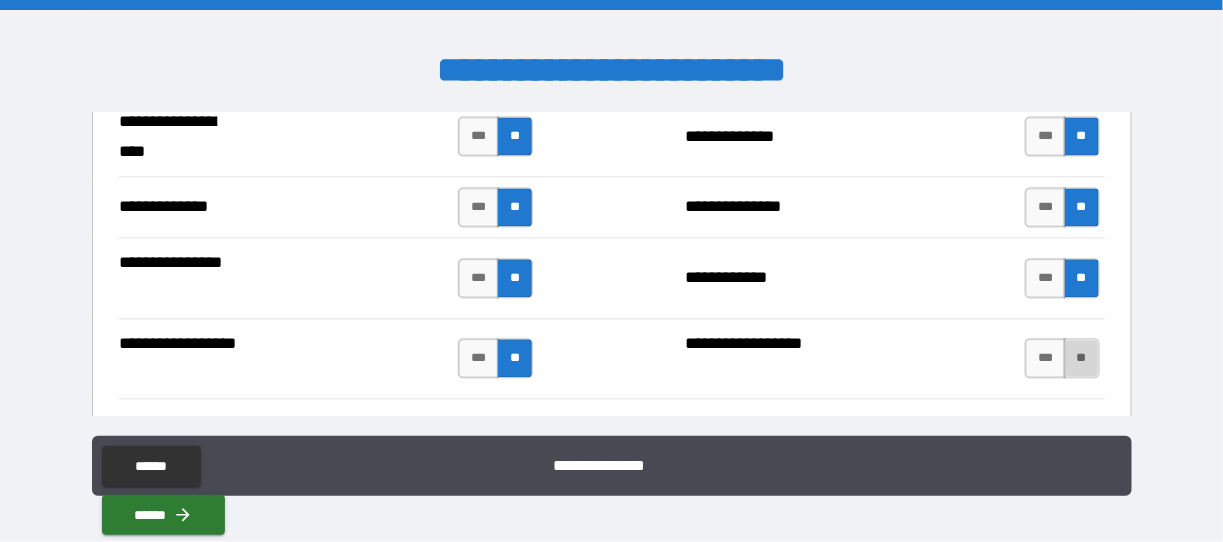 click on "**" at bounding box center (1082, 358) 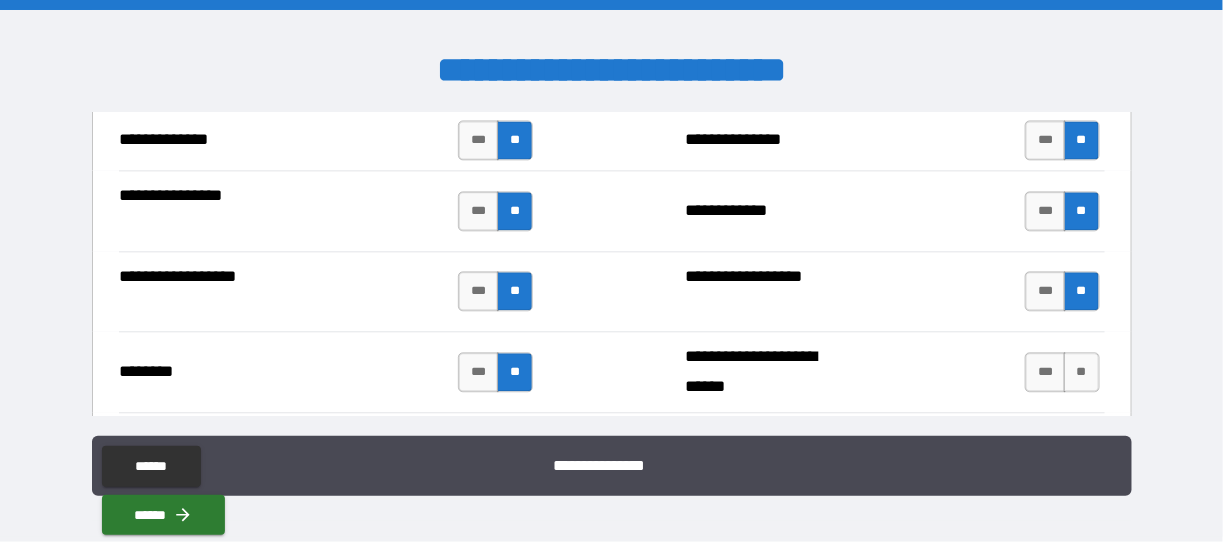 scroll, scrollTop: 3500, scrollLeft: 0, axis: vertical 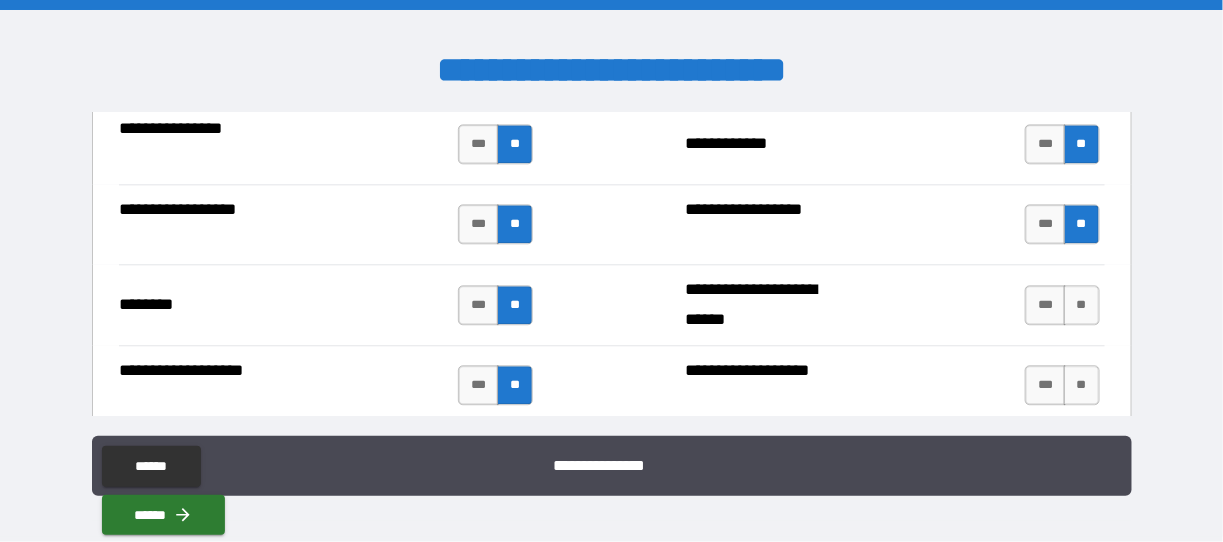click on "*** **" at bounding box center [1062, 305] 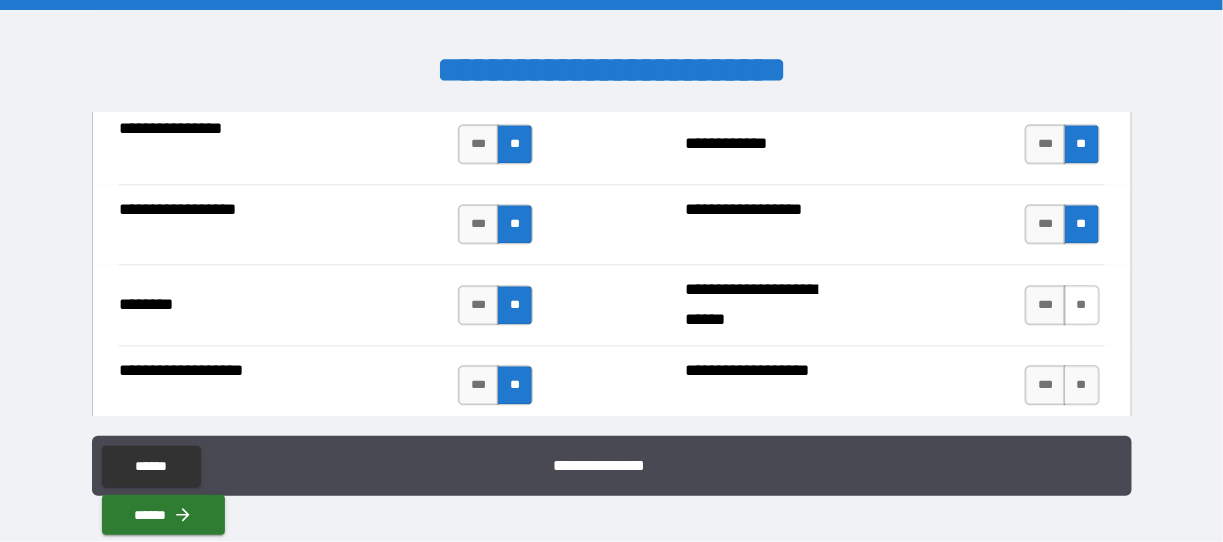 click on "**" at bounding box center [1082, 305] 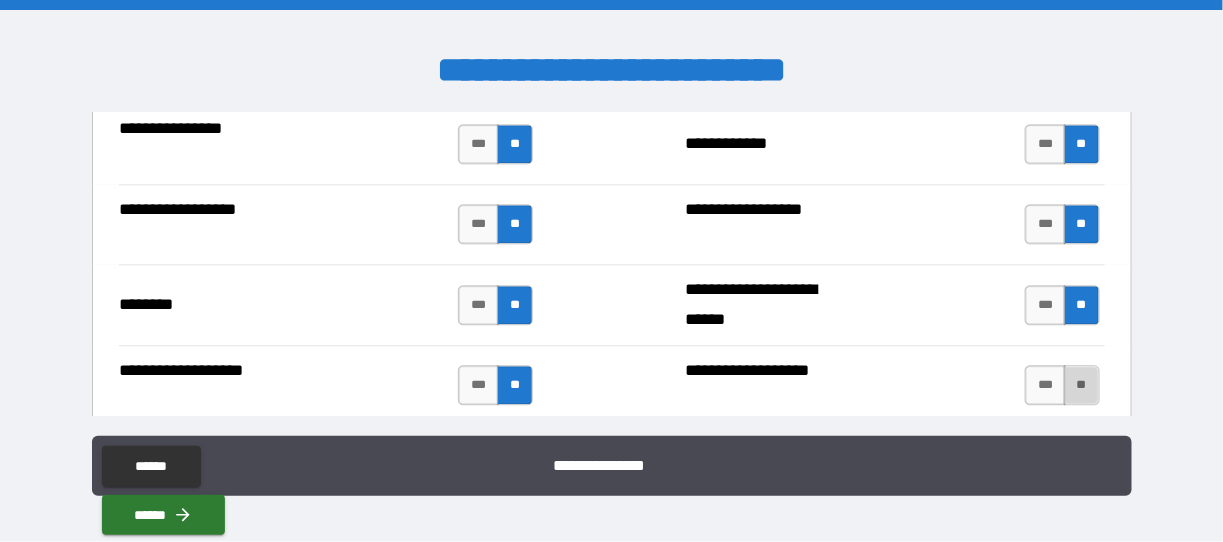 click on "**" at bounding box center [1082, 385] 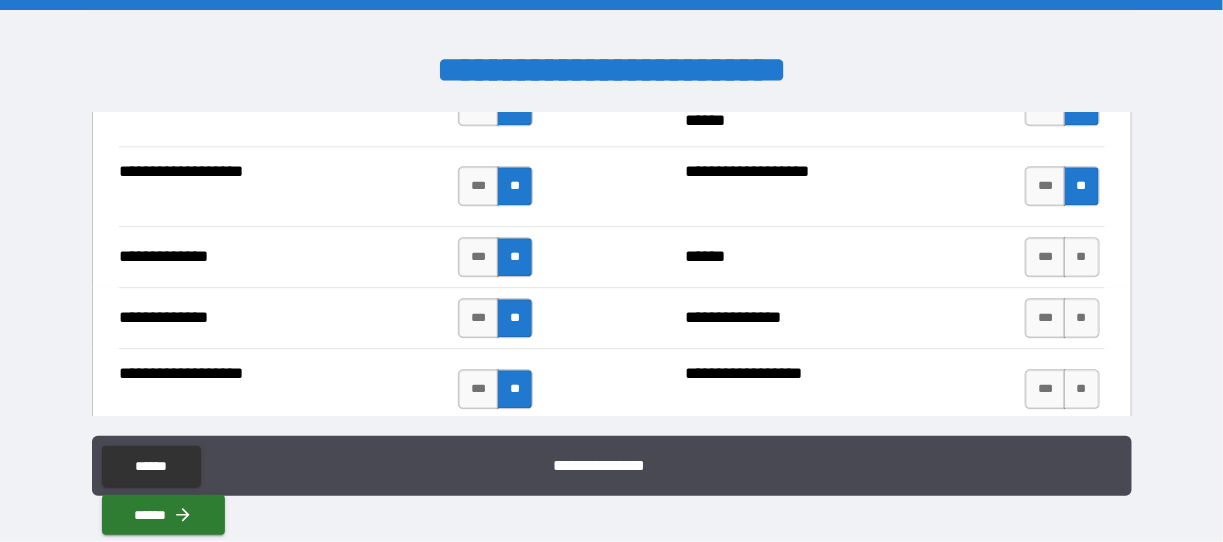 scroll, scrollTop: 3733, scrollLeft: 0, axis: vertical 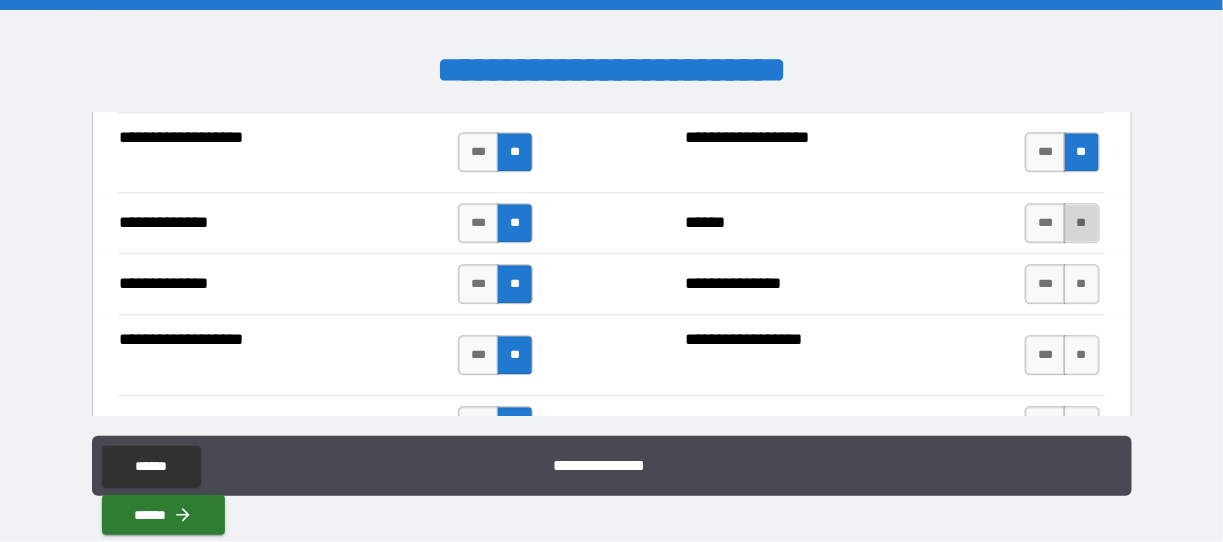 click on "**" at bounding box center [1082, 223] 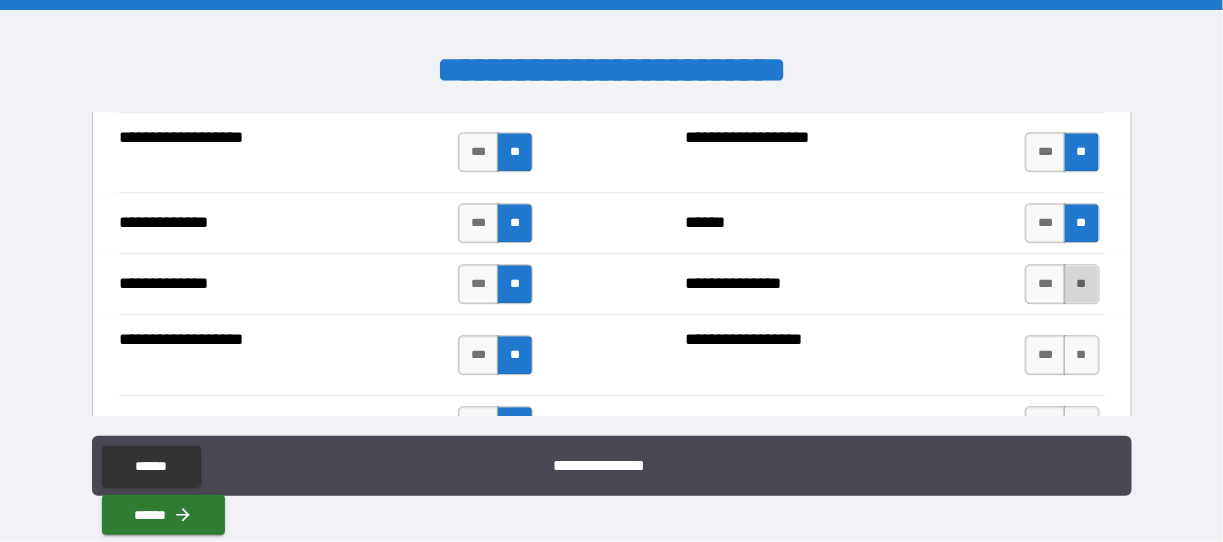 click on "**" at bounding box center (1082, 284) 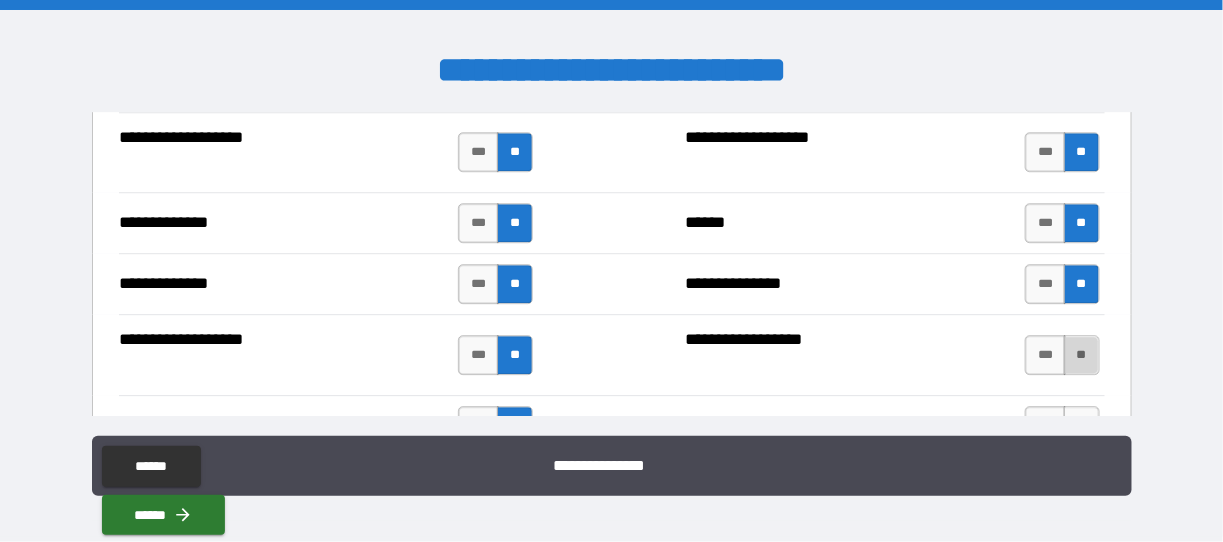click on "**" at bounding box center (1082, 355) 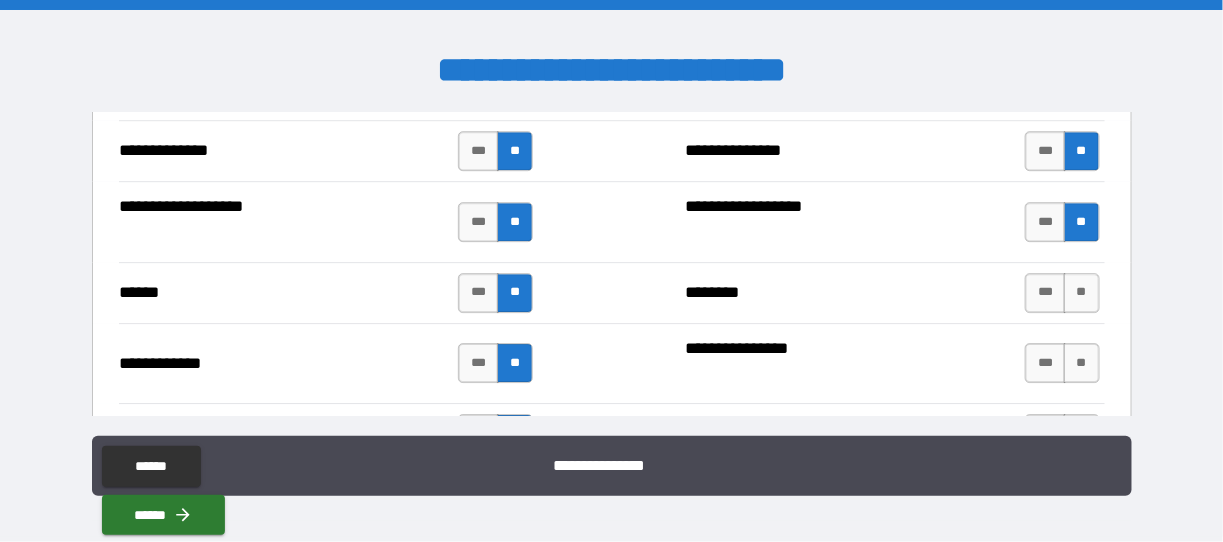 scroll, scrollTop: 3899, scrollLeft: 0, axis: vertical 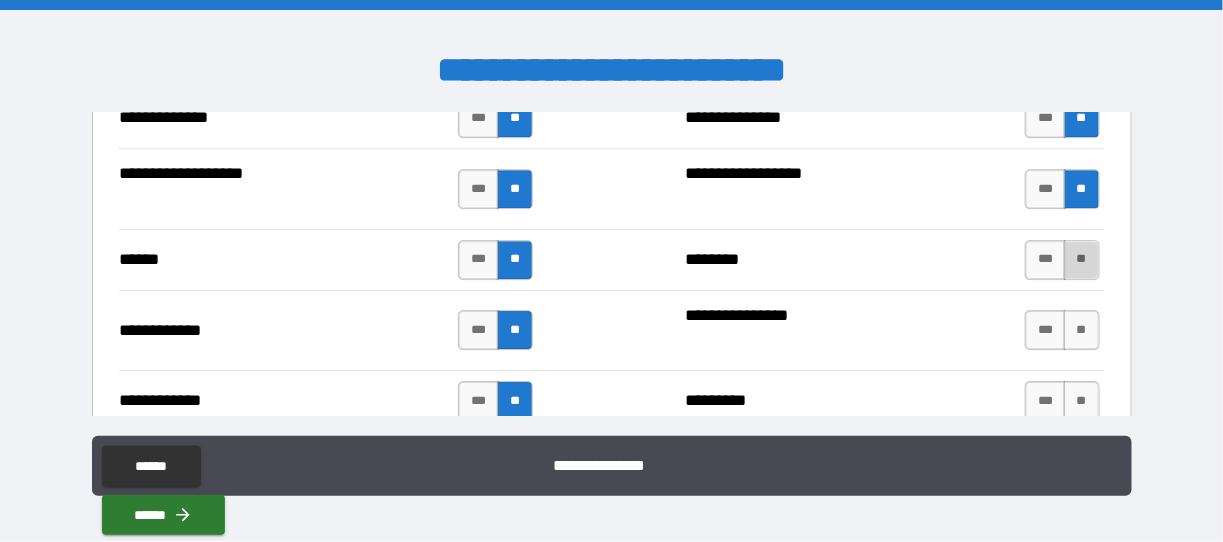 click on "**" at bounding box center [1082, 260] 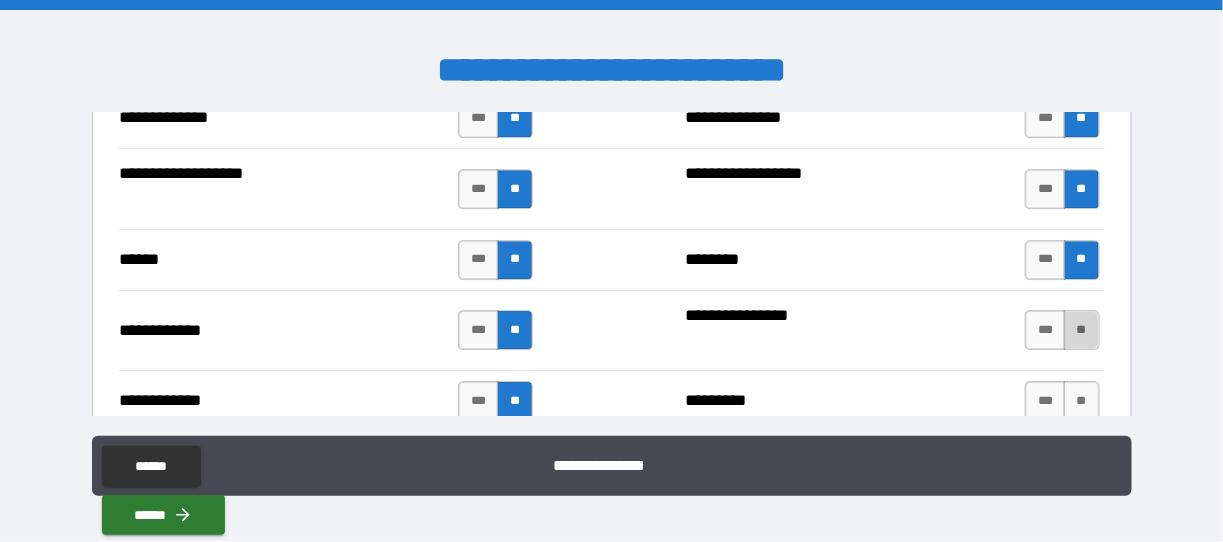 click on "**" at bounding box center (1082, 330) 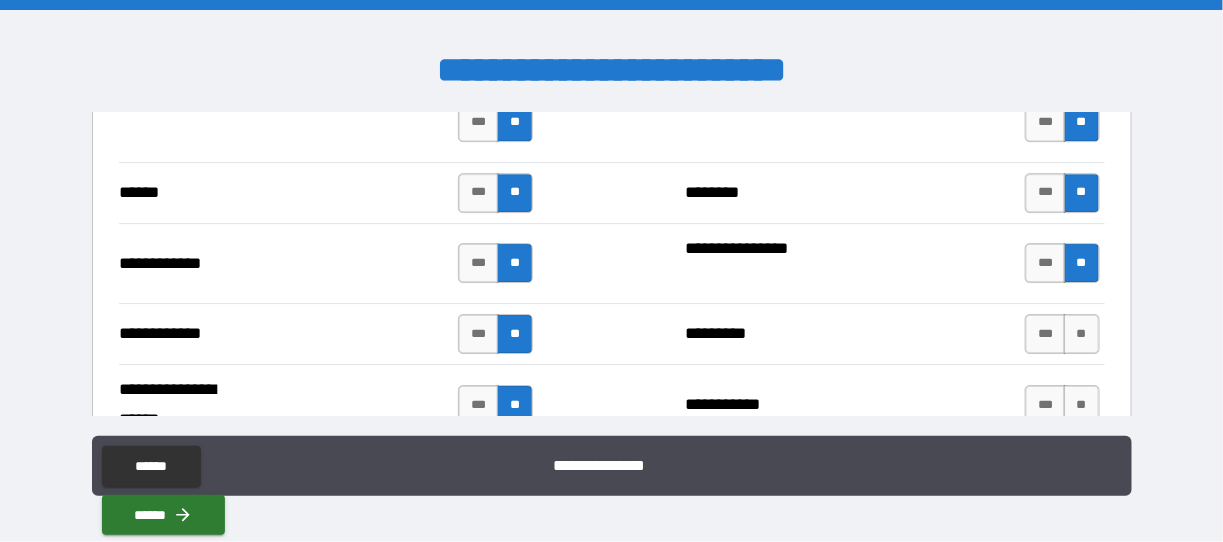 scroll, scrollTop: 3999, scrollLeft: 0, axis: vertical 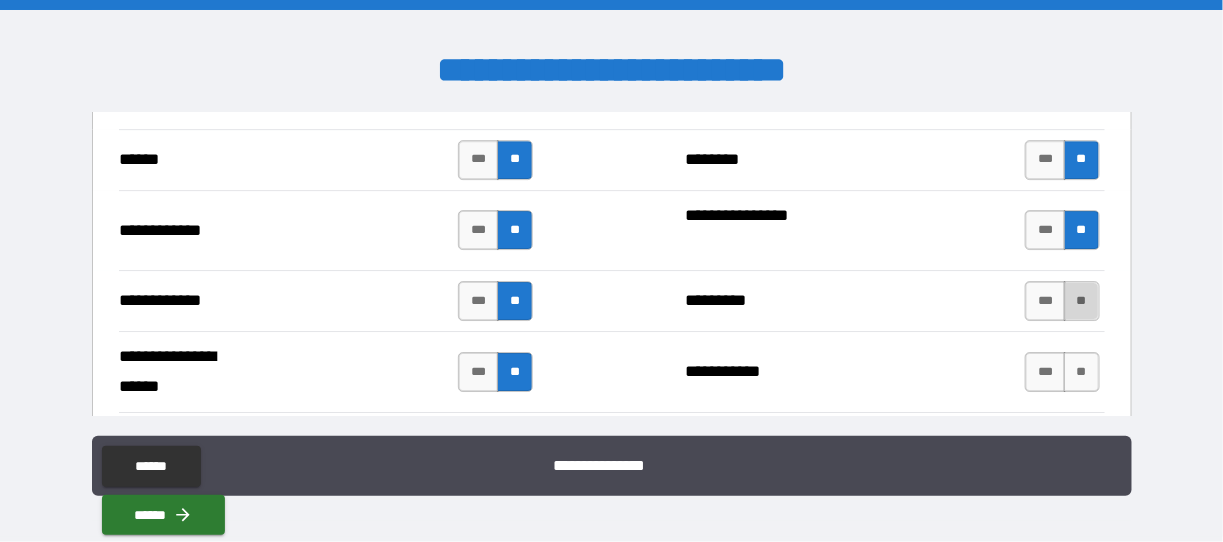 click on "**" at bounding box center (1082, 301) 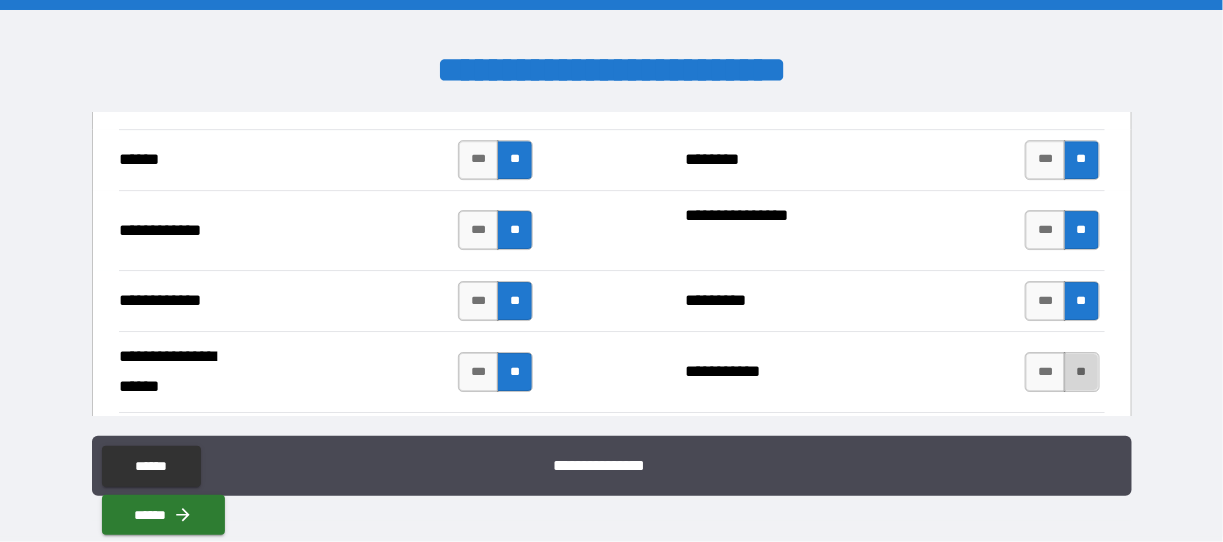click on "**" at bounding box center (1082, 372) 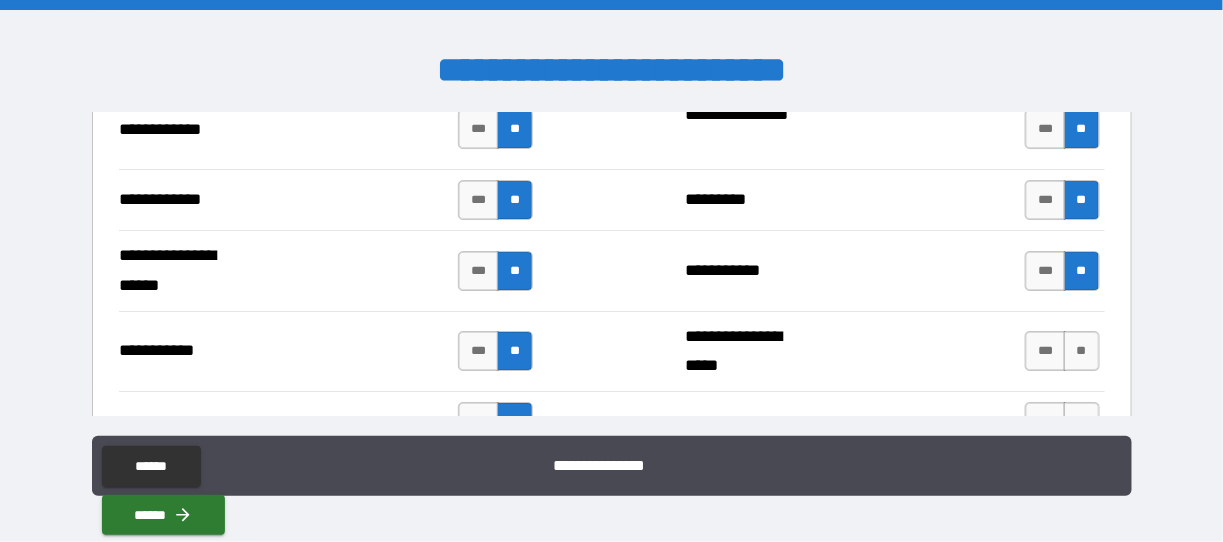 scroll, scrollTop: 4133, scrollLeft: 0, axis: vertical 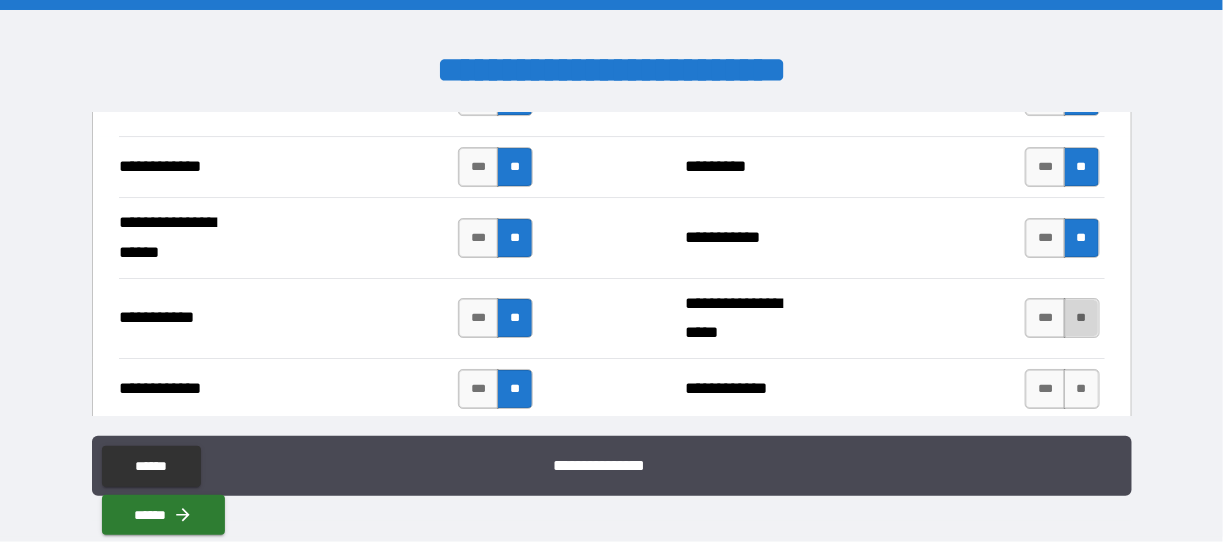 click on "**" at bounding box center (1082, 318) 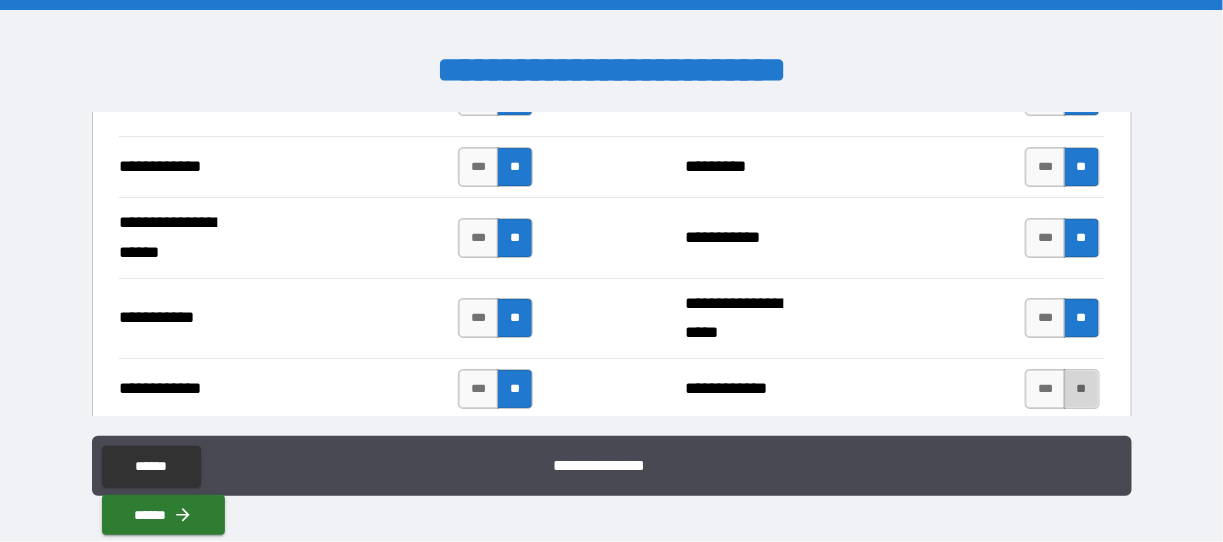 click on "**" at bounding box center [1082, 389] 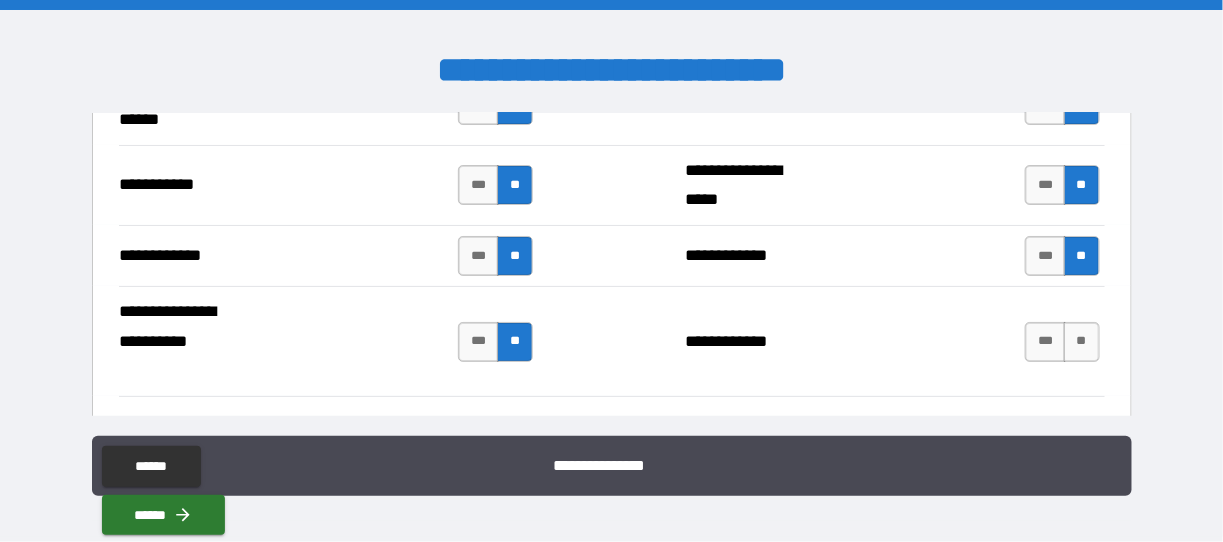 scroll, scrollTop: 4300, scrollLeft: 0, axis: vertical 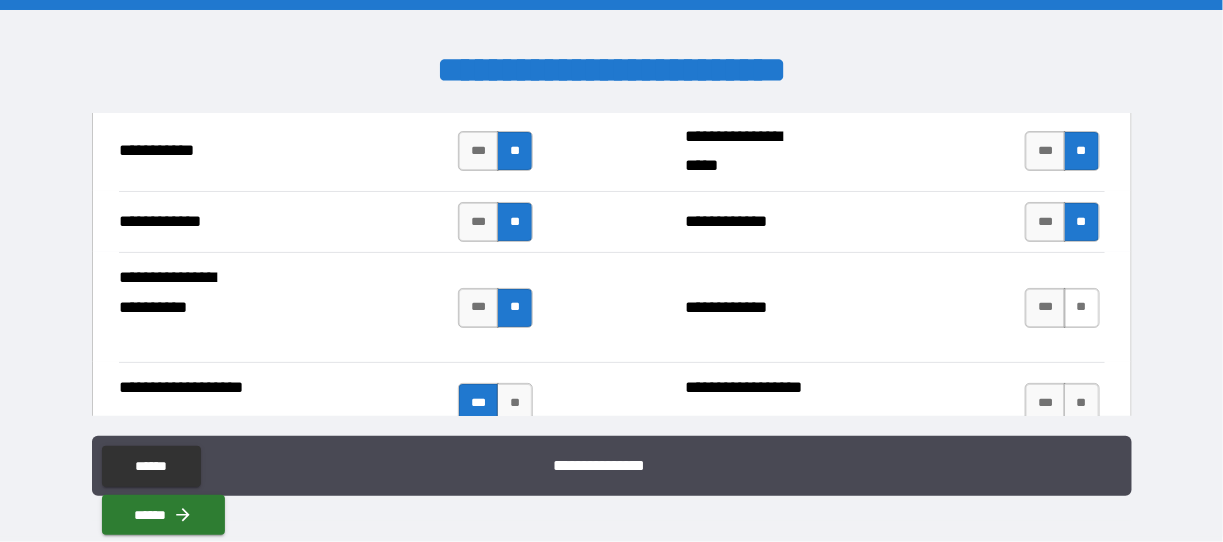 click on "**" at bounding box center (1082, 308) 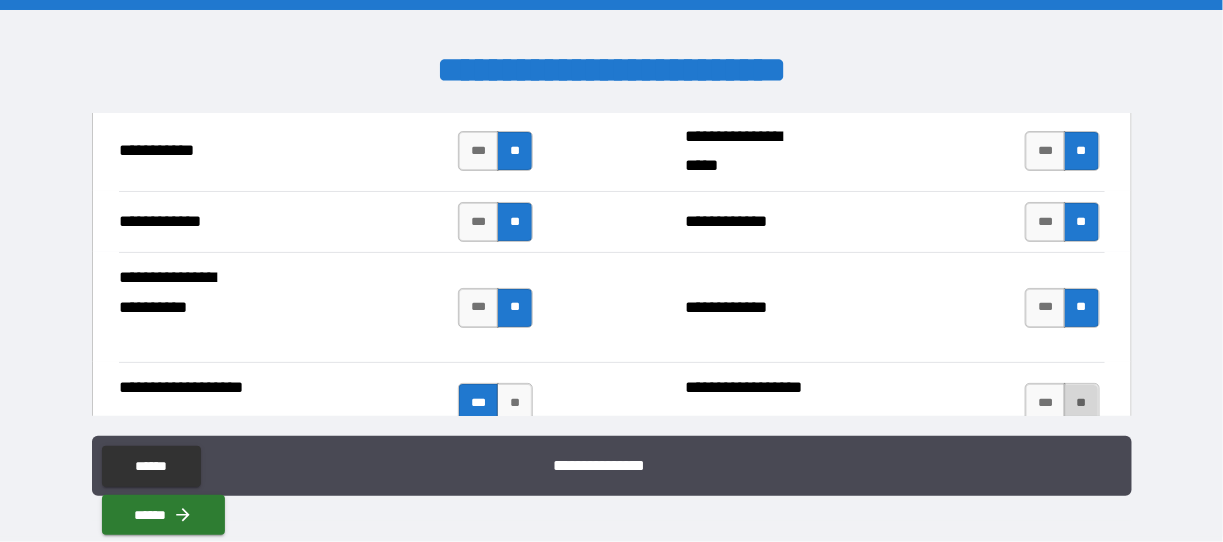 click on "**" at bounding box center [1082, 403] 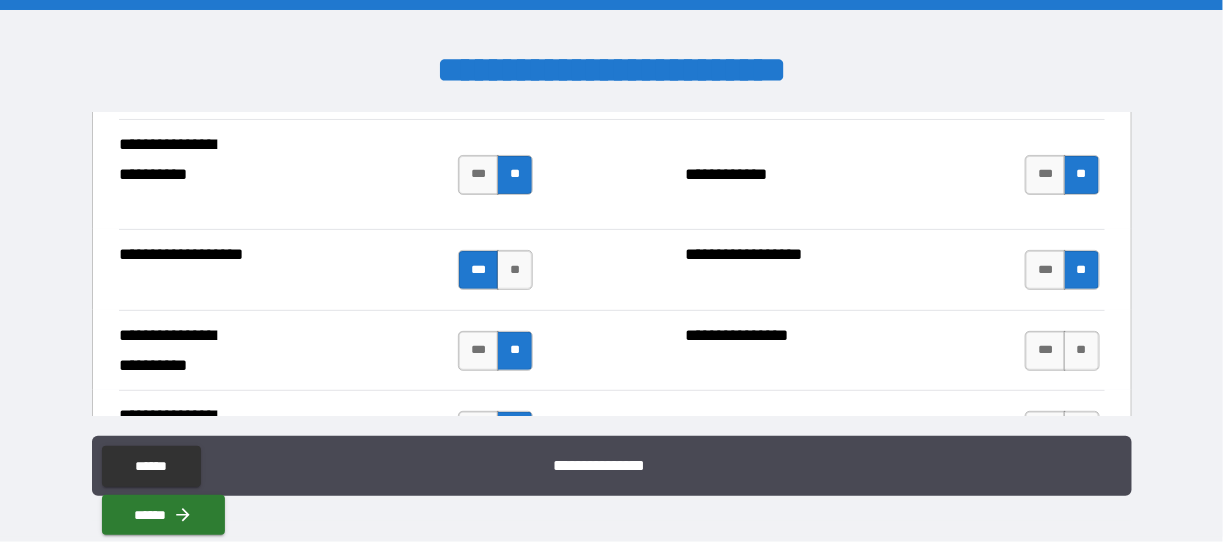 scroll, scrollTop: 4466, scrollLeft: 0, axis: vertical 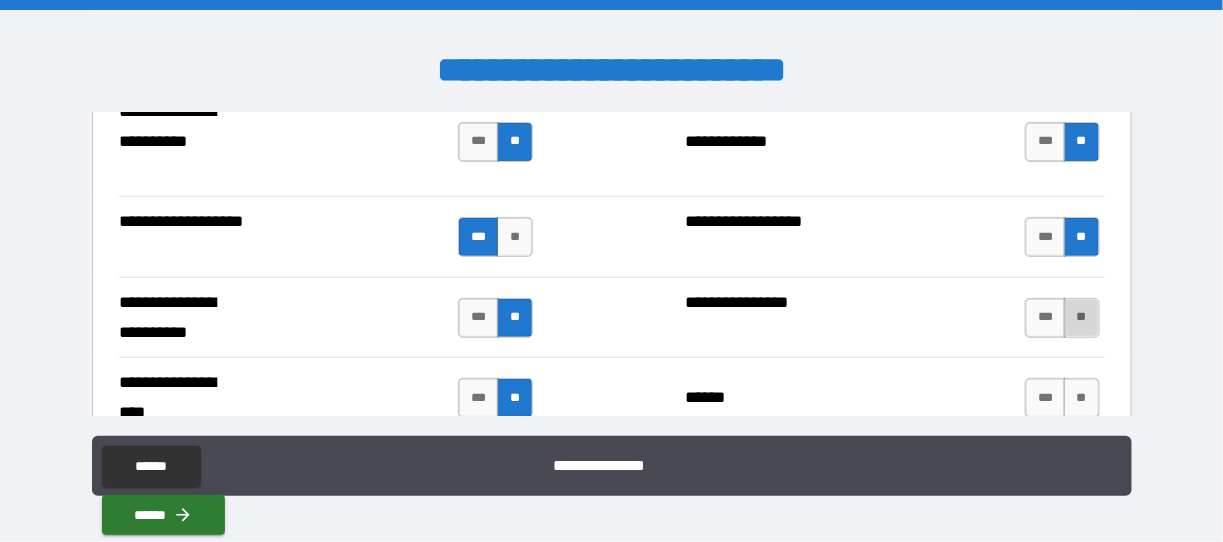 click on "**" at bounding box center (1082, 318) 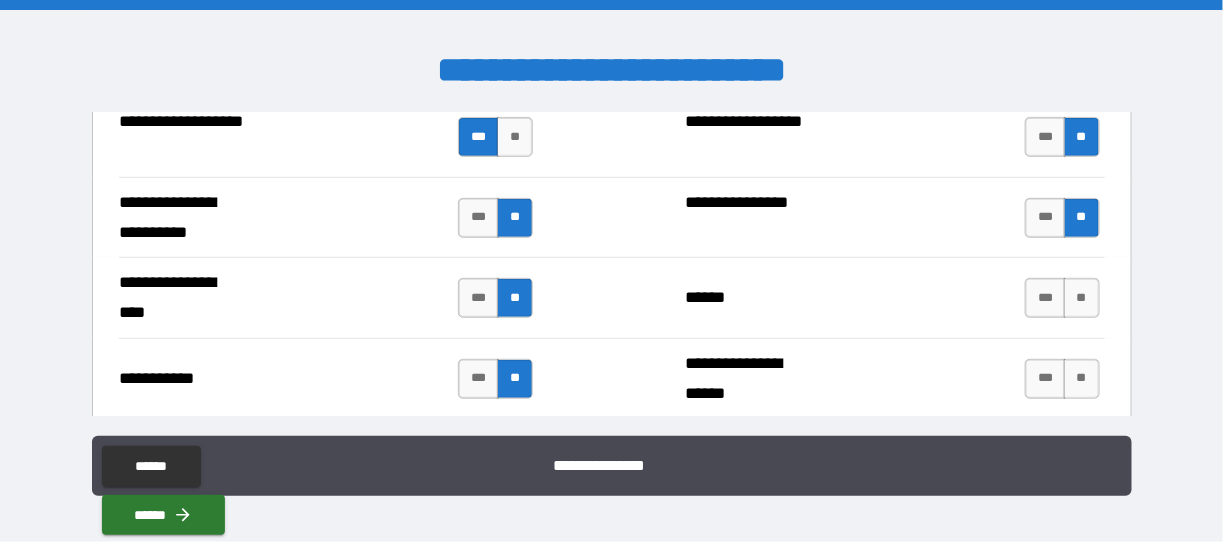 scroll, scrollTop: 4600, scrollLeft: 0, axis: vertical 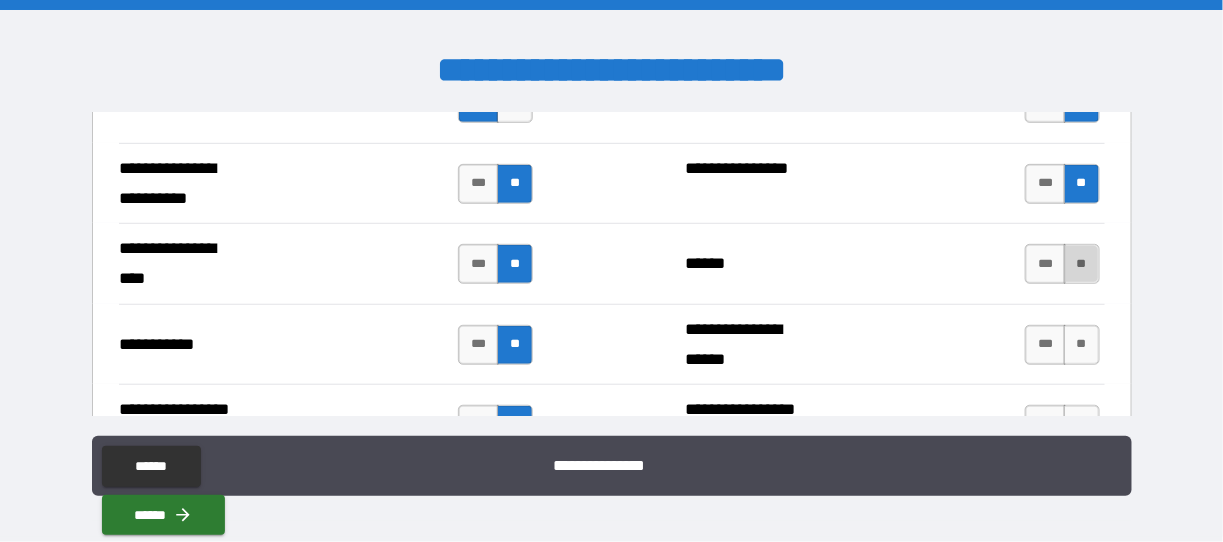 click on "**" at bounding box center [1082, 264] 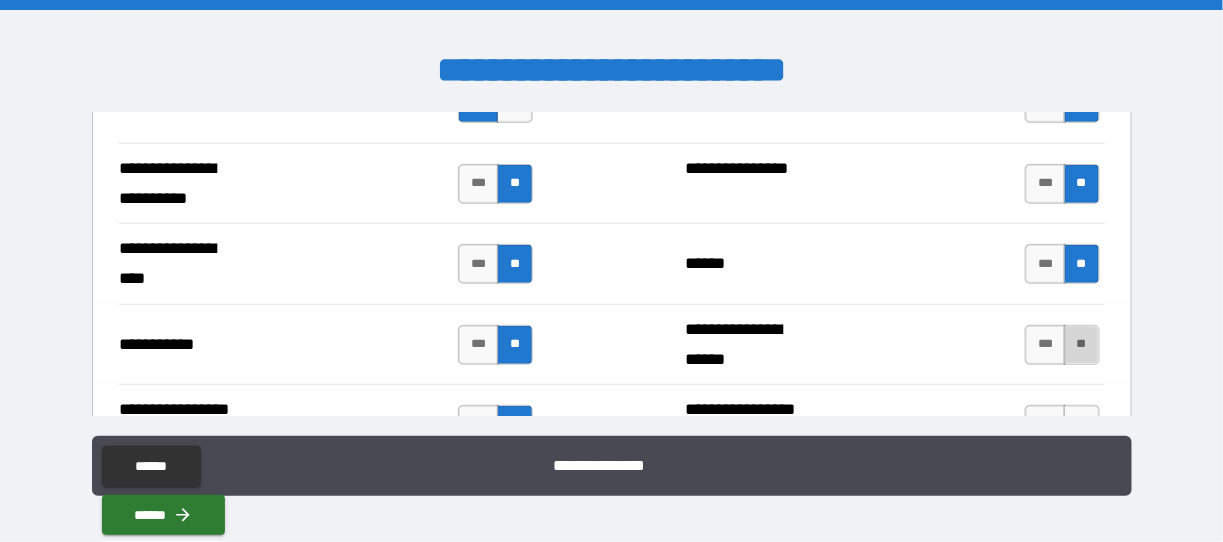 click on "**" at bounding box center [1082, 345] 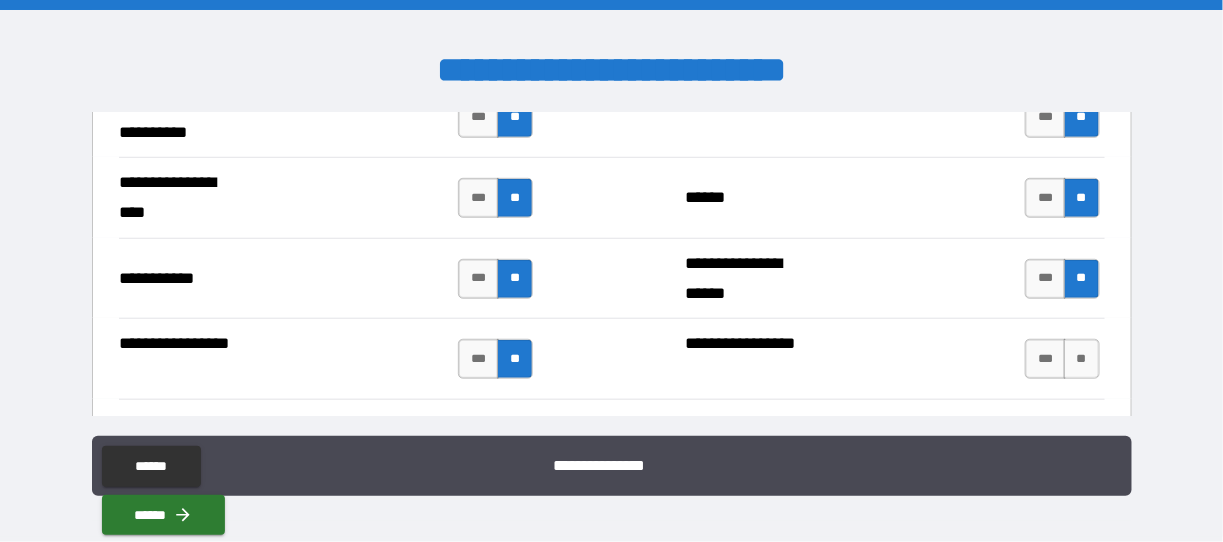 scroll, scrollTop: 4700, scrollLeft: 0, axis: vertical 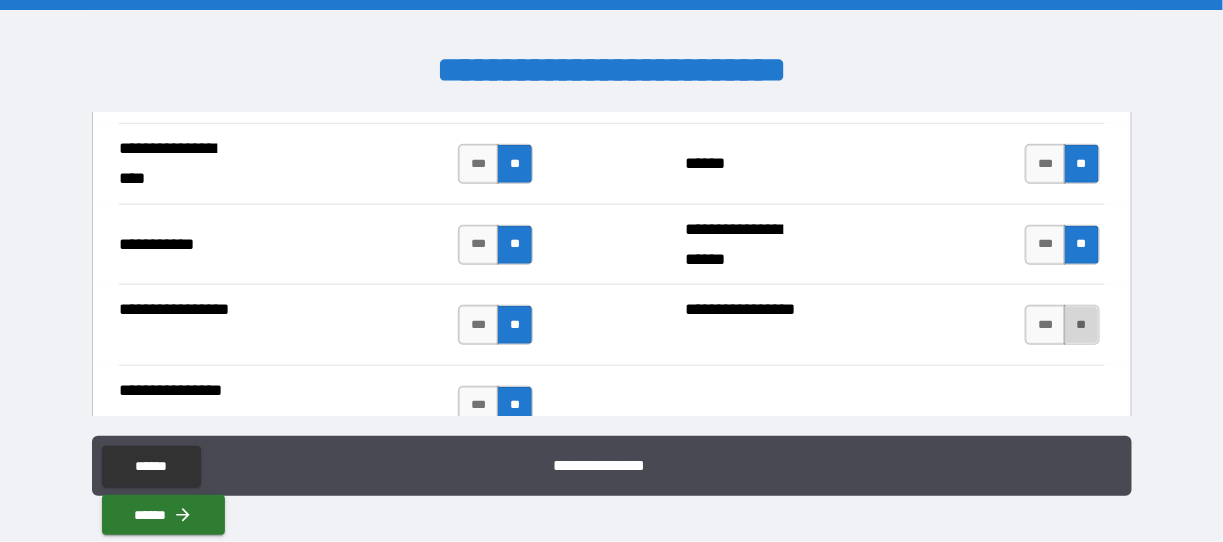 click on "**" at bounding box center (1082, 325) 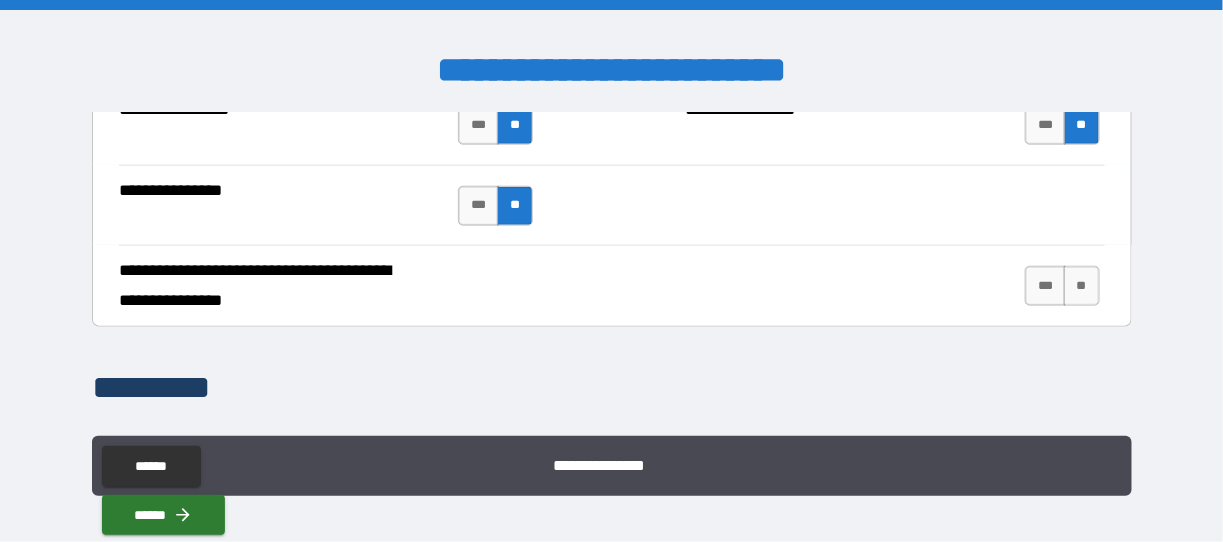 scroll, scrollTop: 4933, scrollLeft: 0, axis: vertical 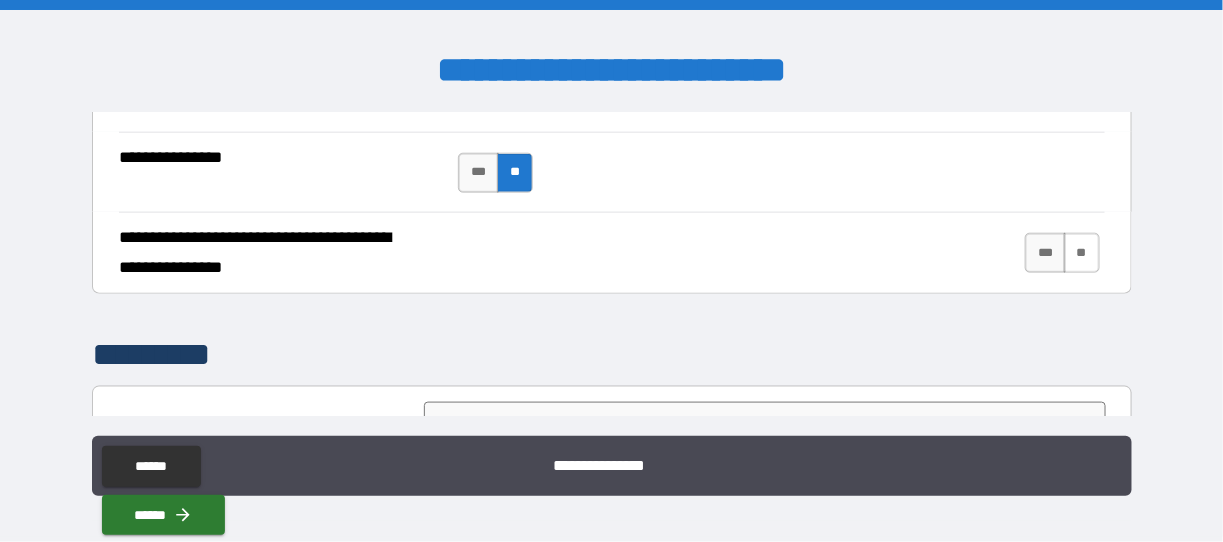 click on "**" at bounding box center [1082, 253] 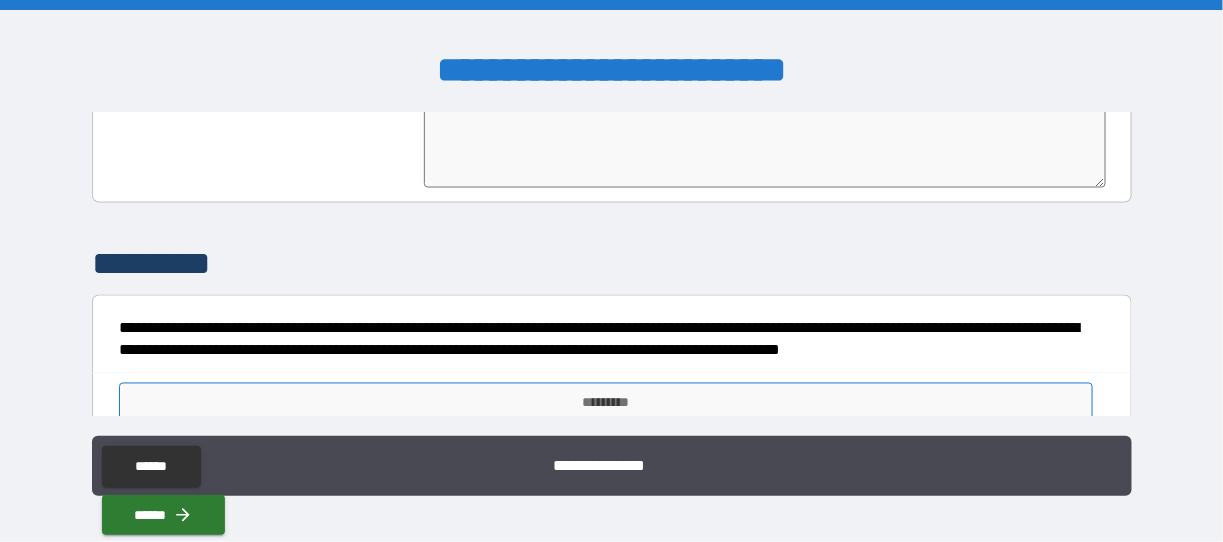 scroll, scrollTop: 5242, scrollLeft: 0, axis: vertical 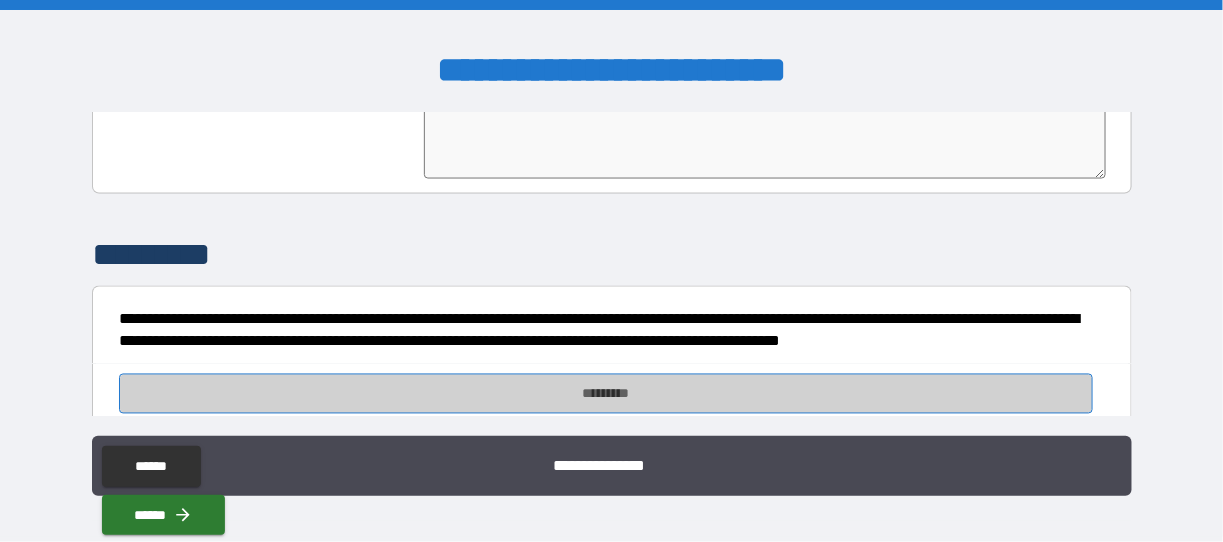 click on "*********" at bounding box center [606, 394] 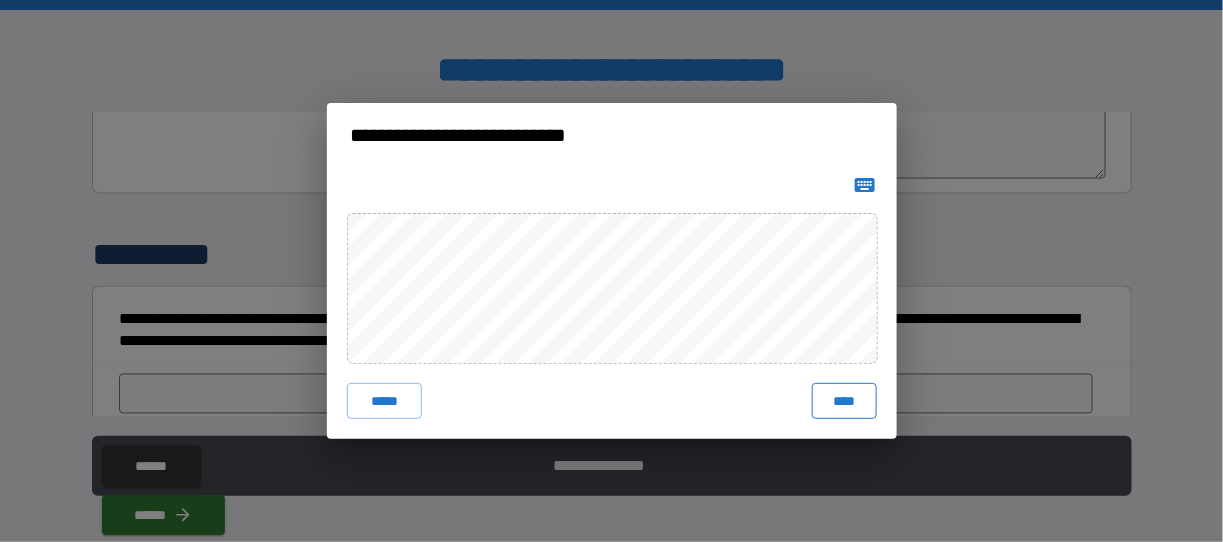 click on "****" at bounding box center (844, 401) 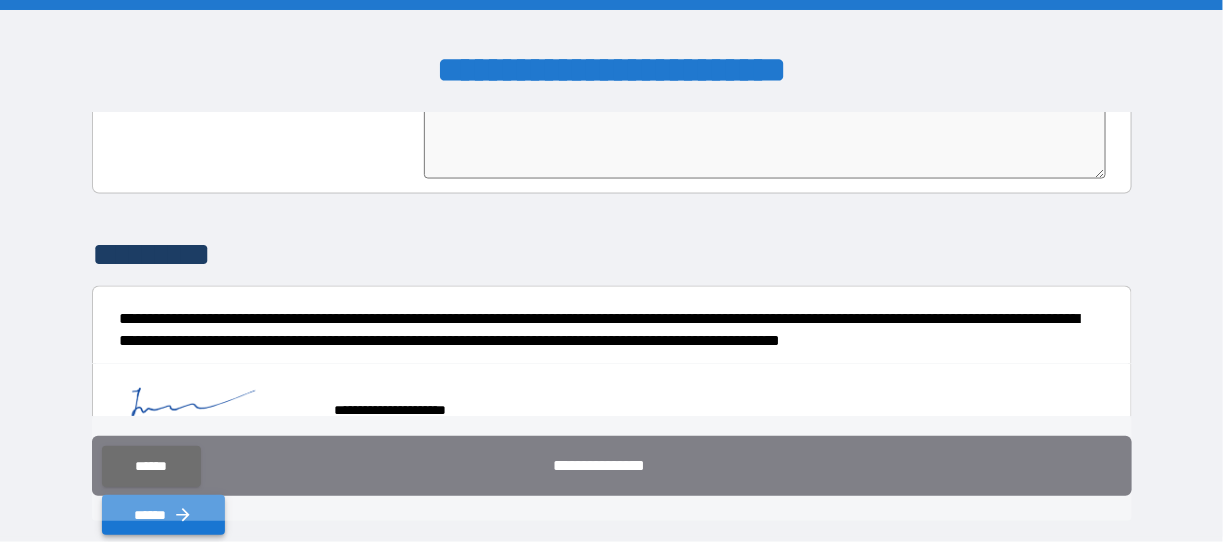 click 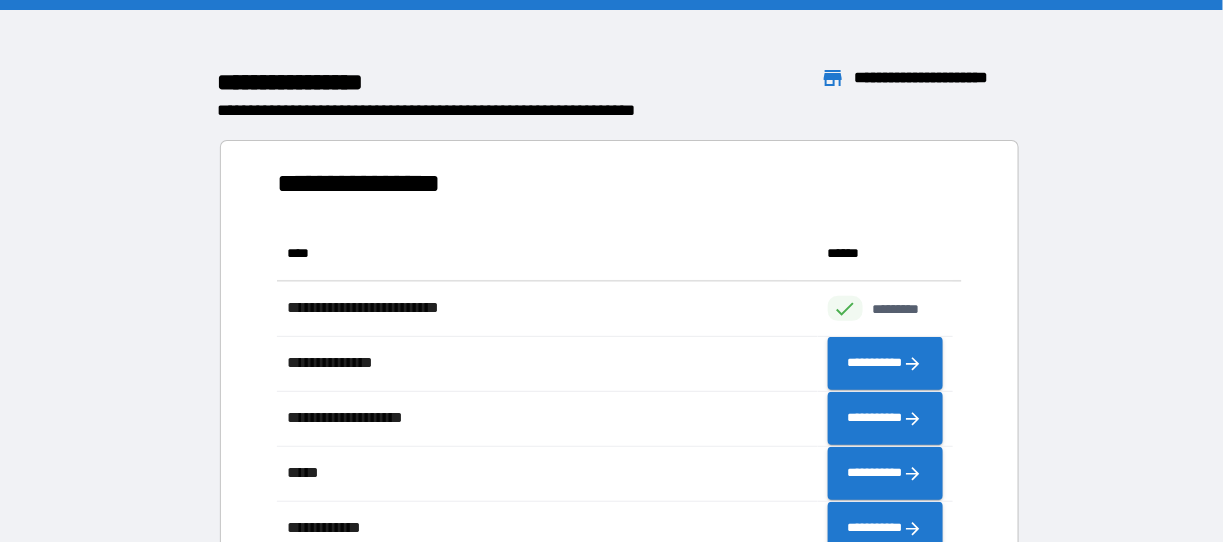 scroll, scrollTop: 16, scrollLeft: 15, axis: both 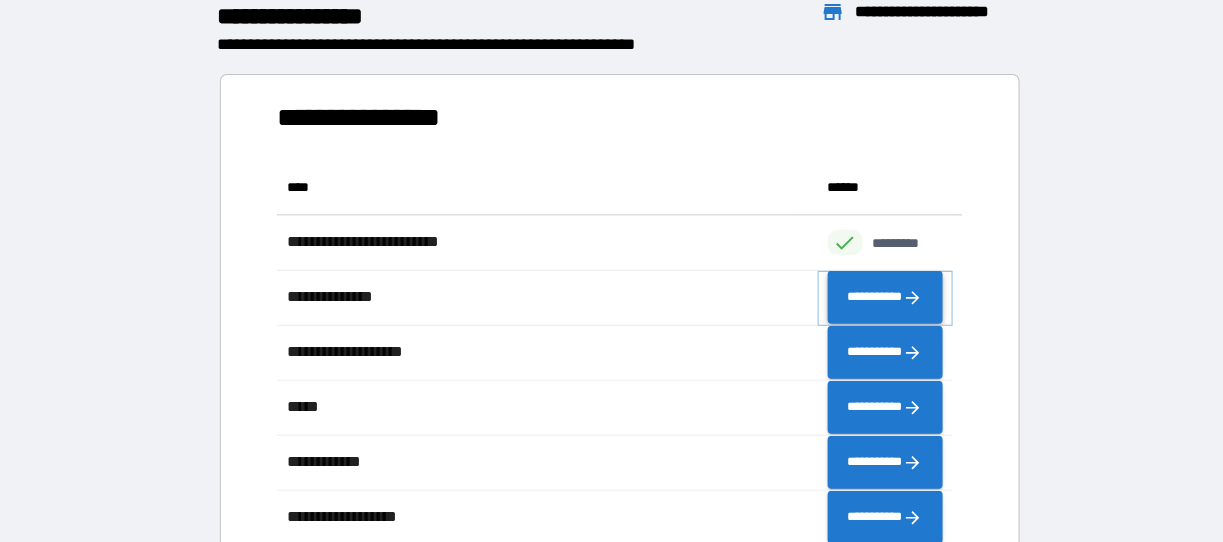 click on "**********" at bounding box center (885, 297) 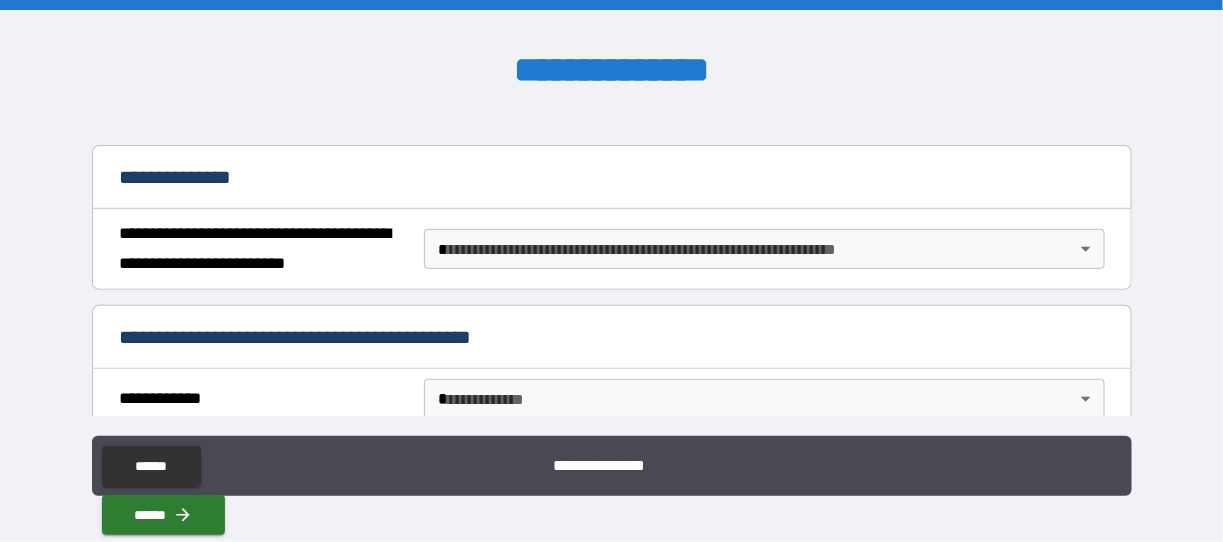 scroll, scrollTop: 233, scrollLeft: 0, axis: vertical 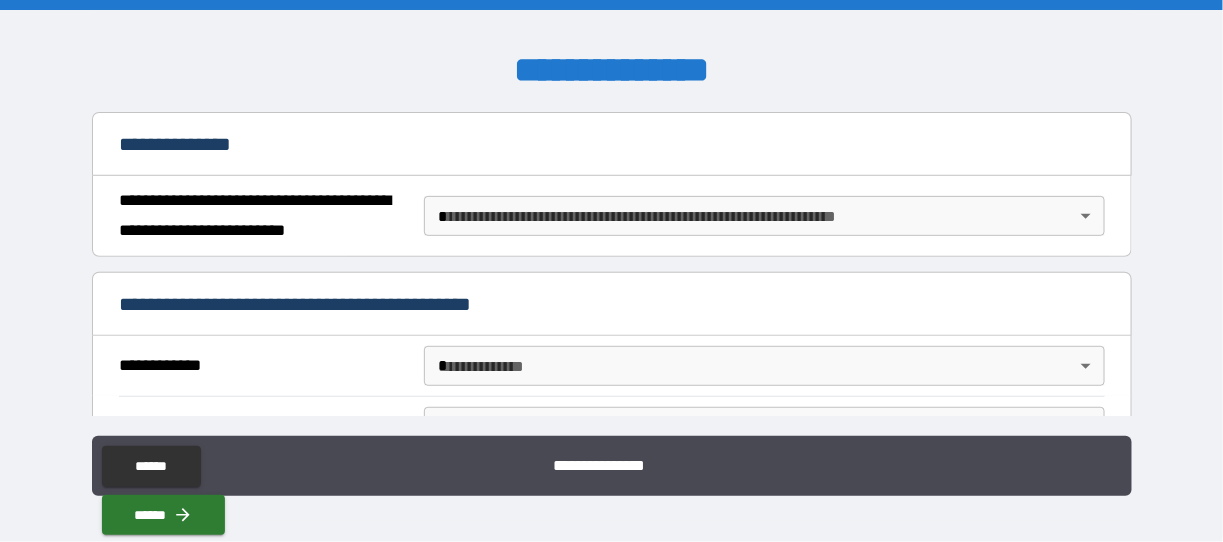 click on "**********" at bounding box center [612, 271] 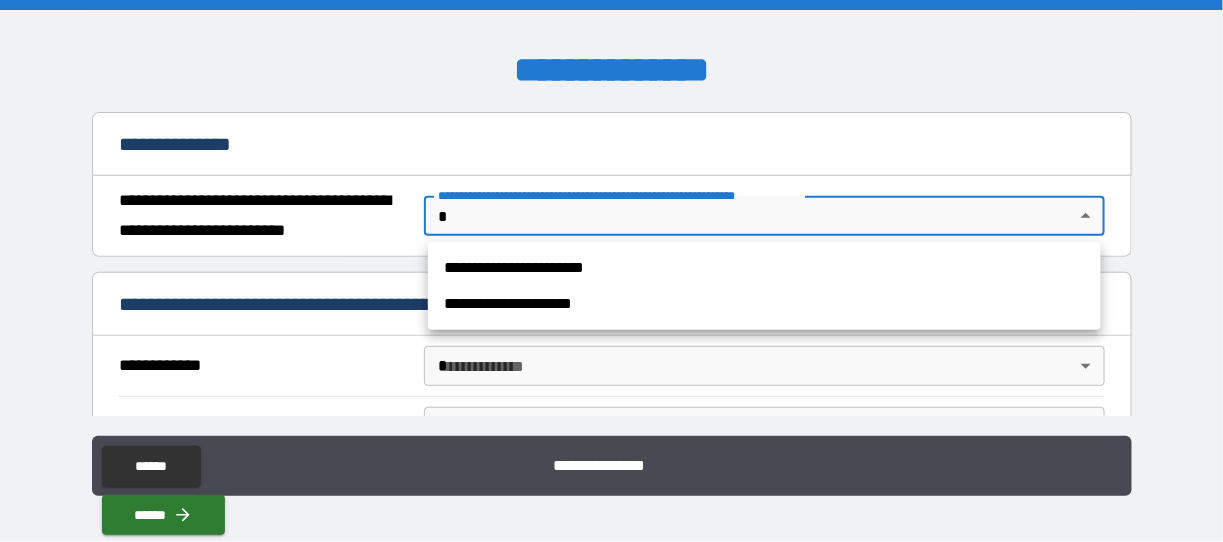 click on "**********" at bounding box center (764, 268) 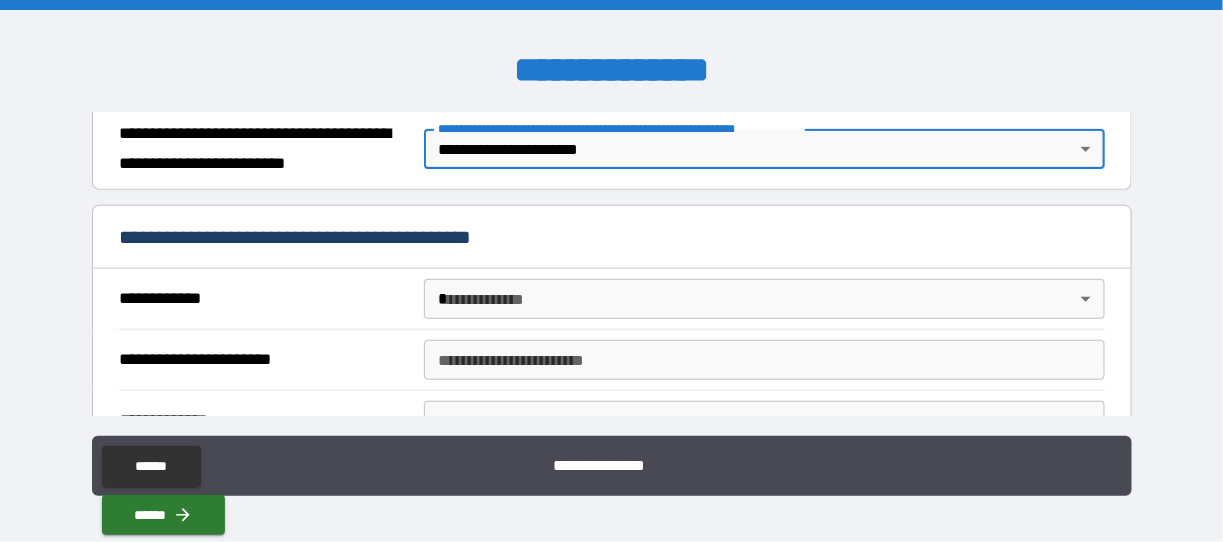scroll, scrollTop: 333, scrollLeft: 0, axis: vertical 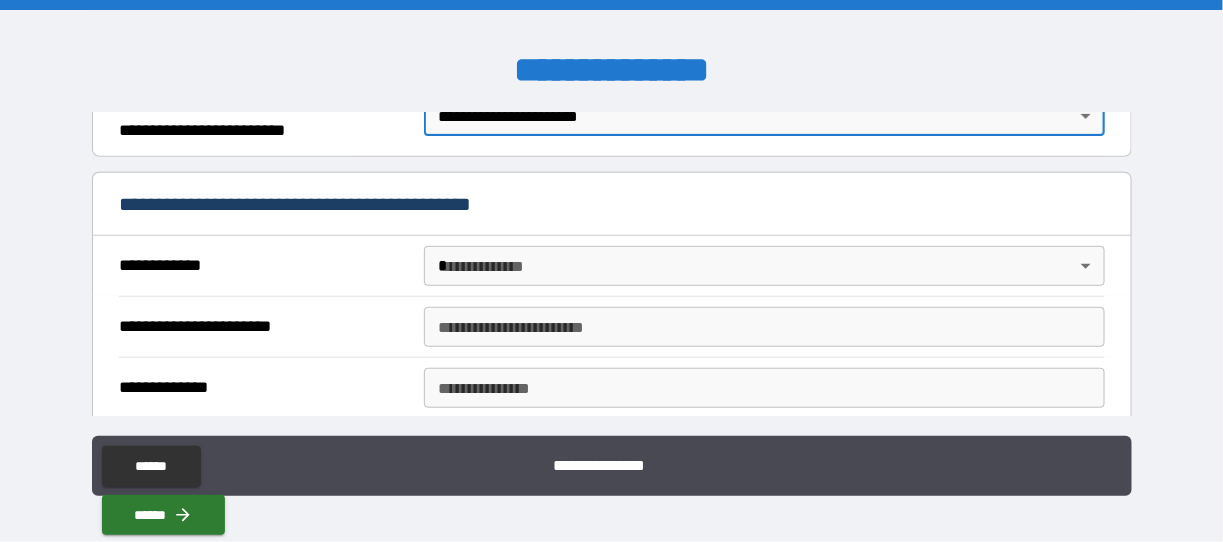 click on "**********" at bounding box center [612, 271] 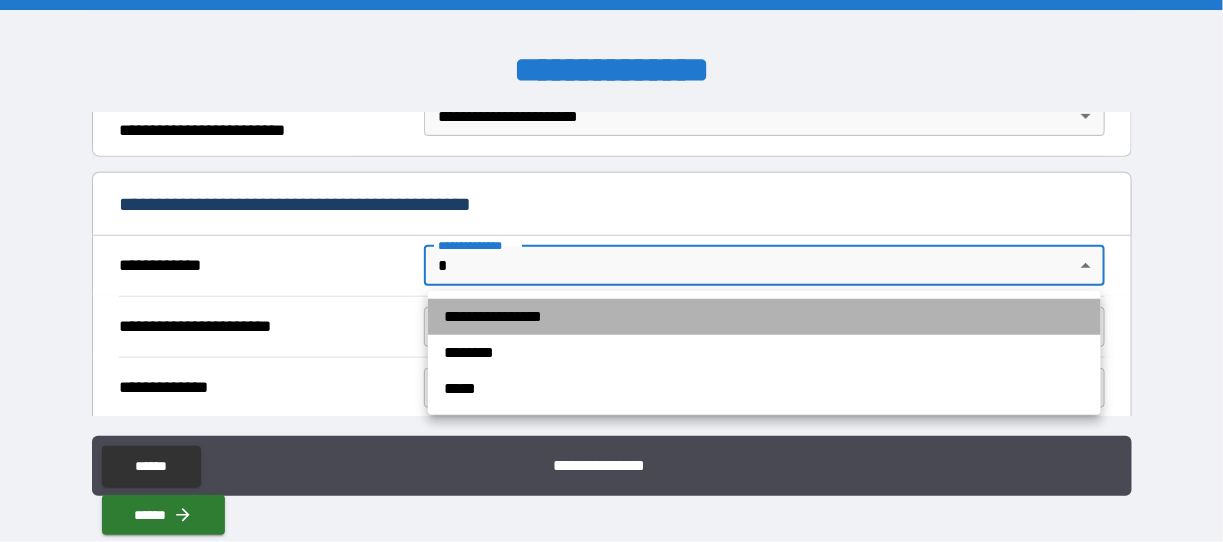 click on "**********" at bounding box center [764, 317] 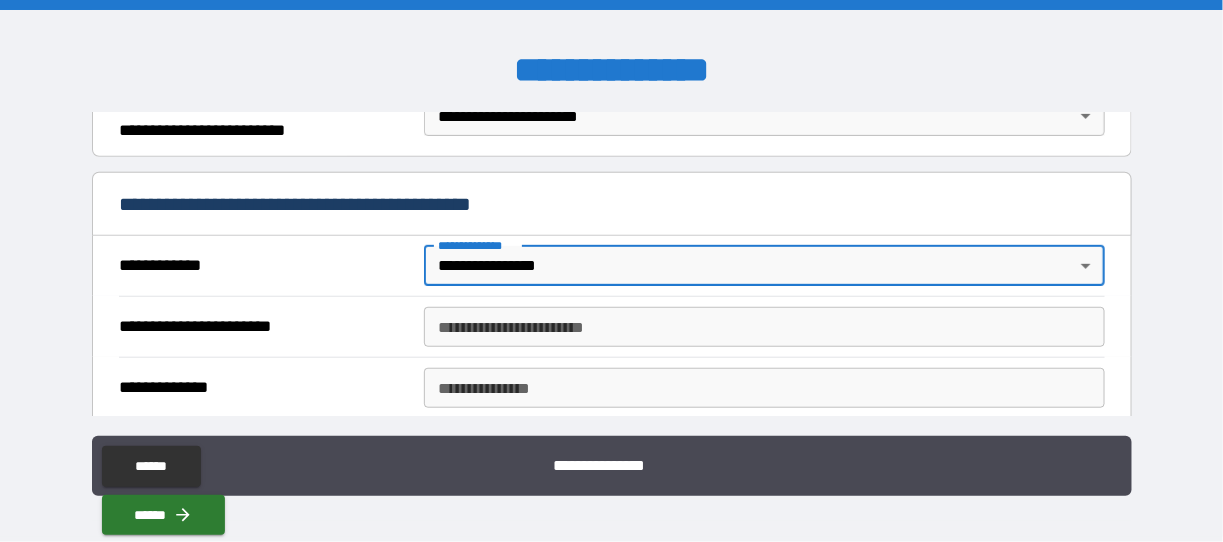 scroll, scrollTop: 400, scrollLeft: 0, axis: vertical 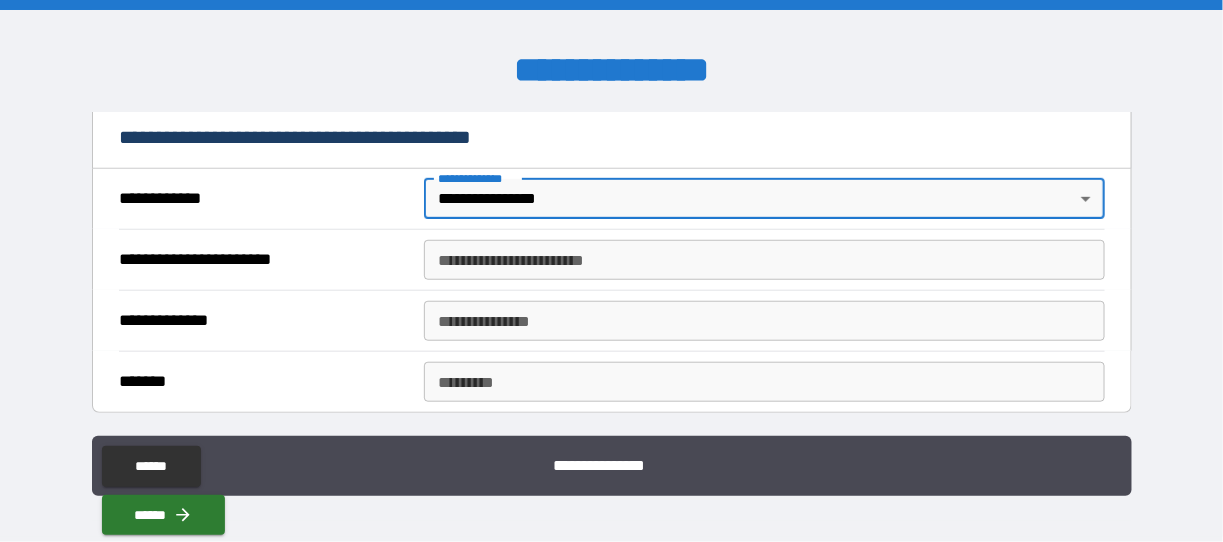 click on "**********" at bounding box center (764, 260) 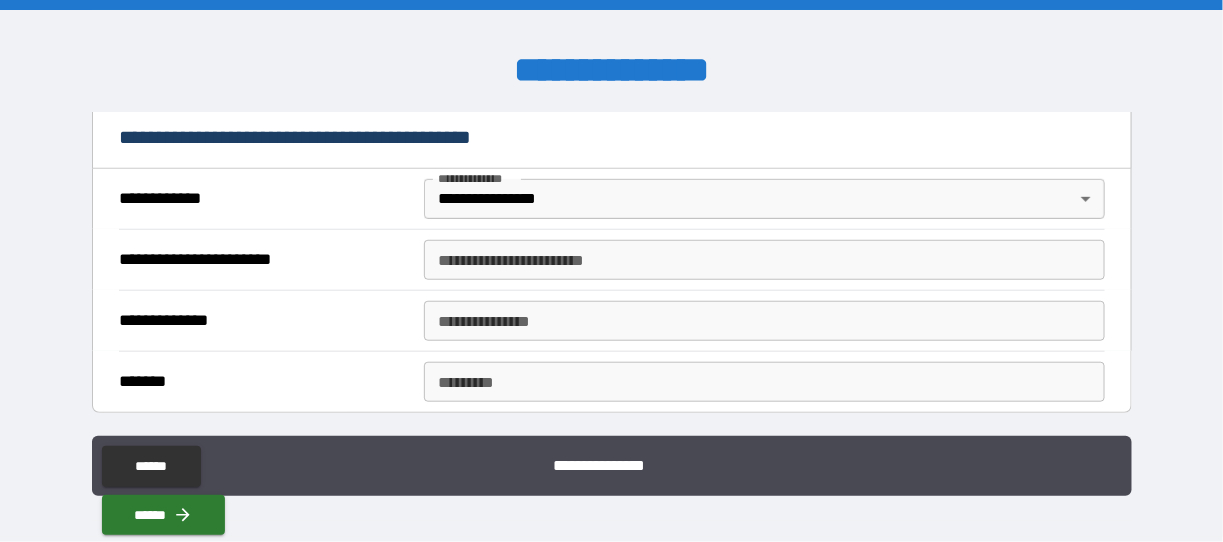 click on "**********" at bounding box center (764, 260) 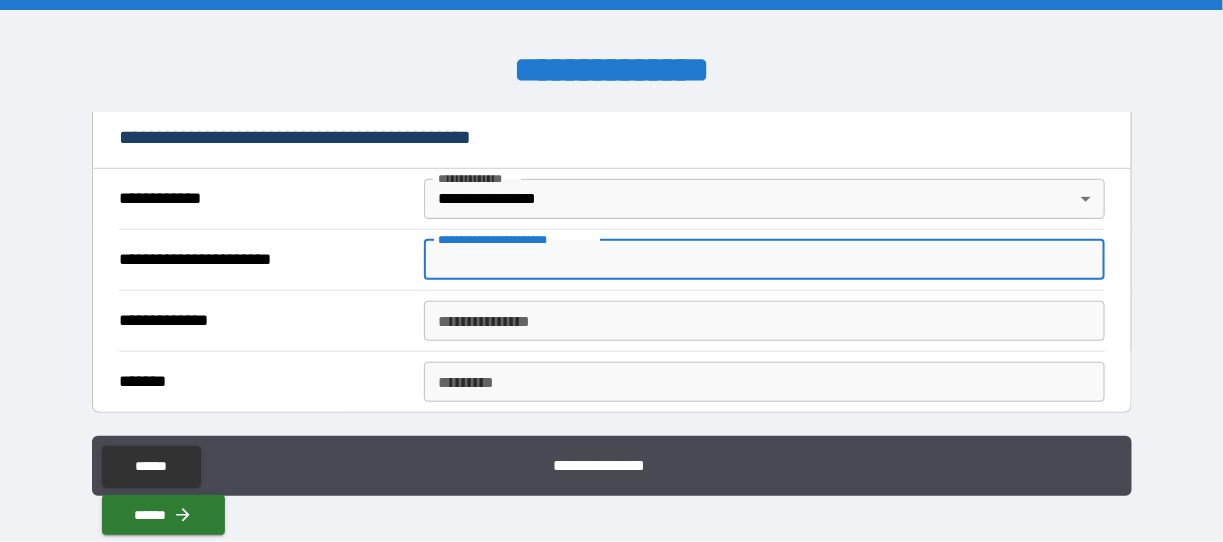 paste on "**********" 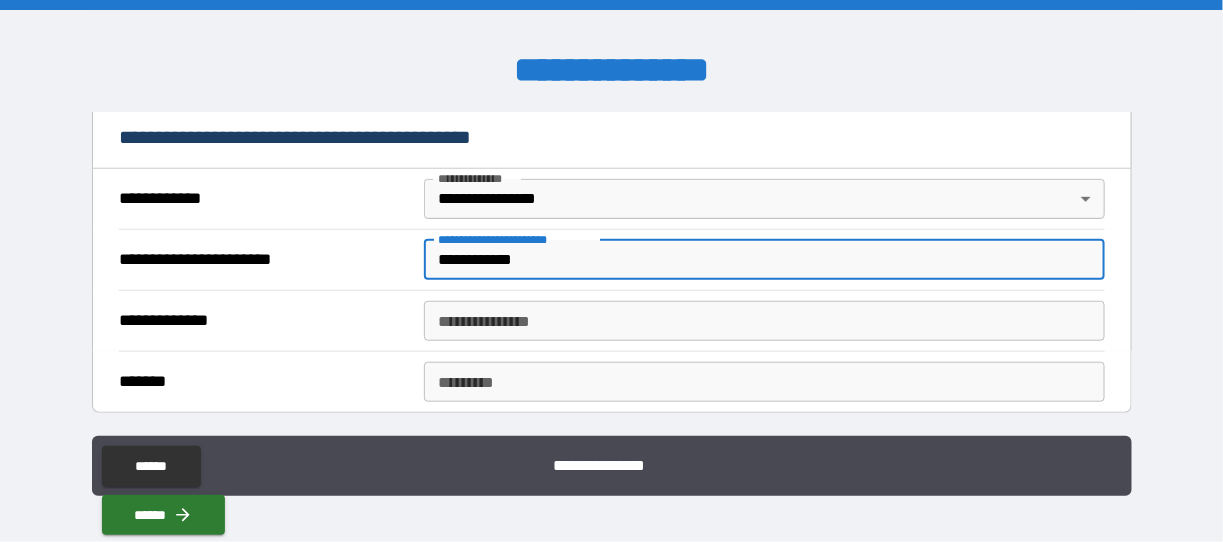 type on "**********" 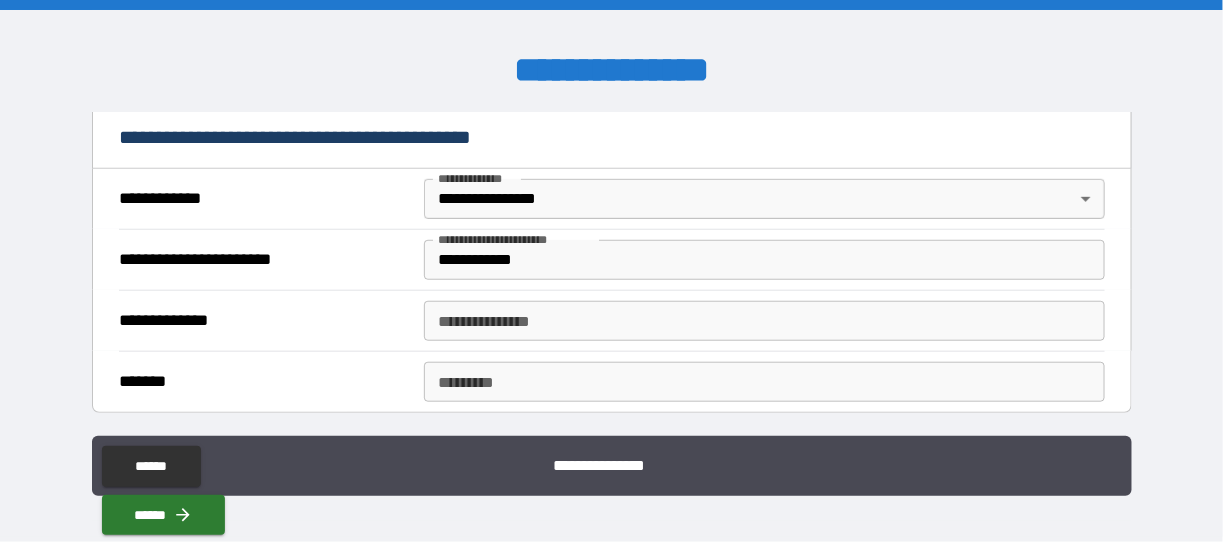 click on "**********" at bounding box center (764, 321) 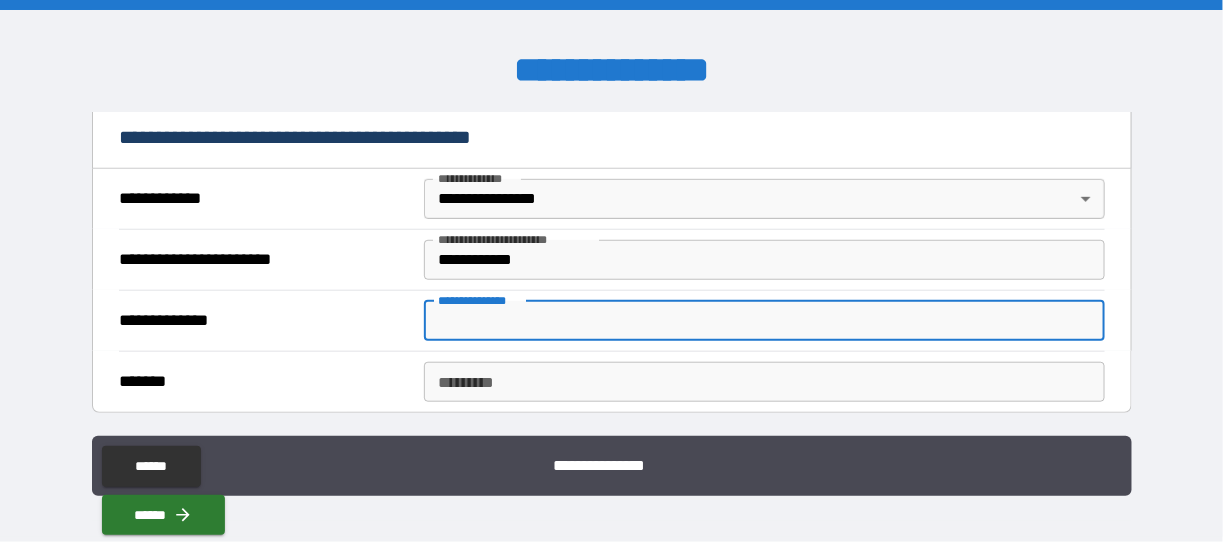 paste on "**********" 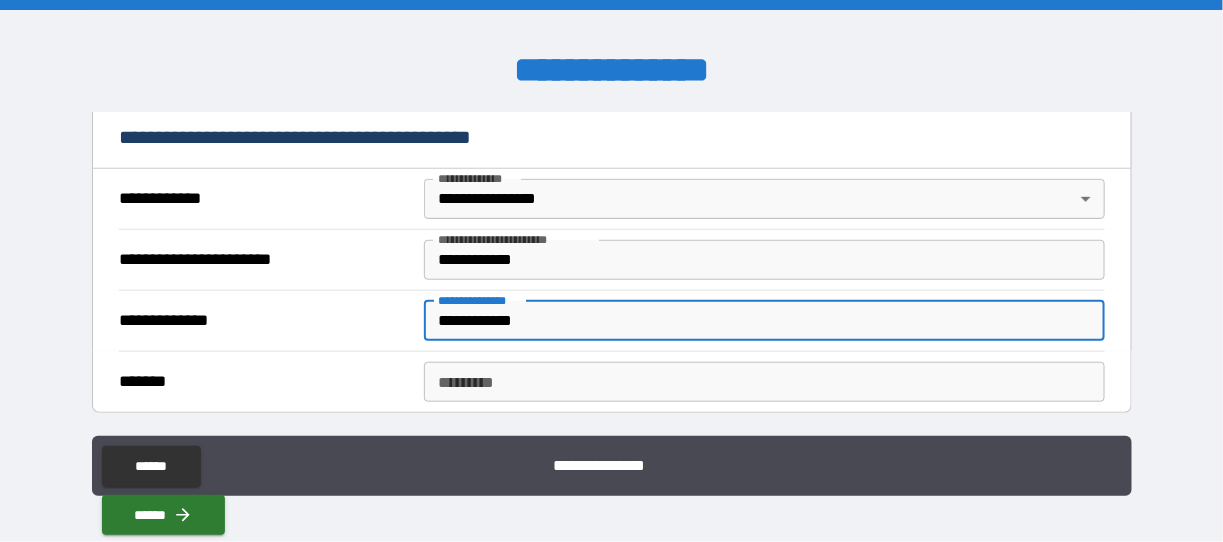type on "**********" 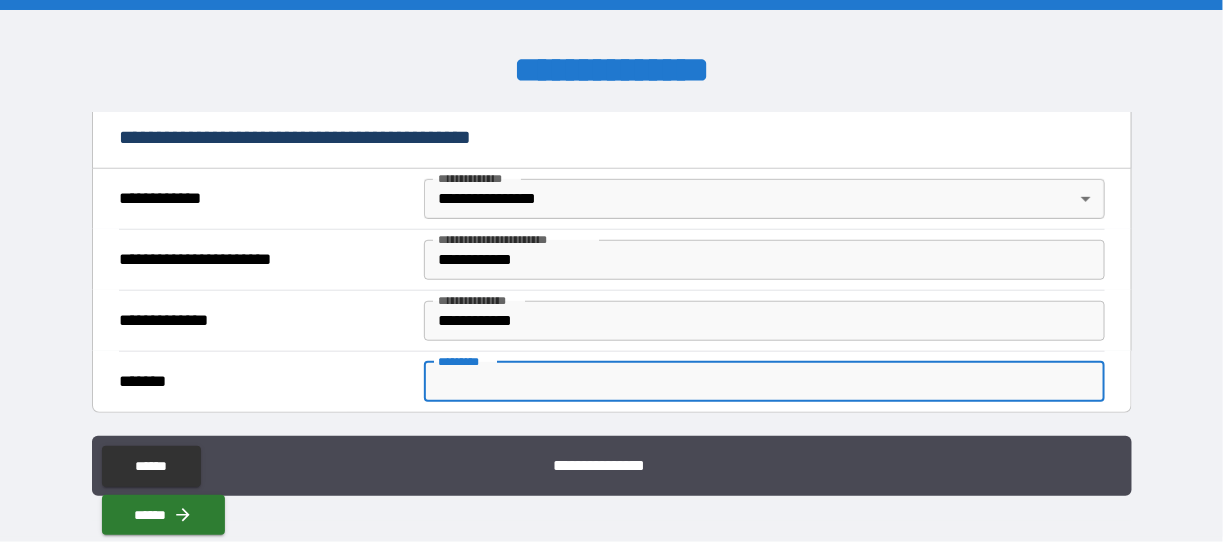 click on "*******   *" at bounding box center [764, 382] 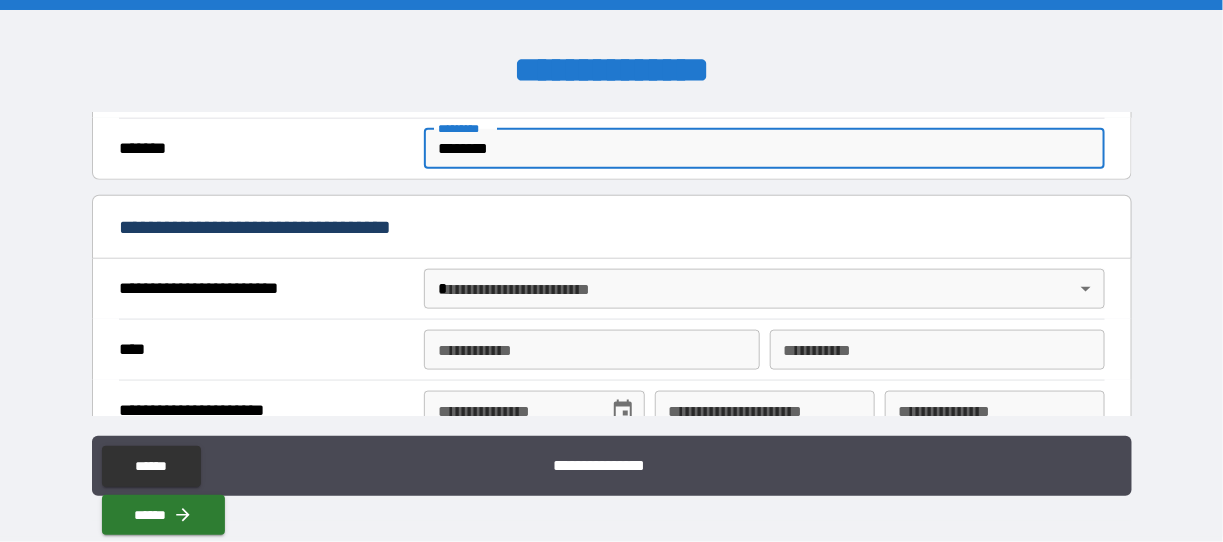 scroll, scrollTop: 700, scrollLeft: 0, axis: vertical 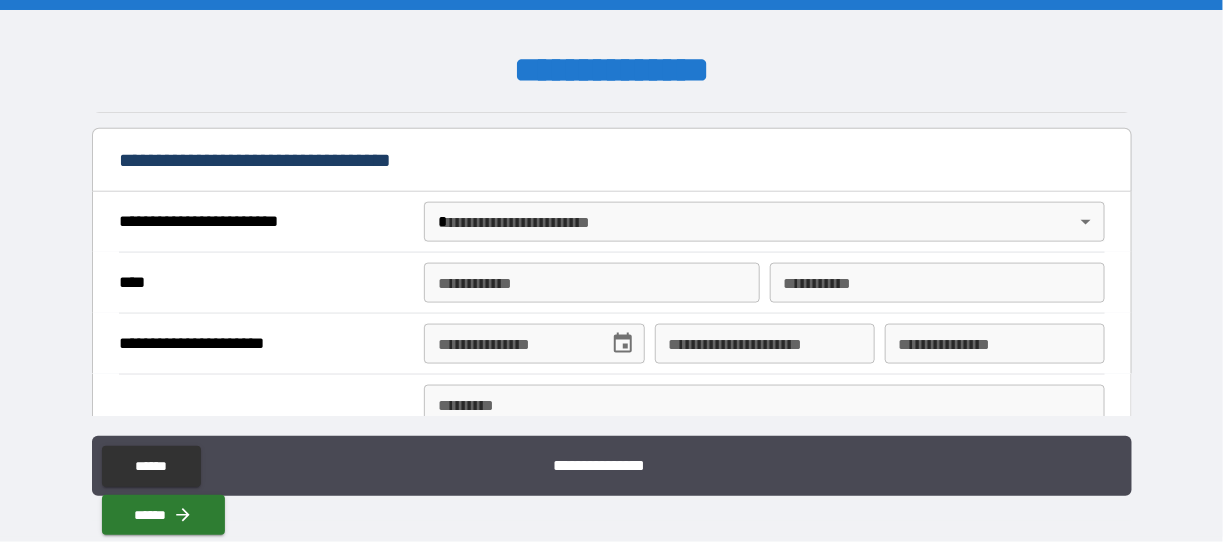 type on "********" 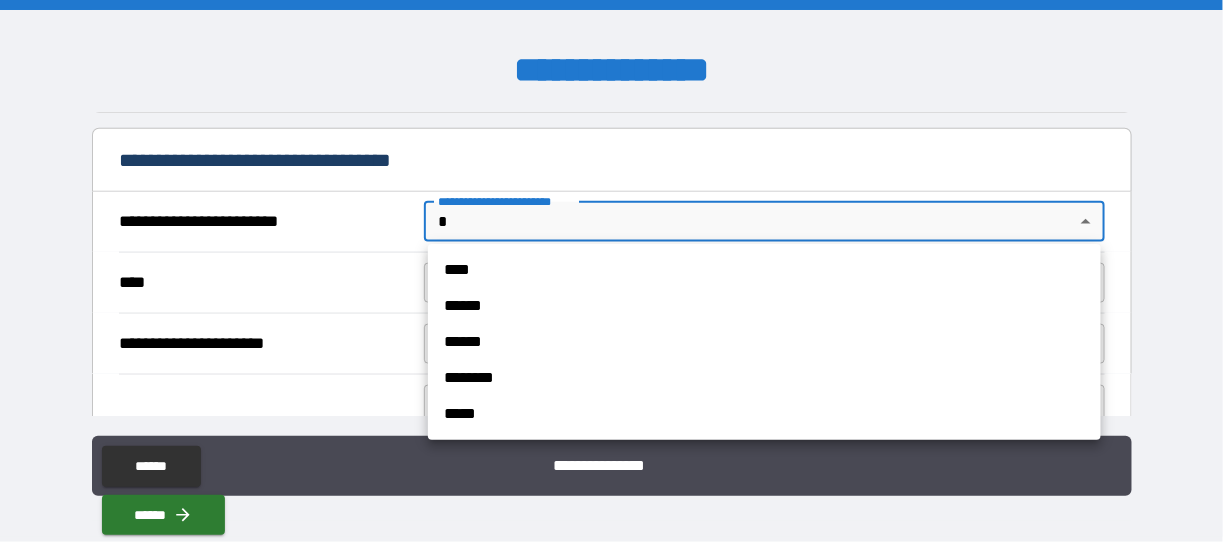 click on "**********" at bounding box center [612, 271] 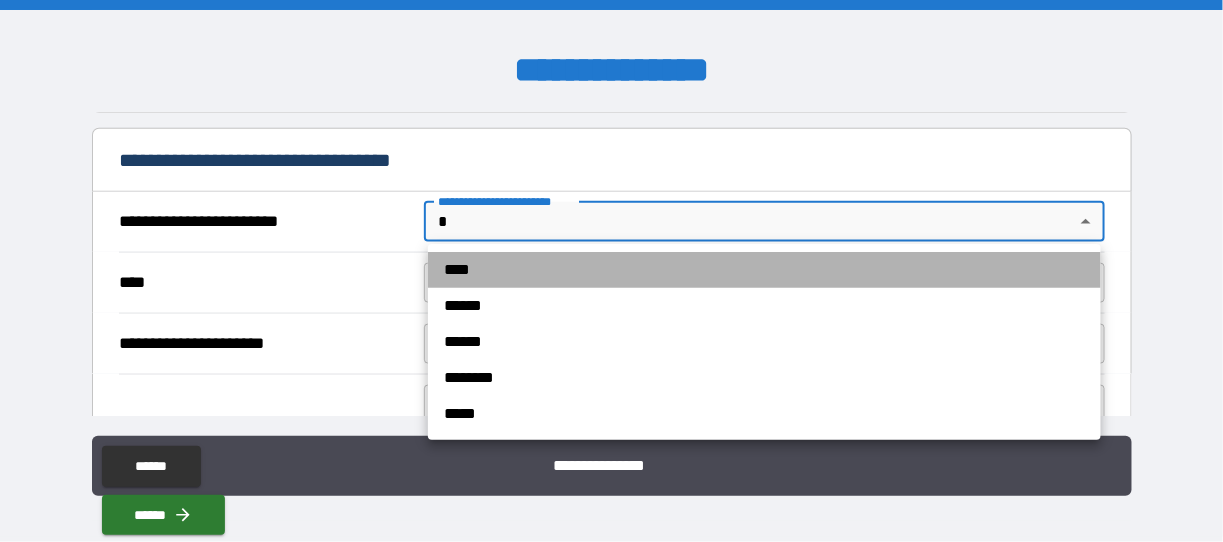 click on "****" at bounding box center [764, 270] 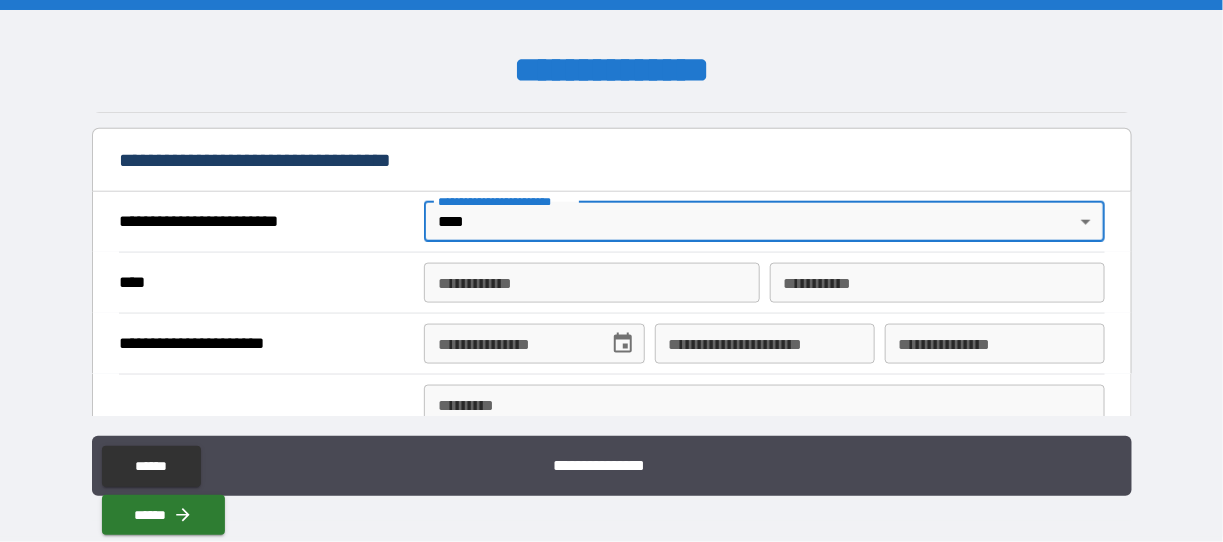 scroll, scrollTop: 766, scrollLeft: 0, axis: vertical 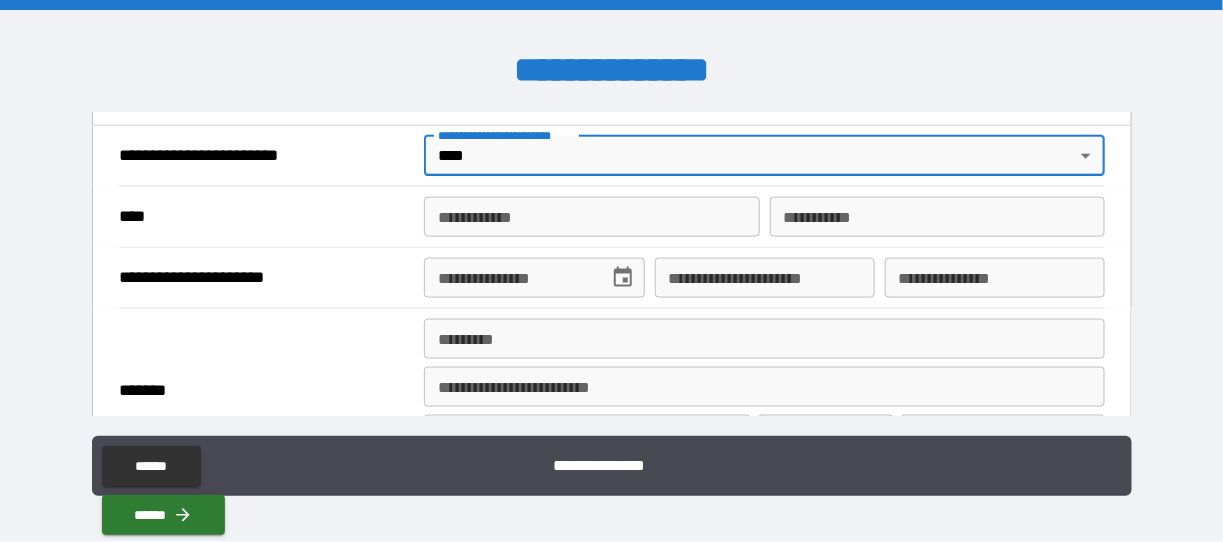 click on "**********" at bounding box center [591, 217] 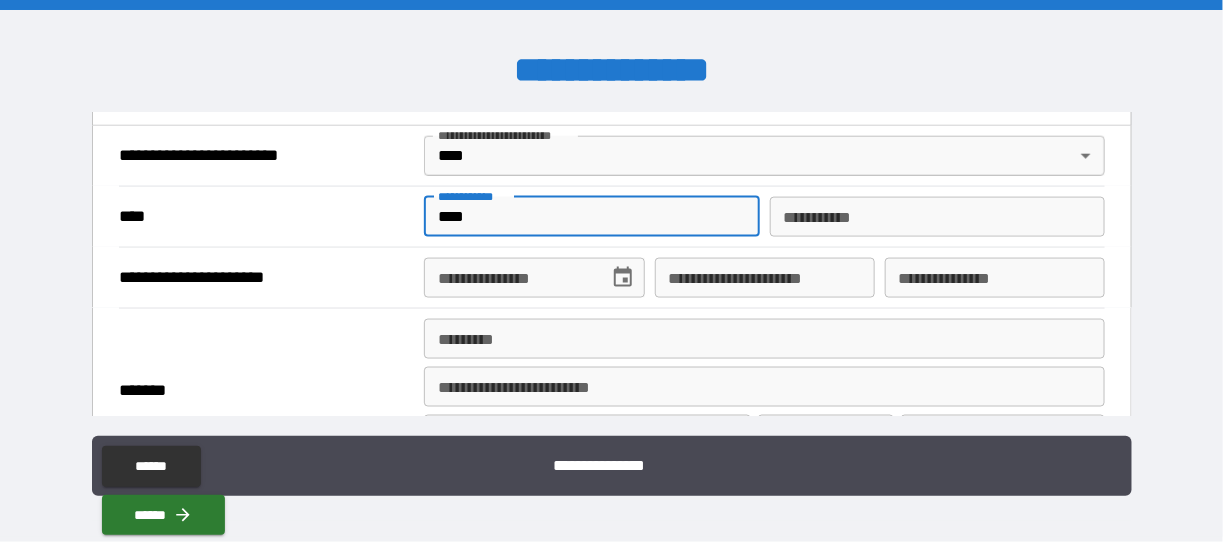 type on "****" 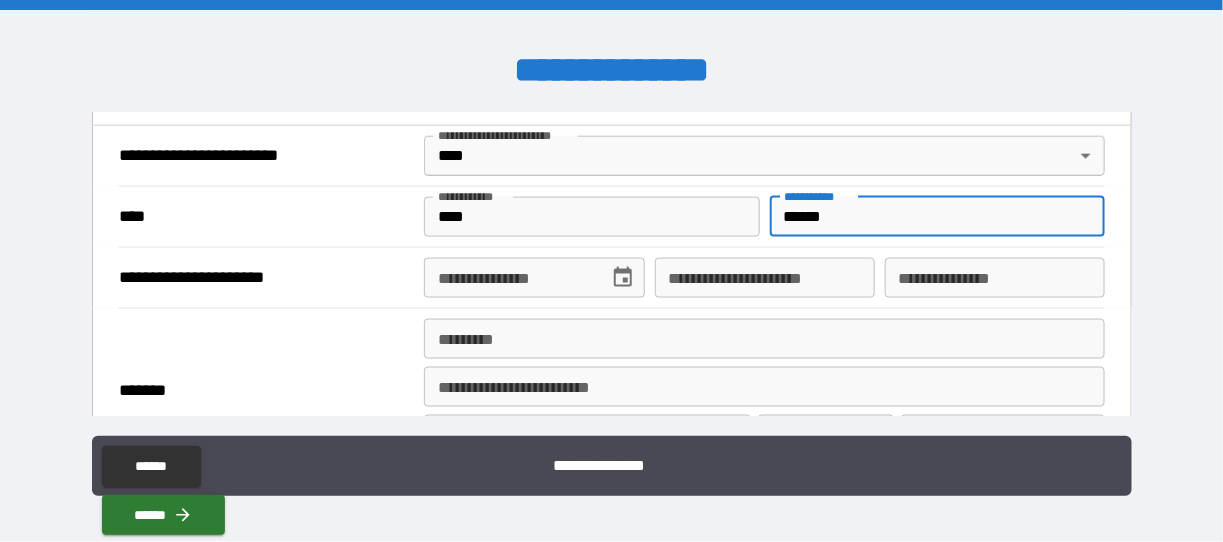 type on "******" 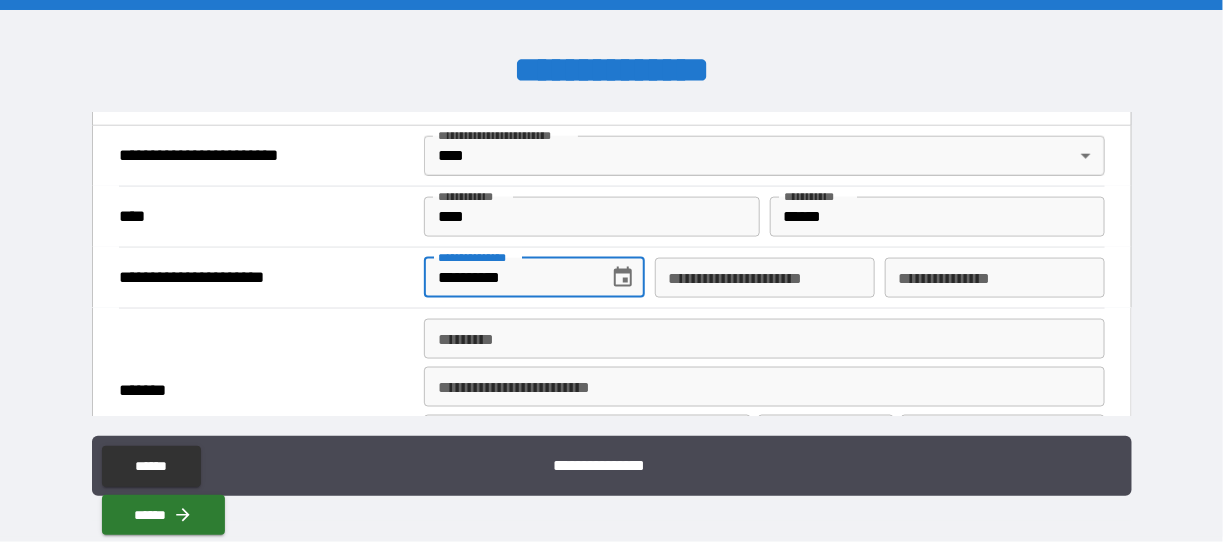 type on "**********" 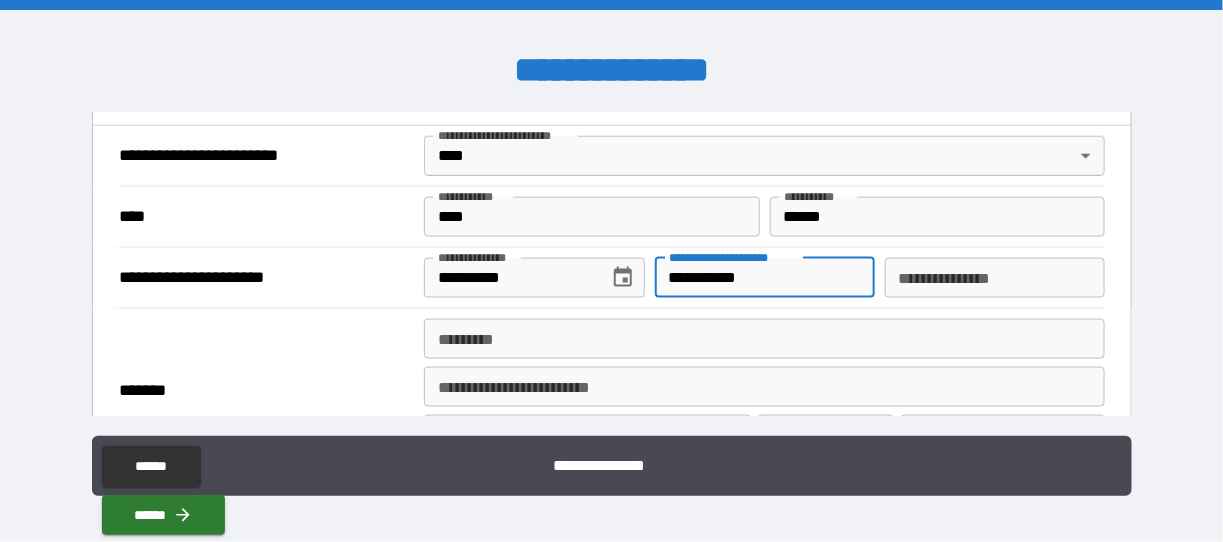 type on "**********" 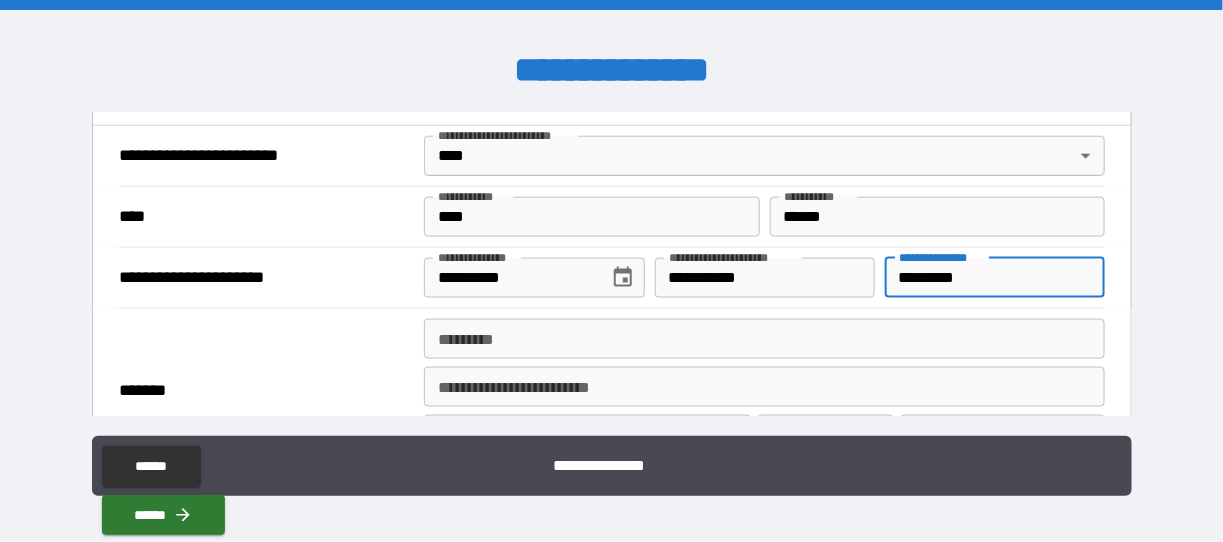 click on "*********" at bounding box center [995, 278] 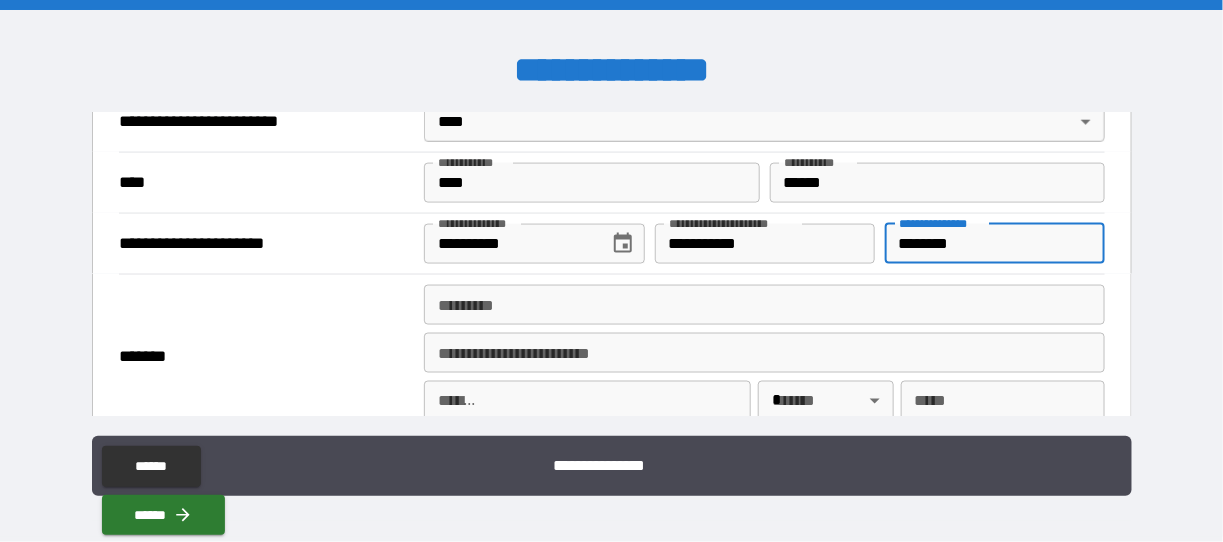 scroll, scrollTop: 866, scrollLeft: 0, axis: vertical 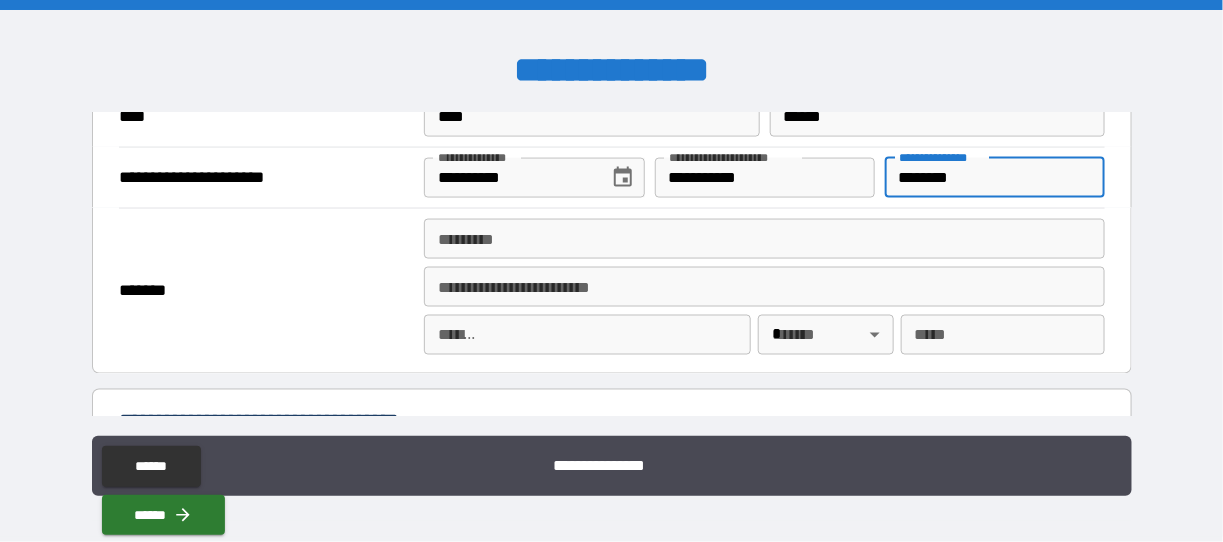 type on "********" 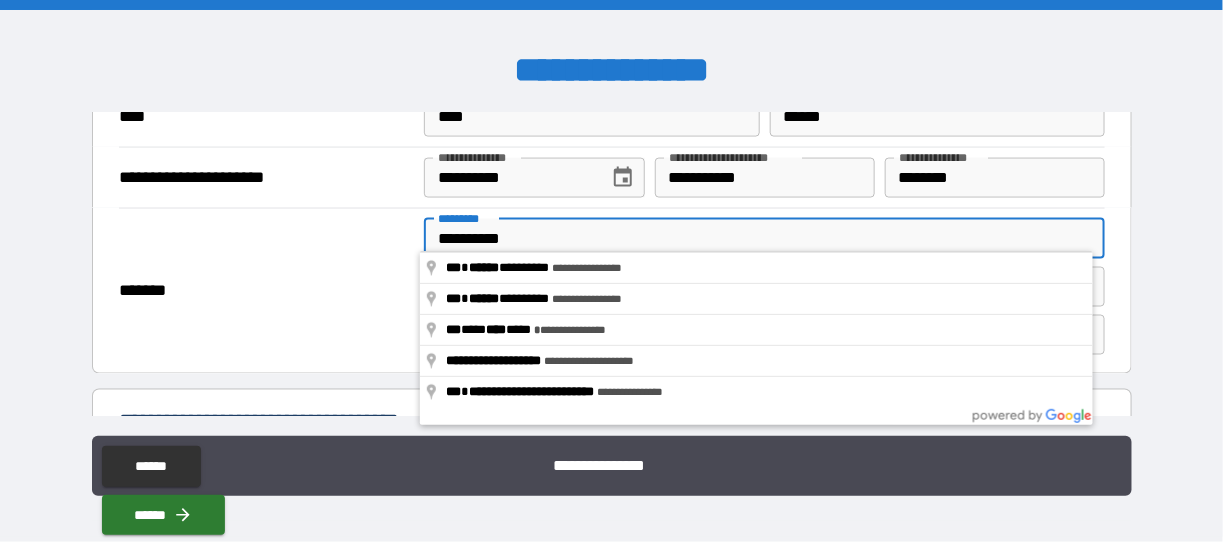 type on "**********" 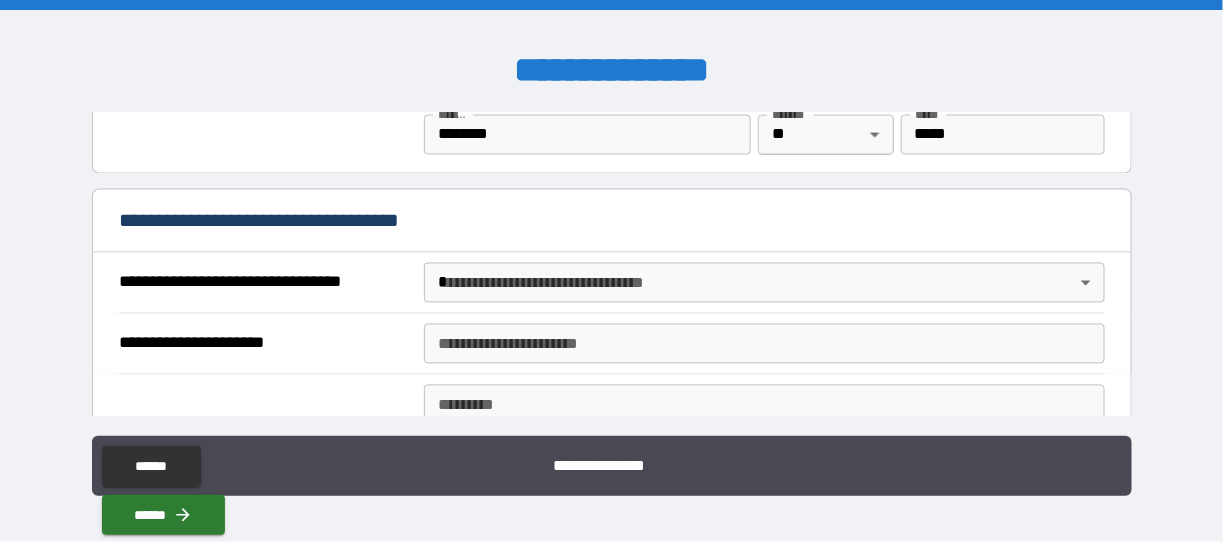 scroll, scrollTop: 1133, scrollLeft: 0, axis: vertical 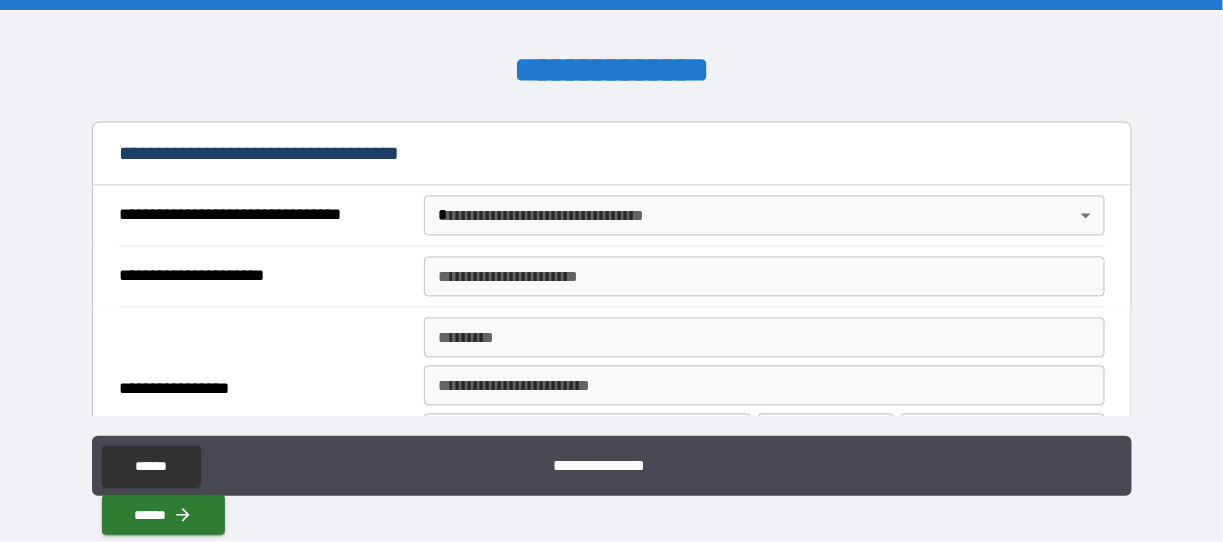 click on "**********" at bounding box center (612, 271) 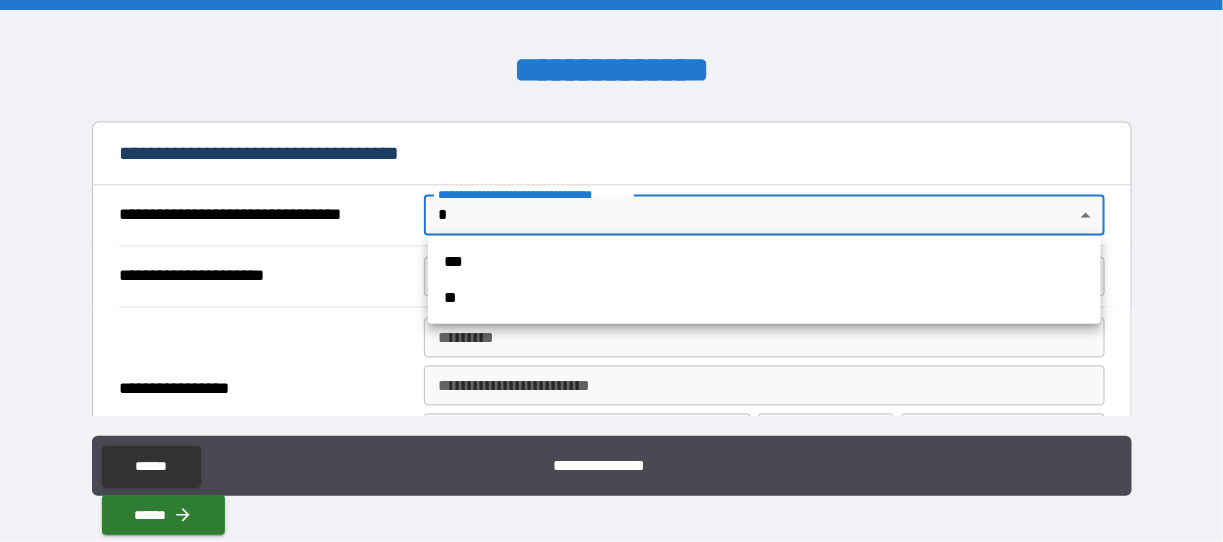 click on "***" at bounding box center [764, 262] 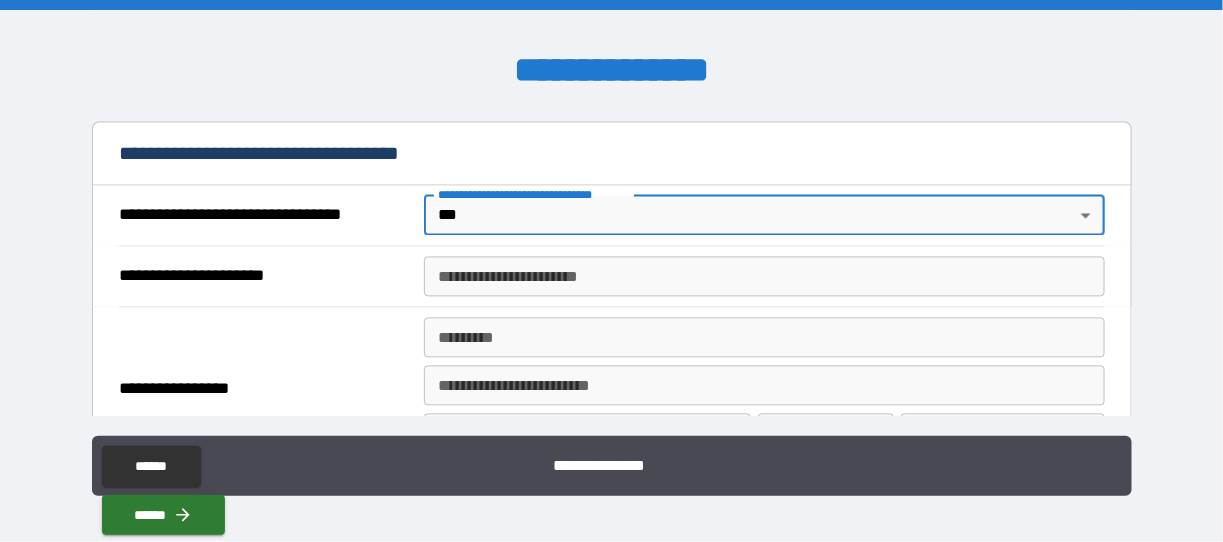 click on "**********" at bounding box center [764, 277] 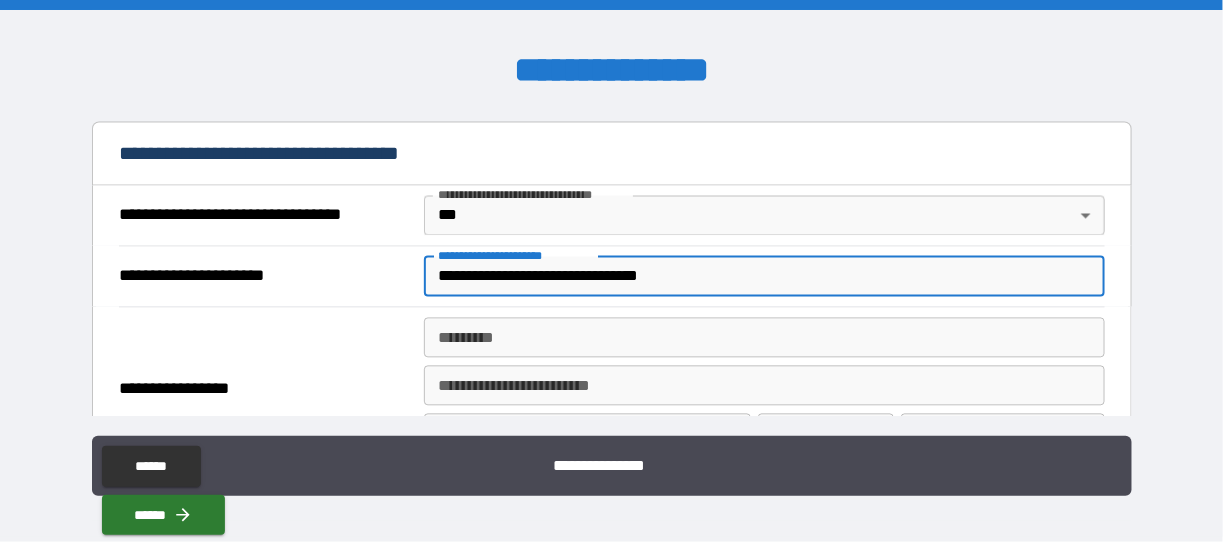type on "**********" 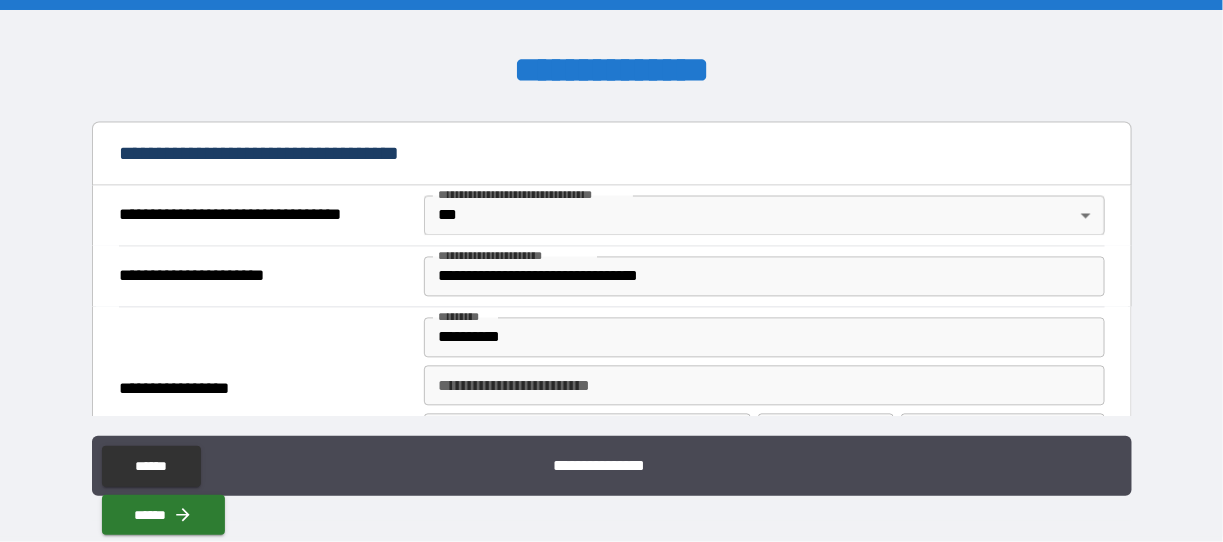 type on "**********" 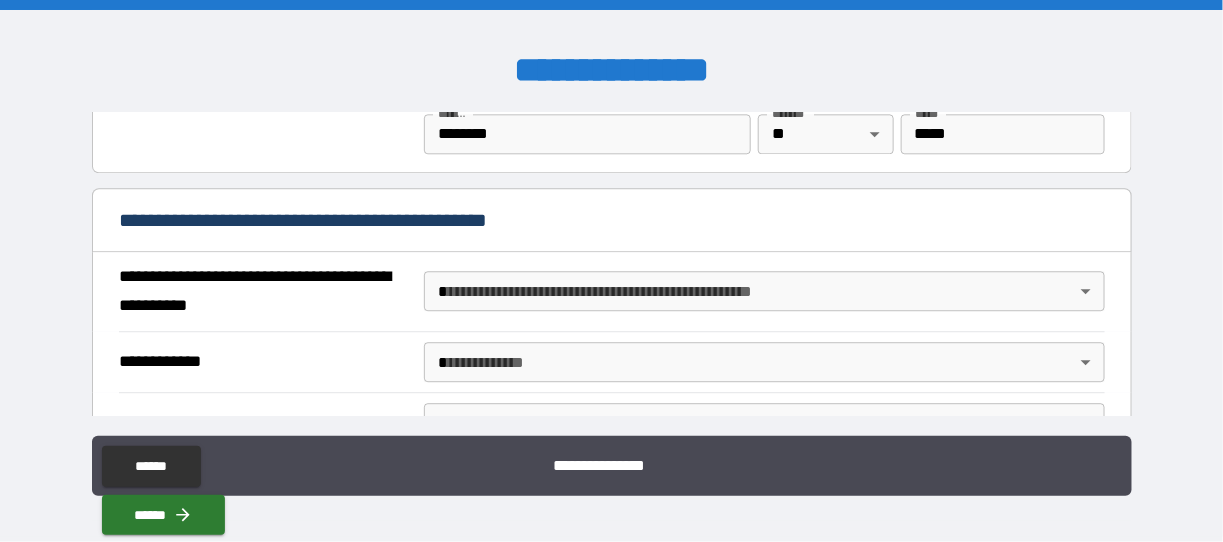 scroll, scrollTop: 1533, scrollLeft: 0, axis: vertical 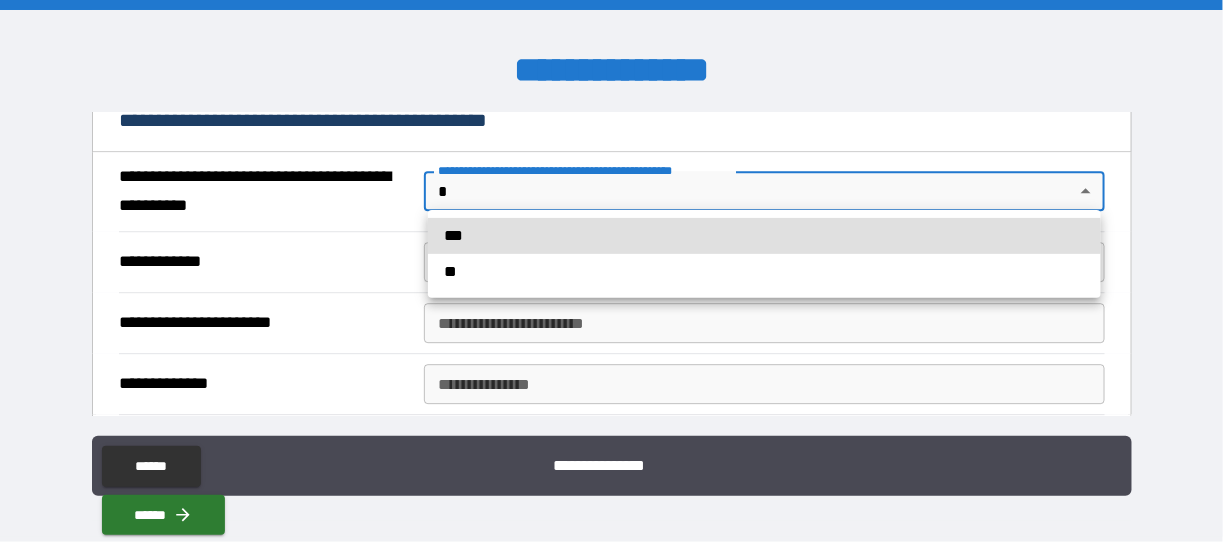 click on "**********" at bounding box center [612, 271] 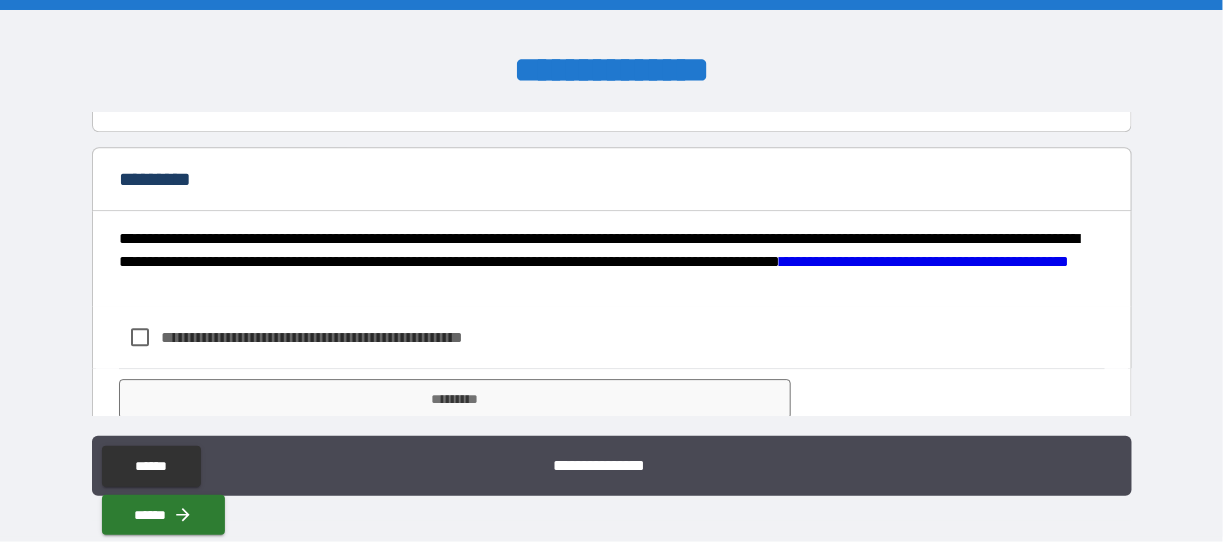 scroll, scrollTop: 1695, scrollLeft: 0, axis: vertical 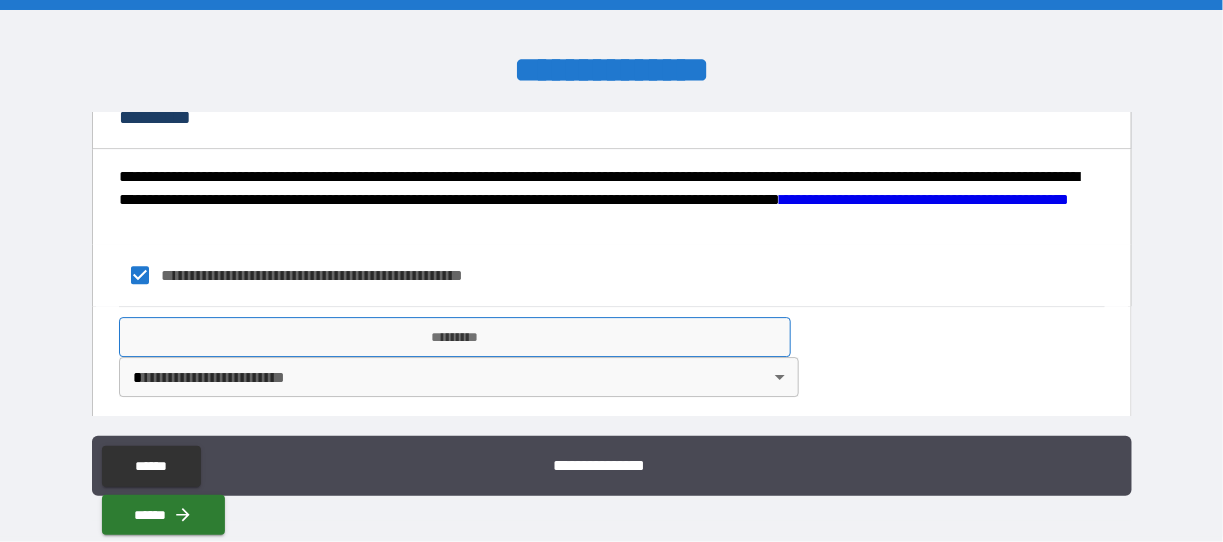 click on "*********" at bounding box center [455, 337] 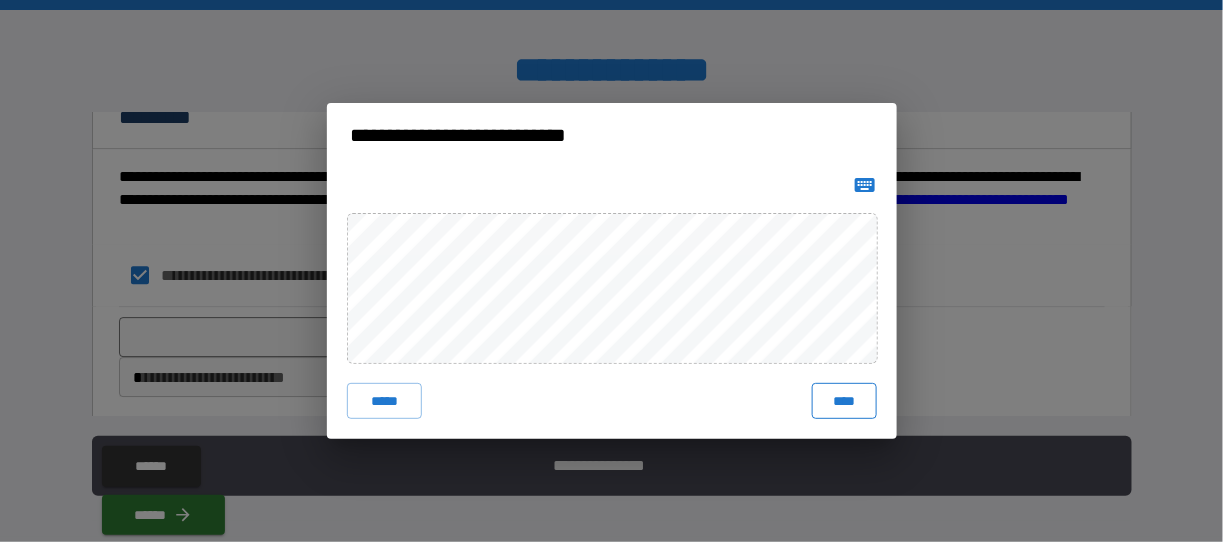click on "****" at bounding box center [844, 401] 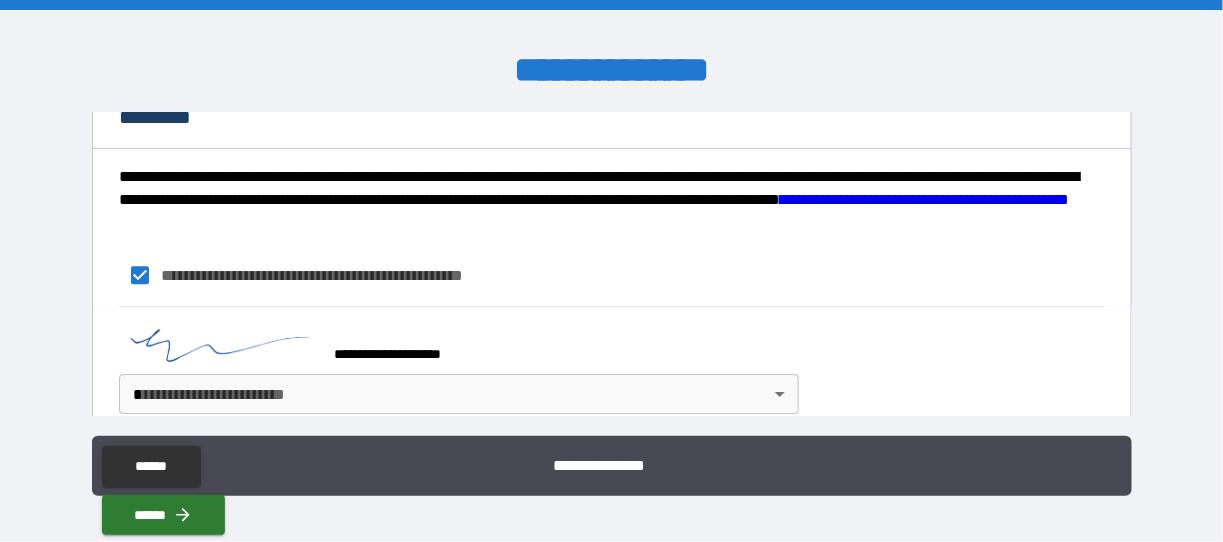 scroll, scrollTop: 1712, scrollLeft: 0, axis: vertical 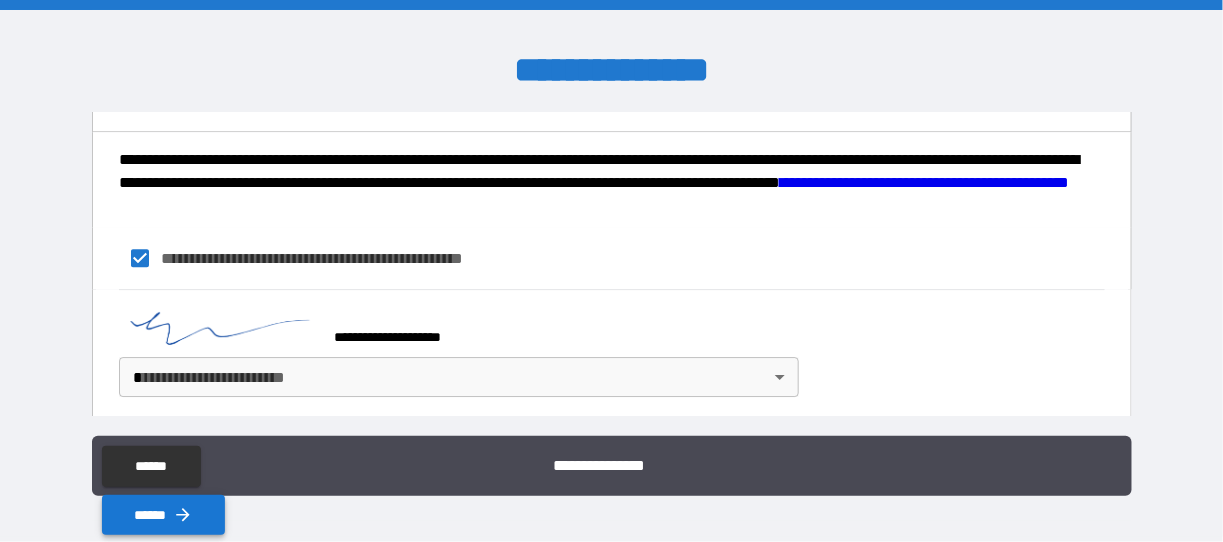 click 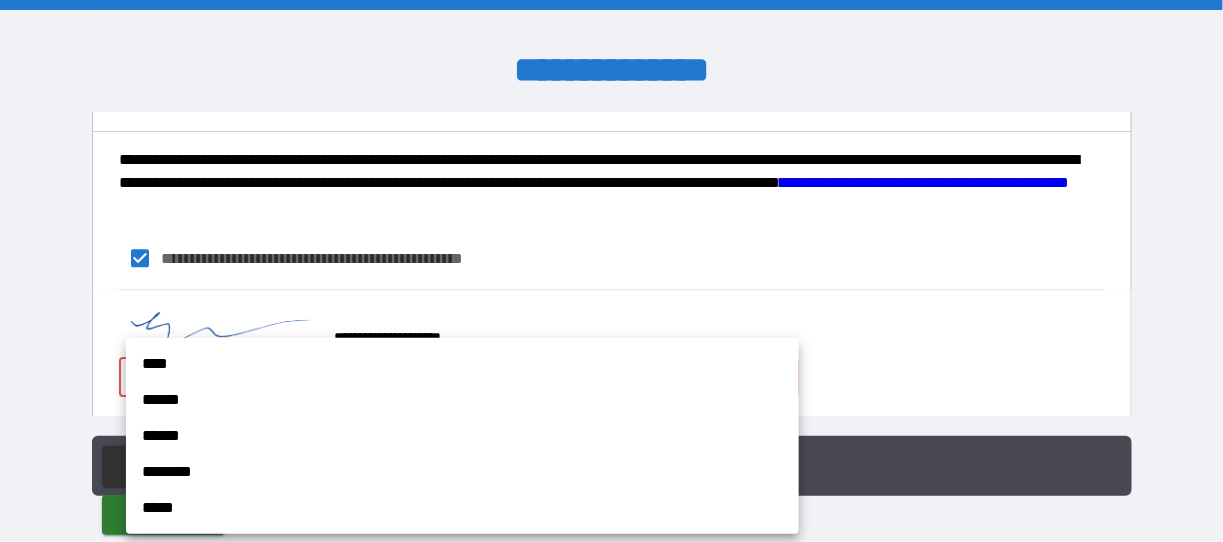 click on "**********" at bounding box center (612, 271) 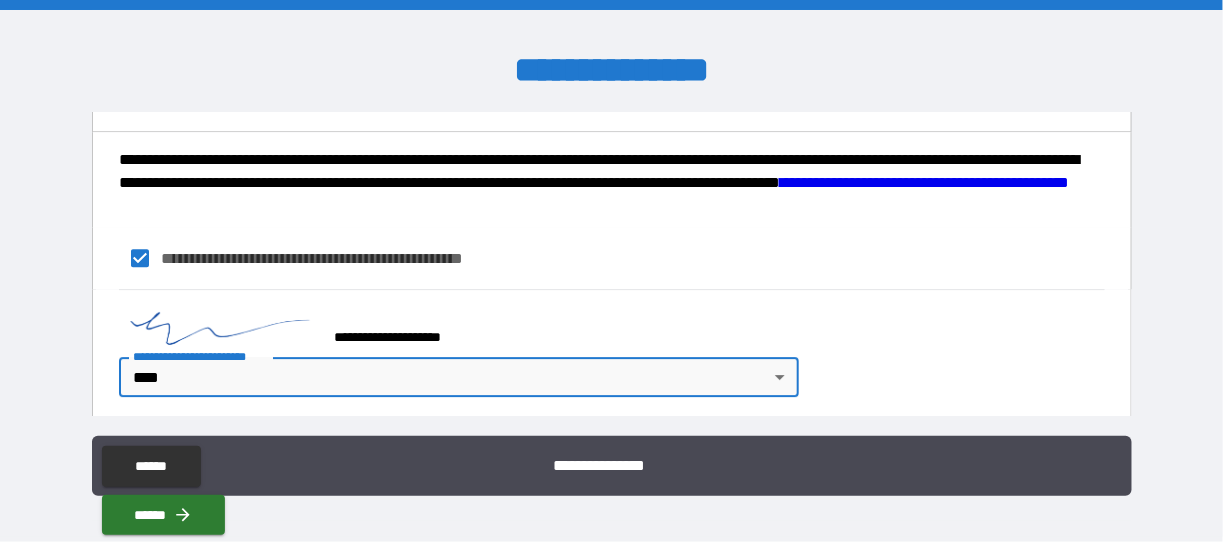 type on "*" 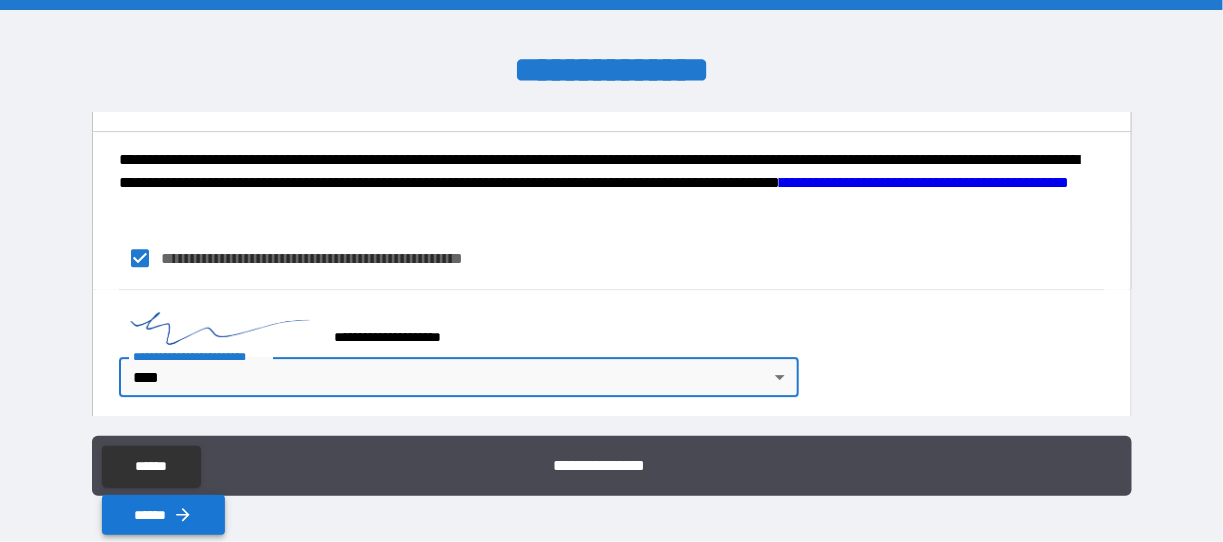 click on "******" at bounding box center [164, 515] 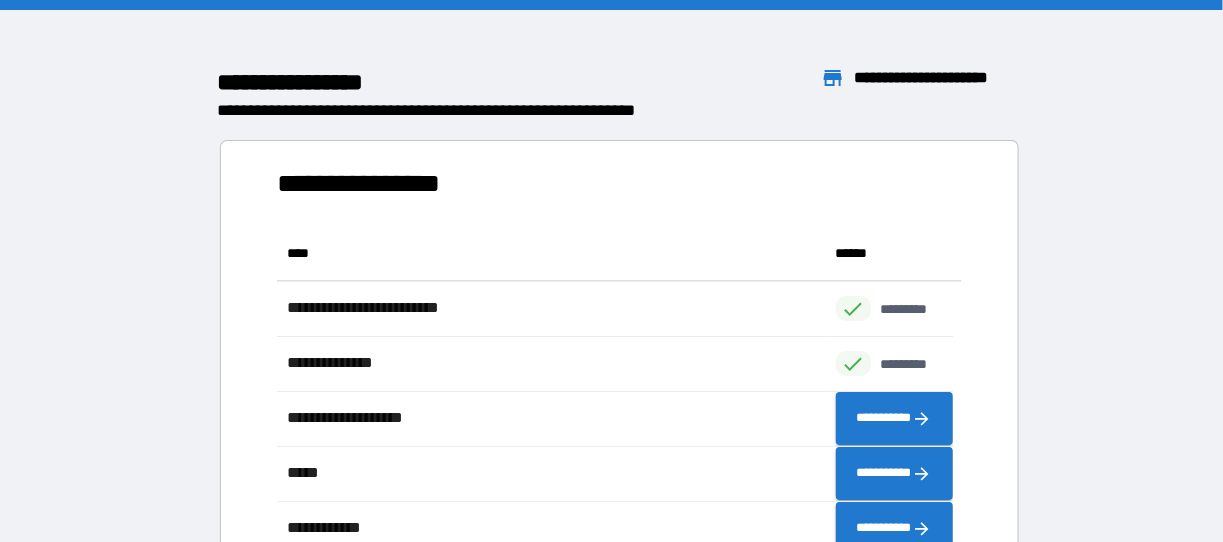 scroll, scrollTop: 370, scrollLeft: 660, axis: both 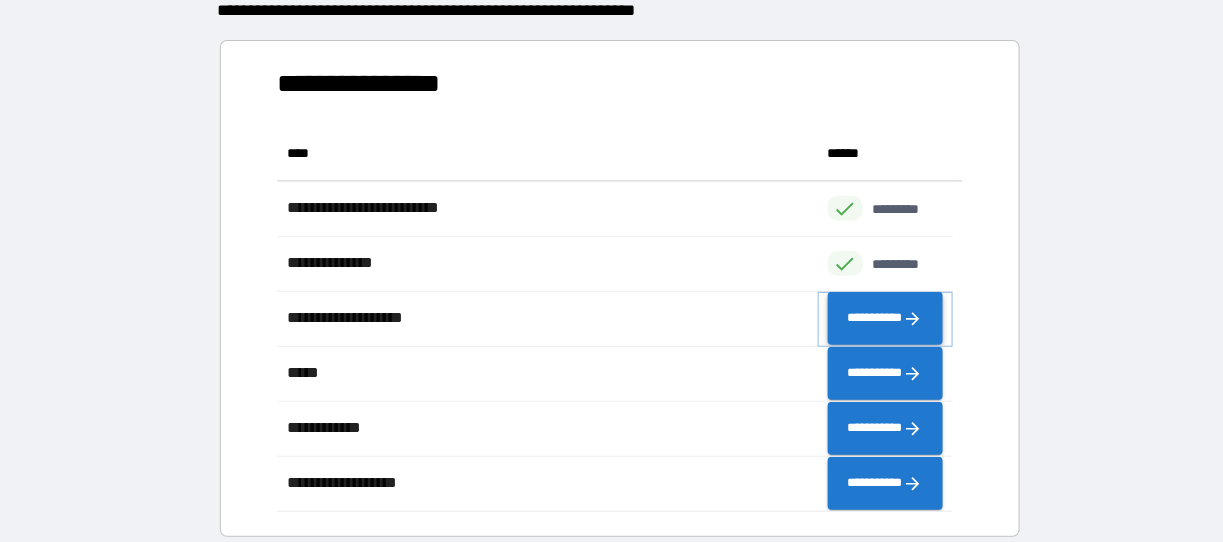 click on "**********" at bounding box center (885, 318) 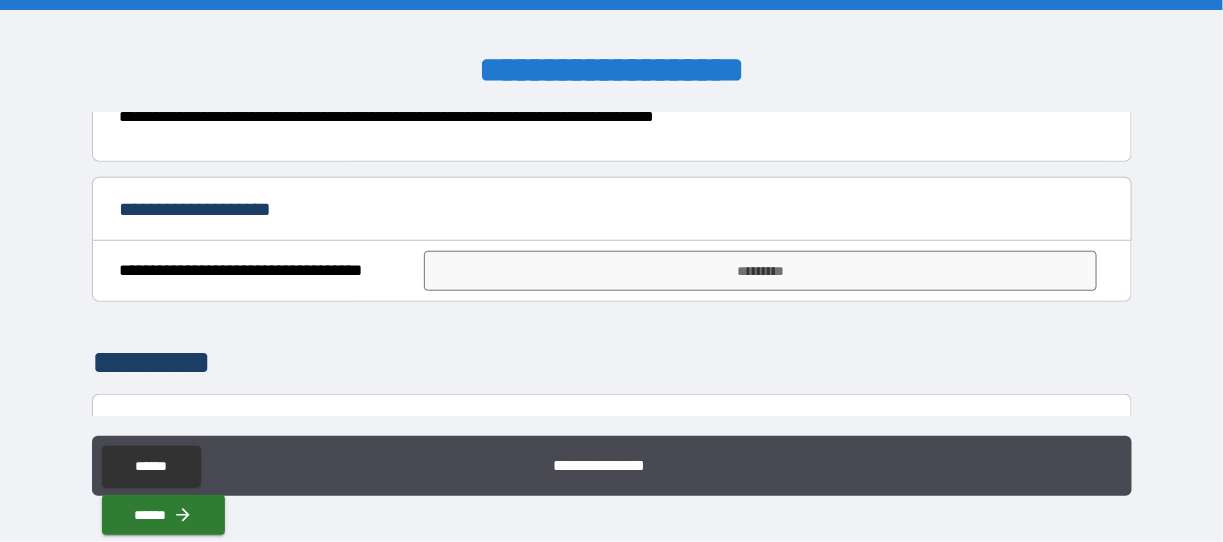 scroll, scrollTop: 466, scrollLeft: 0, axis: vertical 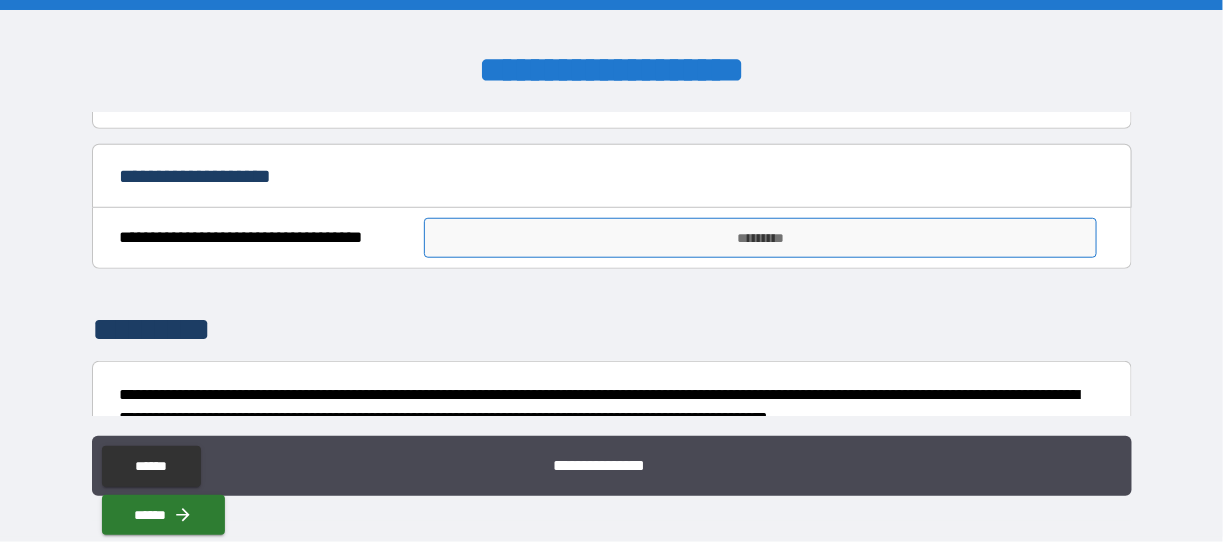 click on "*********" at bounding box center [760, 238] 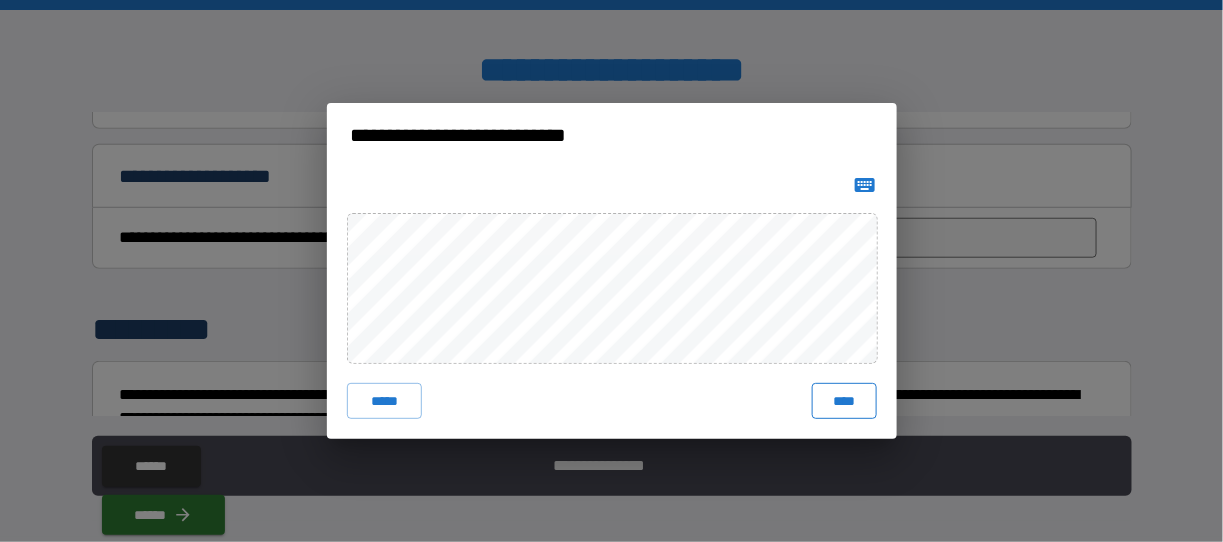 click on "****" at bounding box center [844, 401] 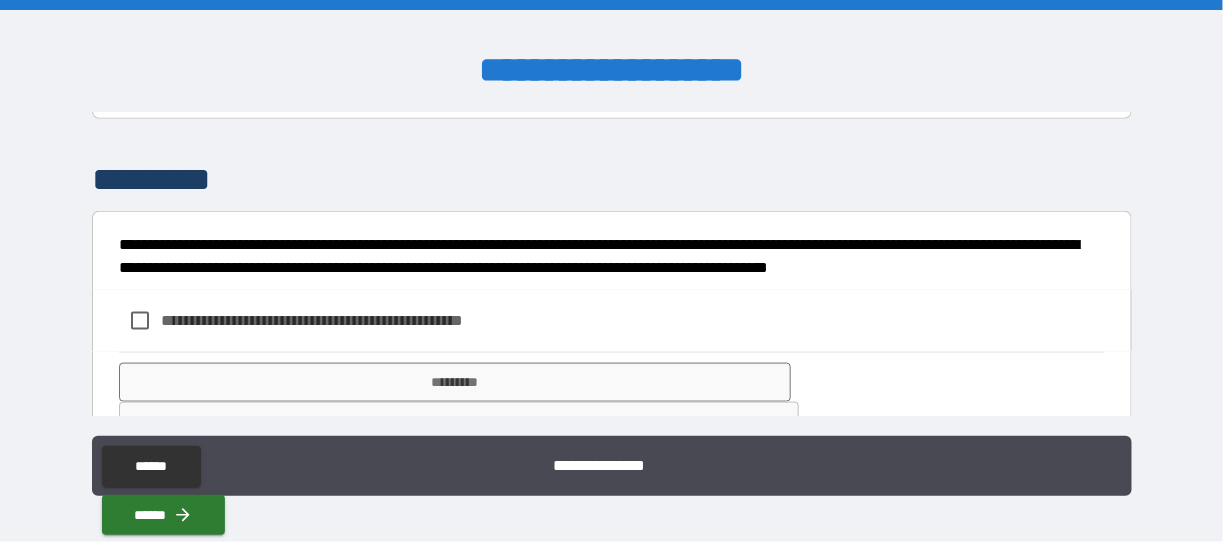 scroll, scrollTop: 685, scrollLeft: 0, axis: vertical 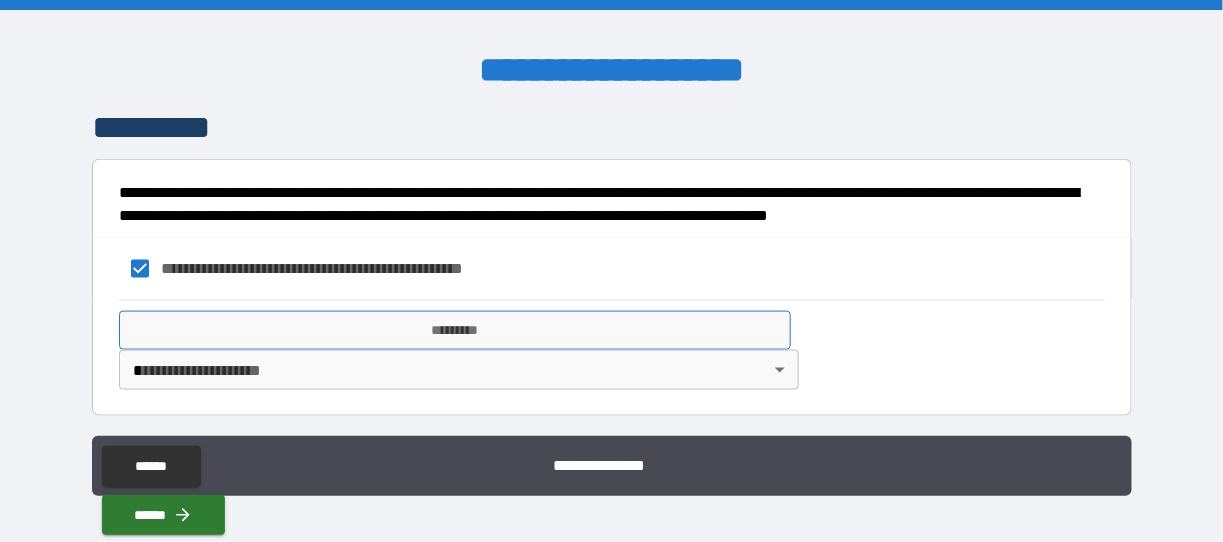 click on "*********" at bounding box center (455, 331) 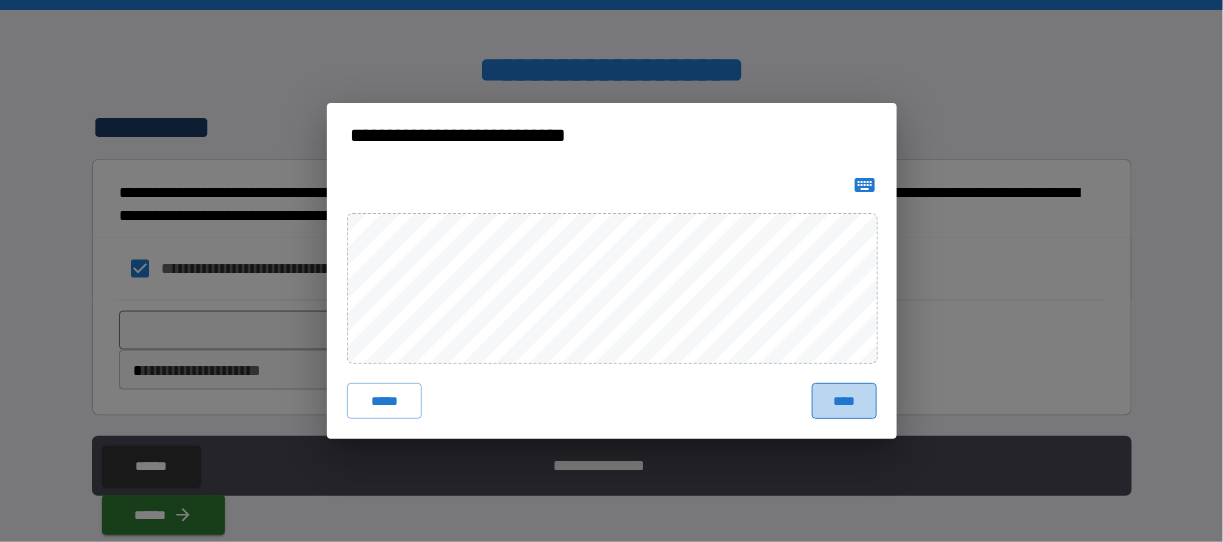 click on "****" at bounding box center (844, 401) 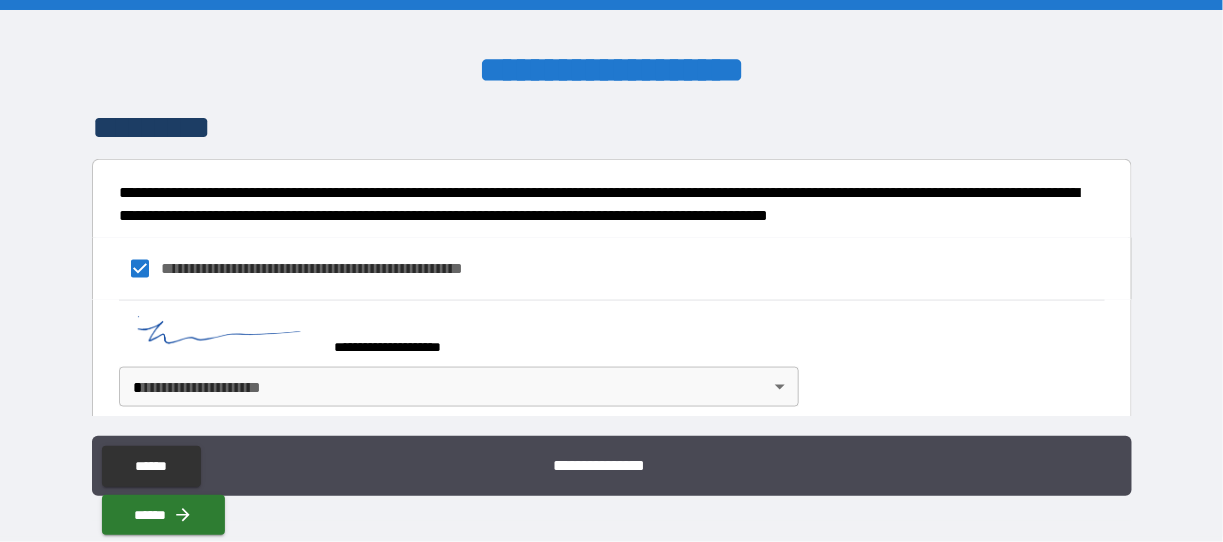 scroll, scrollTop: 702, scrollLeft: 0, axis: vertical 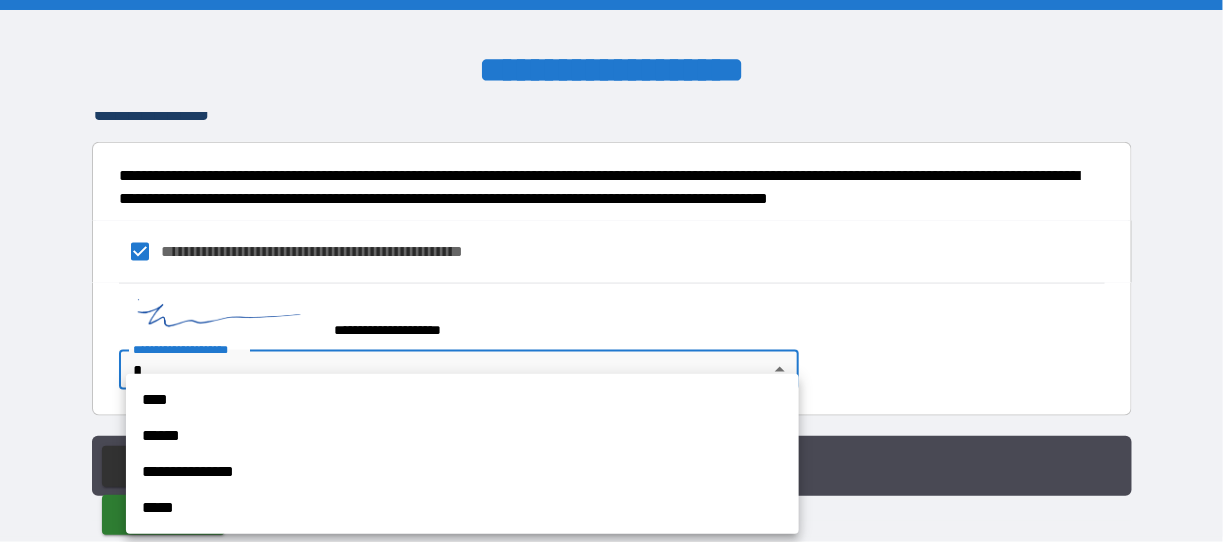 click on "**********" at bounding box center (612, 271) 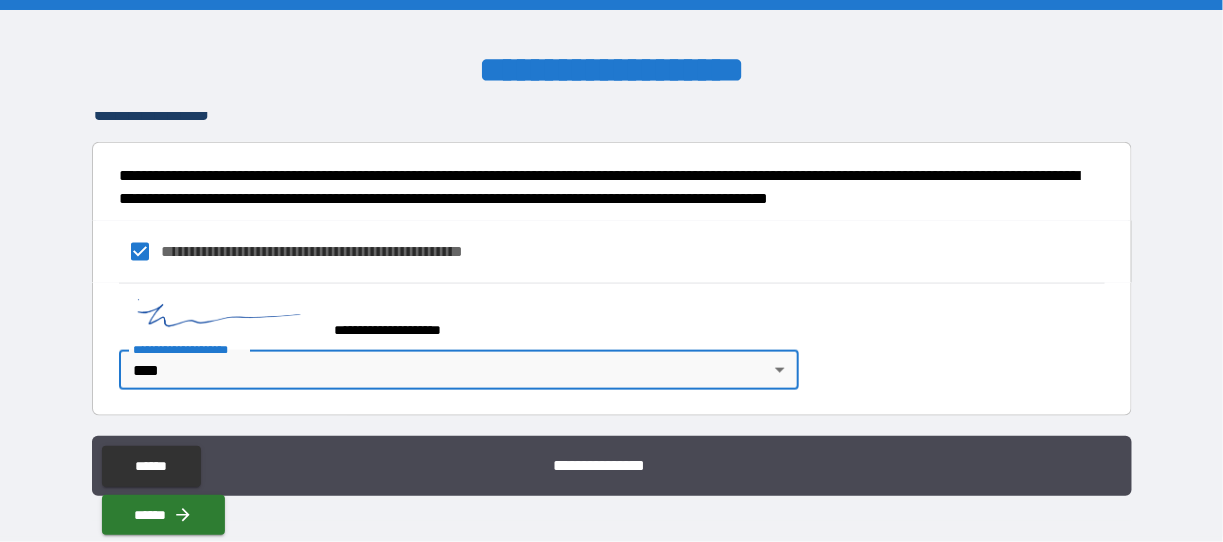 type on "****" 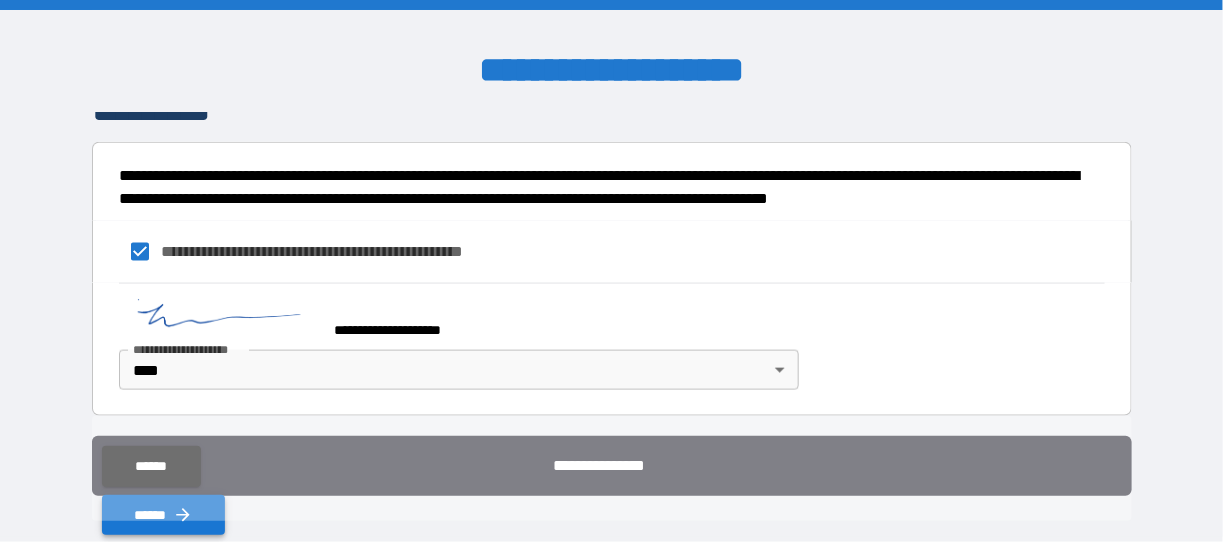click on "******" at bounding box center [164, 515] 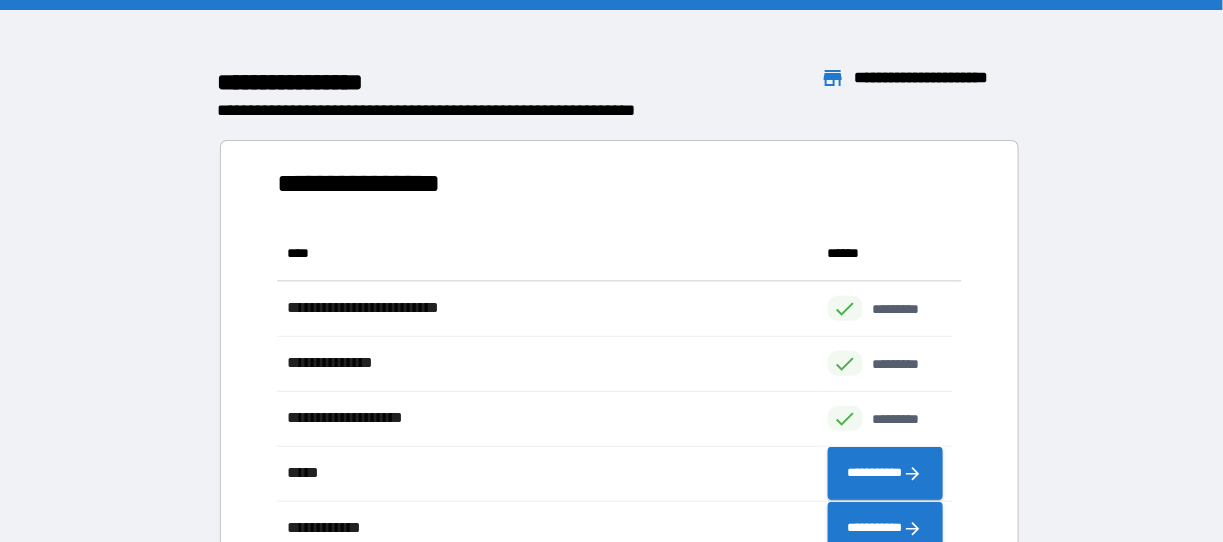 scroll, scrollTop: 16, scrollLeft: 15, axis: both 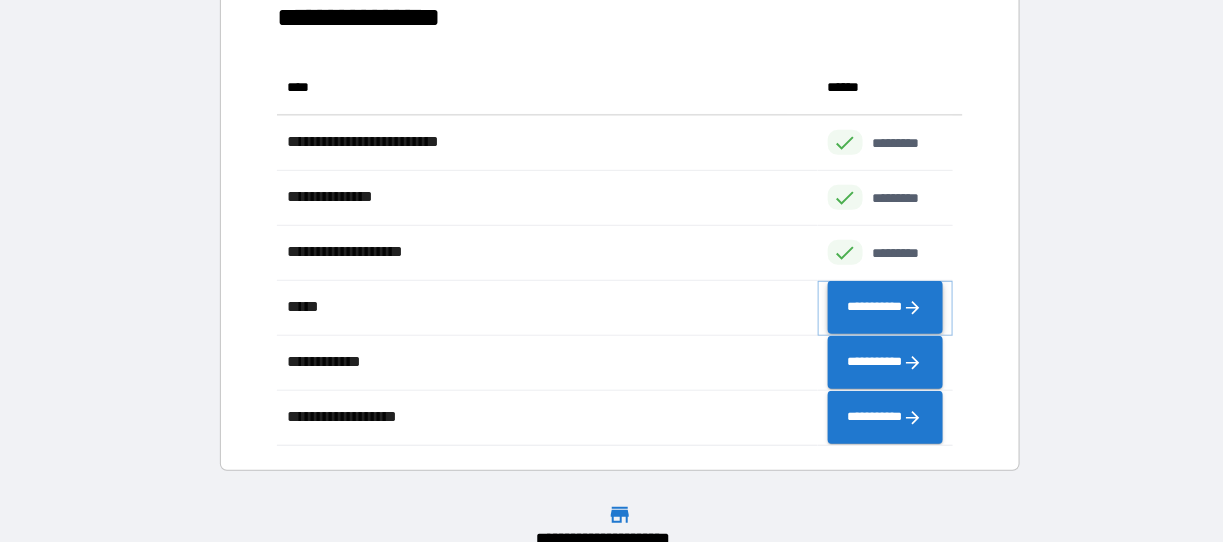 click on "**********" at bounding box center (885, 307) 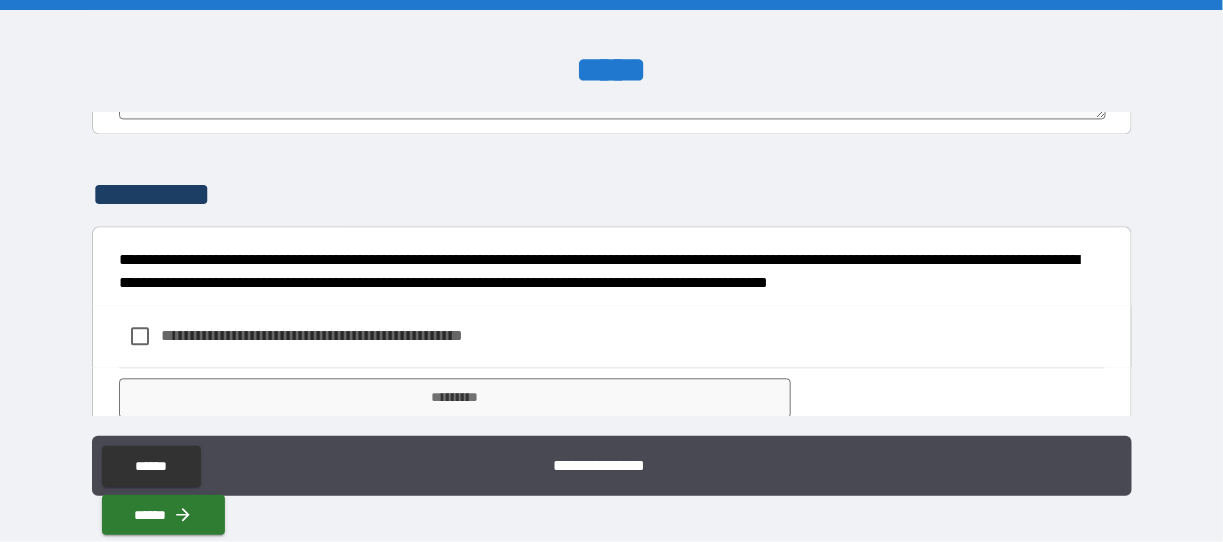 scroll, scrollTop: 3233, scrollLeft: 0, axis: vertical 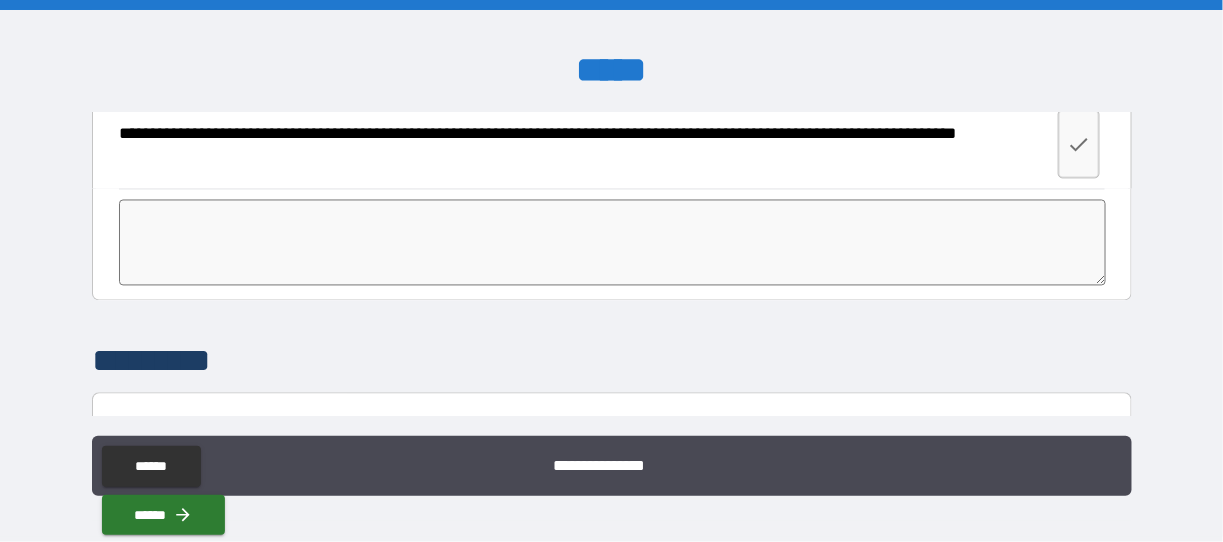 click 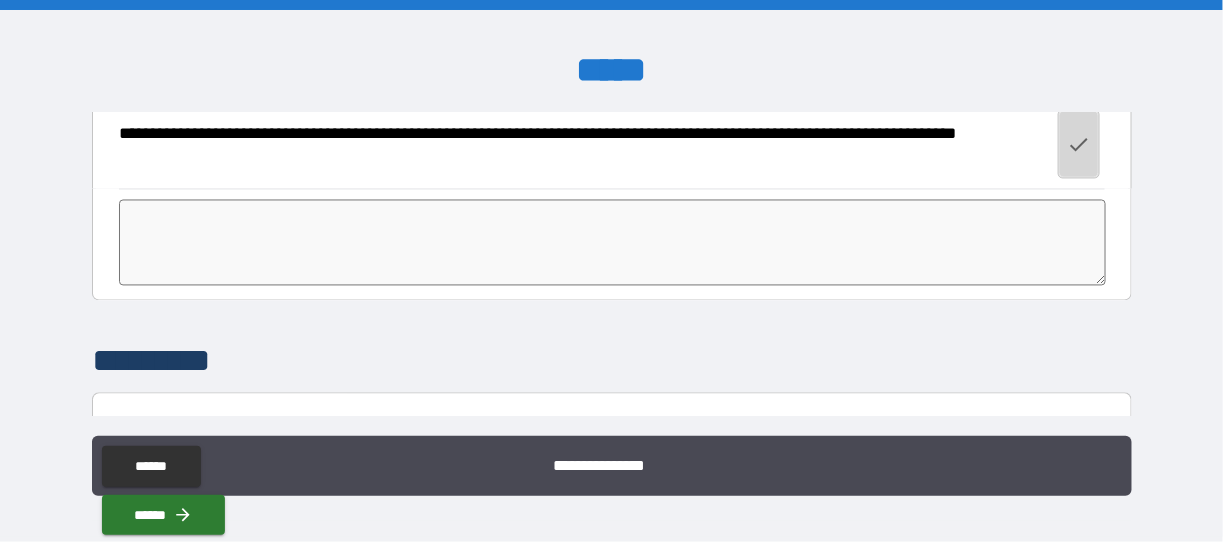click 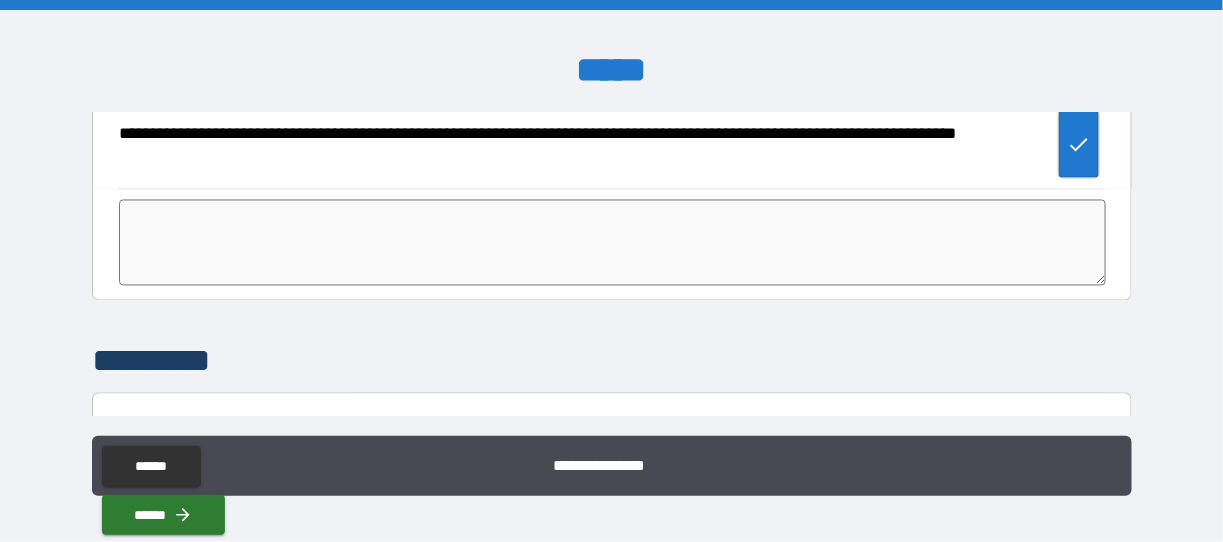 scroll, scrollTop: 3466, scrollLeft: 0, axis: vertical 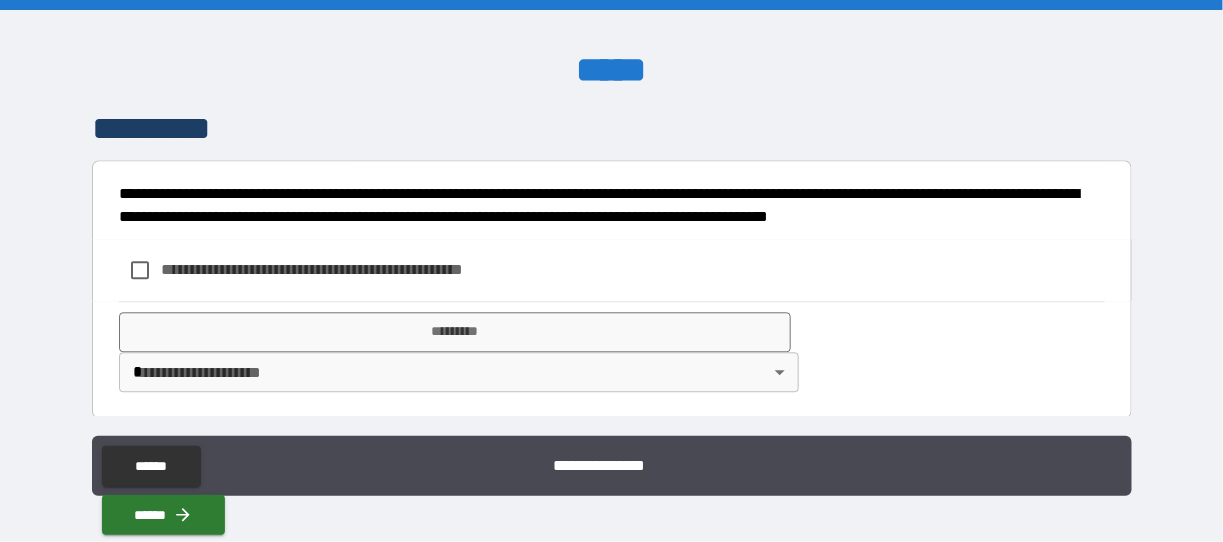 click at bounding box center [612, 10] 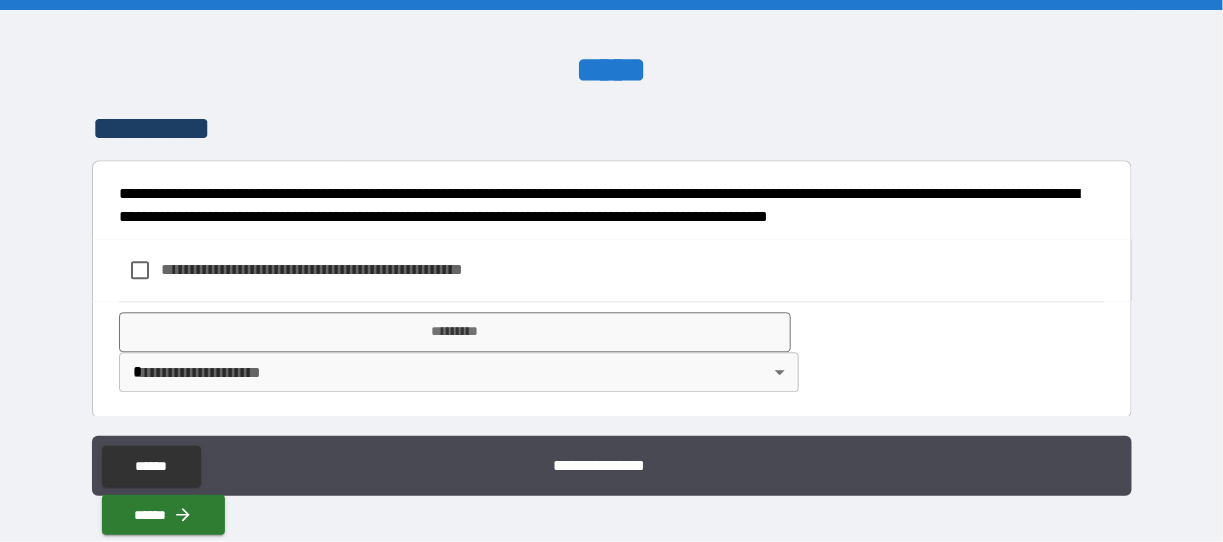scroll, scrollTop: 3466, scrollLeft: 0, axis: vertical 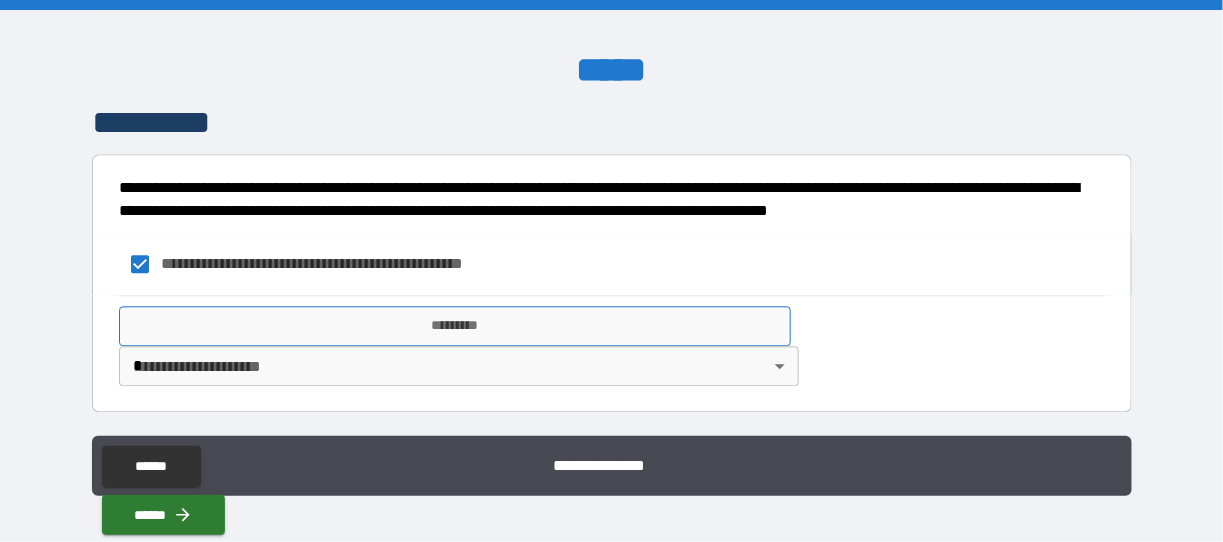 click on "*********" at bounding box center [455, 326] 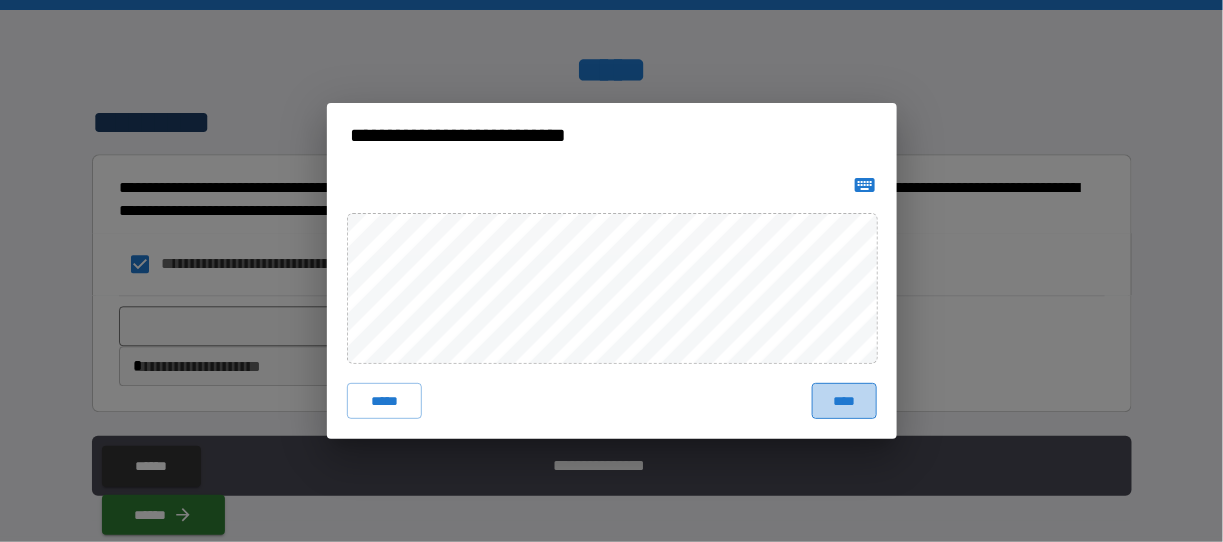 click on "****" at bounding box center (844, 401) 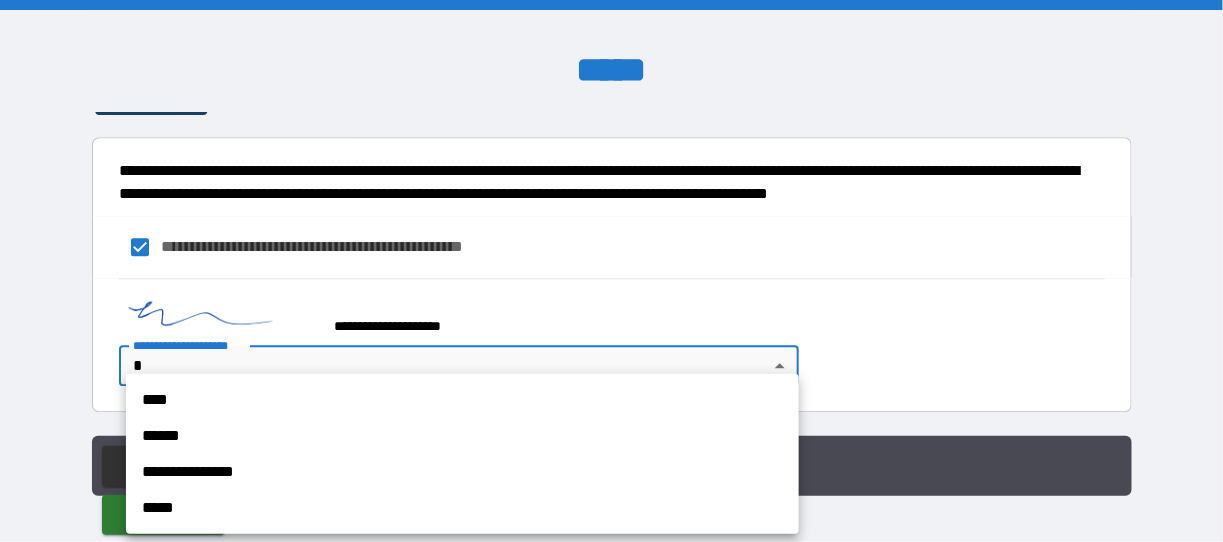 click on "**********" at bounding box center (612, 271) 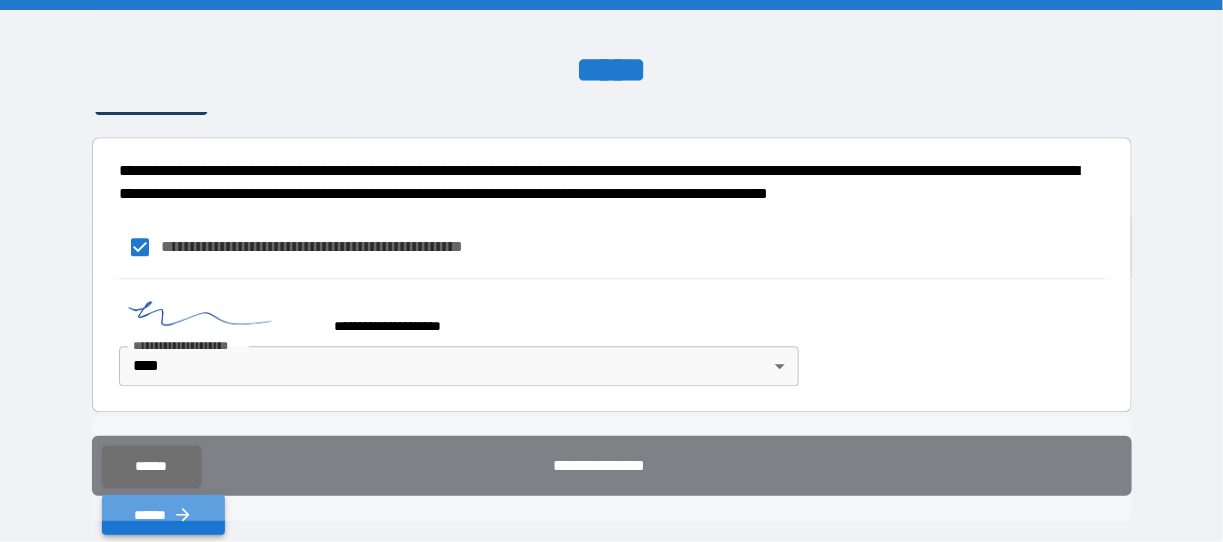 click 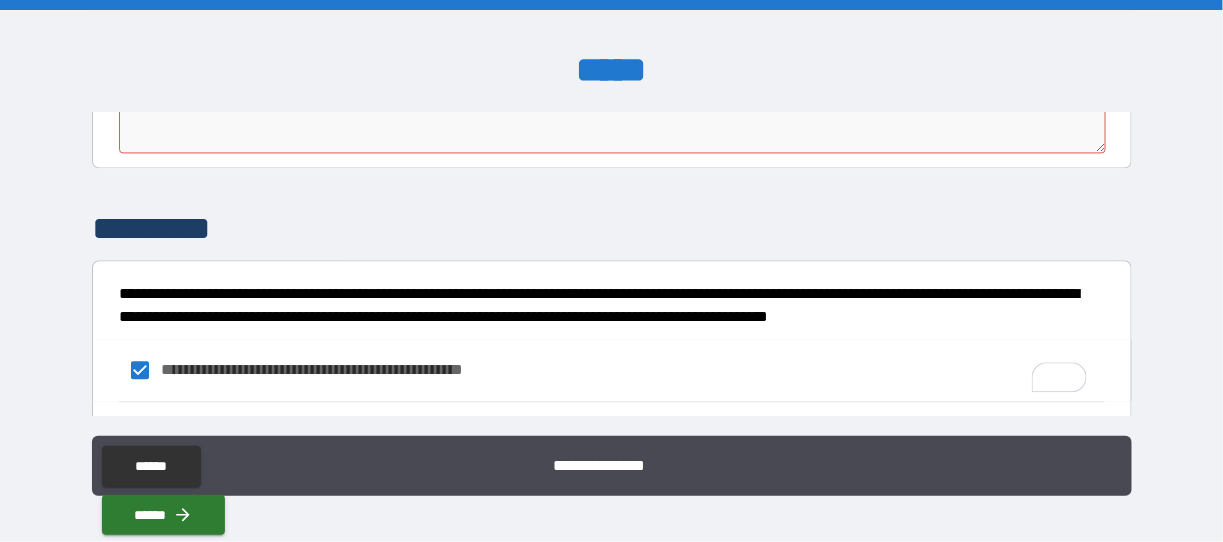 click at bounding box center (612, 110) 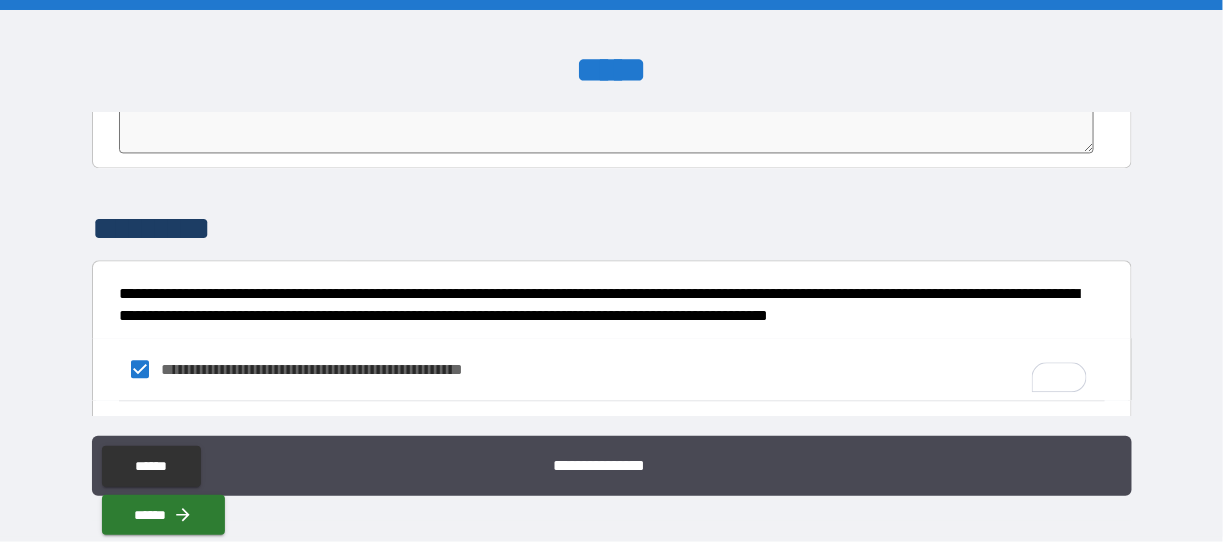 type on "*" 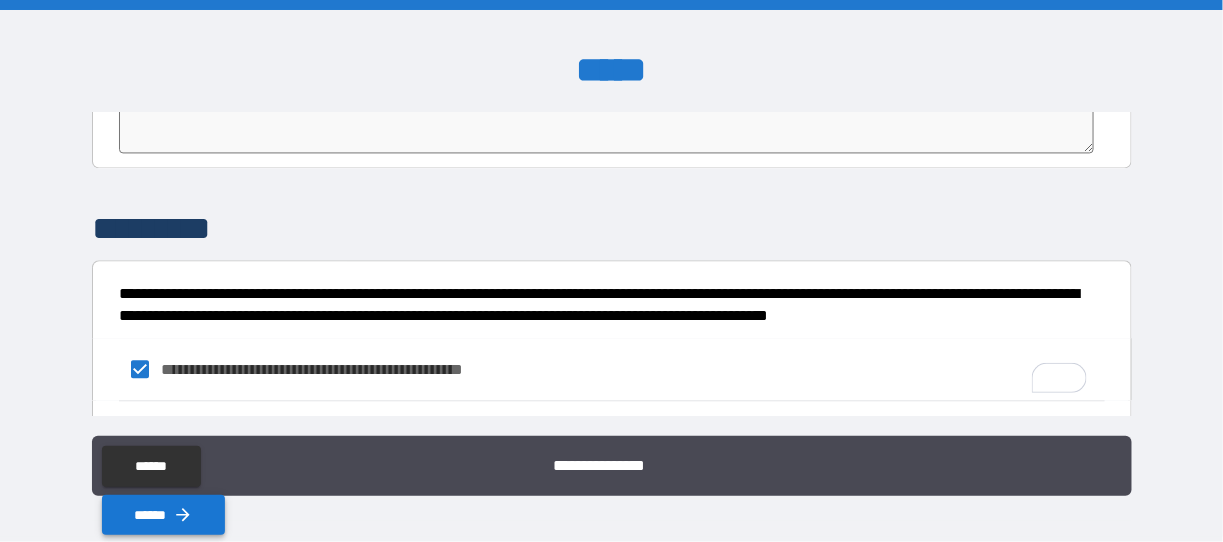 type on "*" 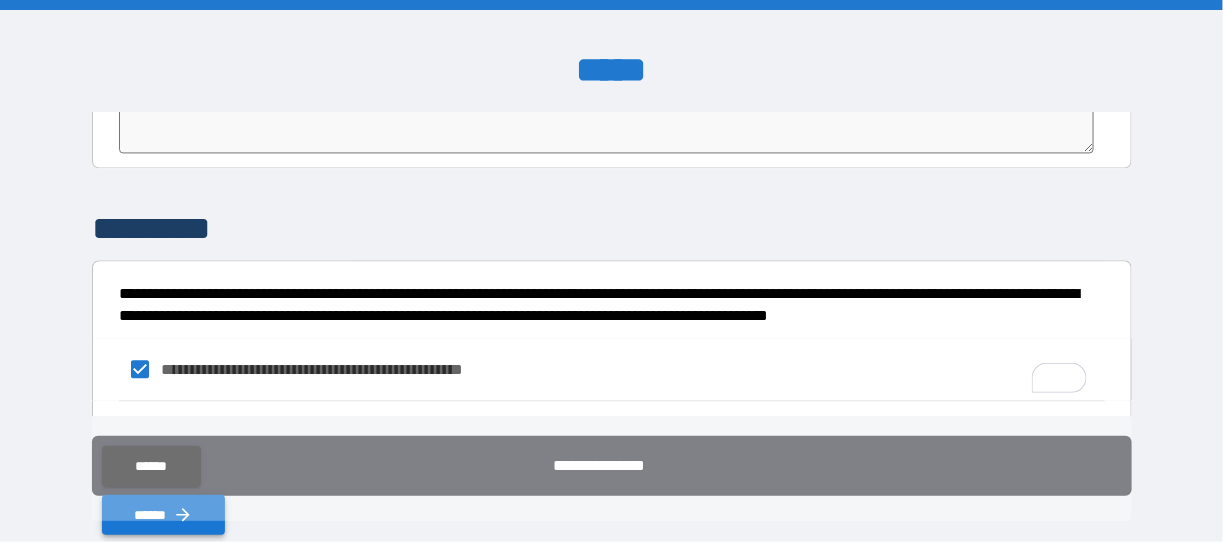 click on "******" at bounding box center [164, 515] 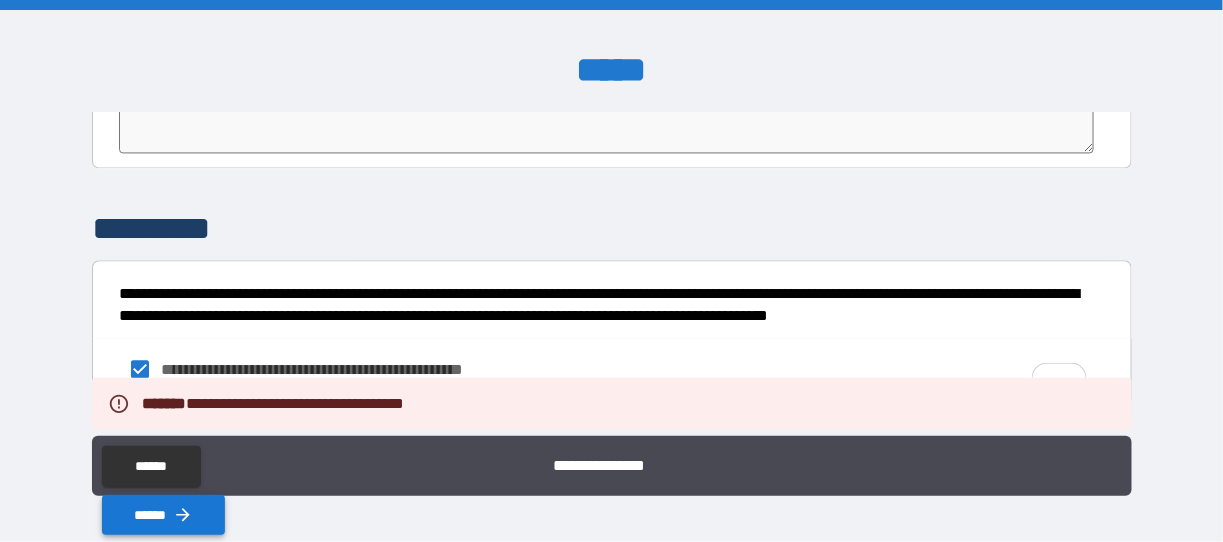 type on "*" 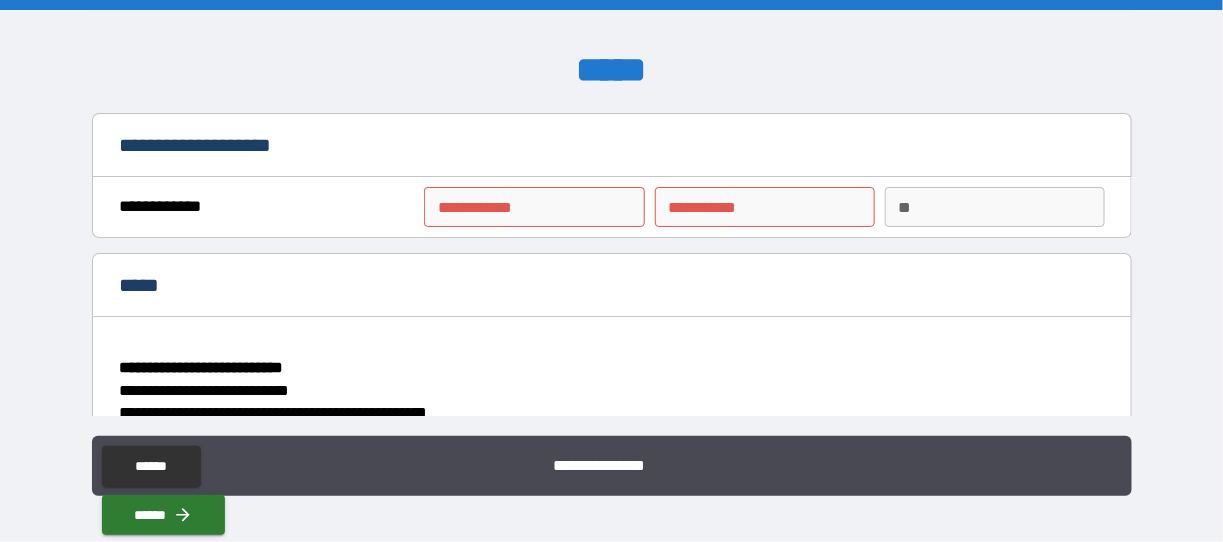 click on "**********" at bounding box center [534, 207] 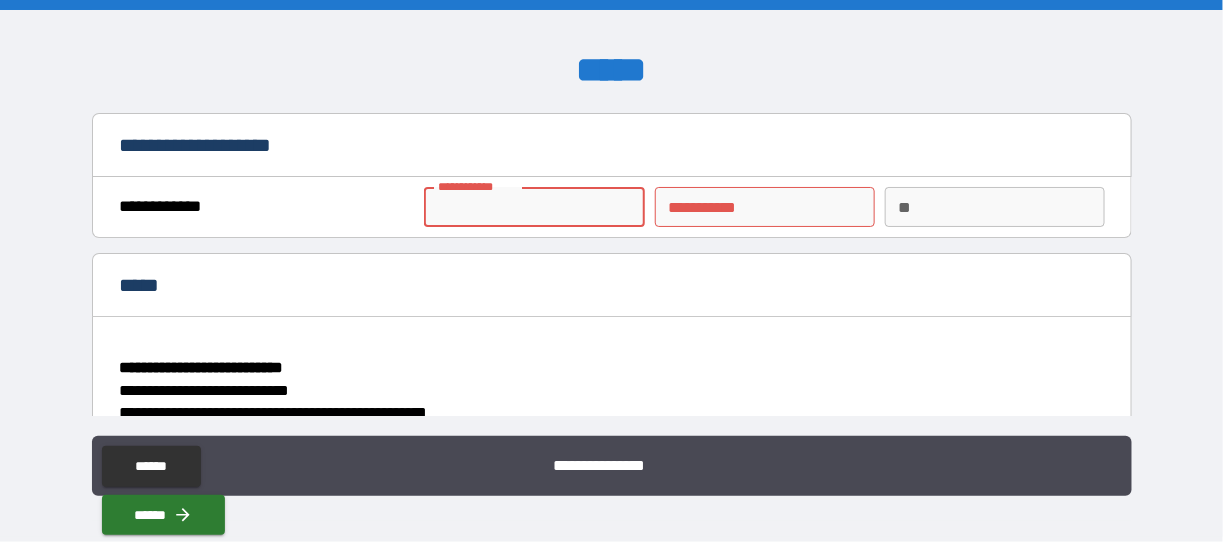 type on "*" 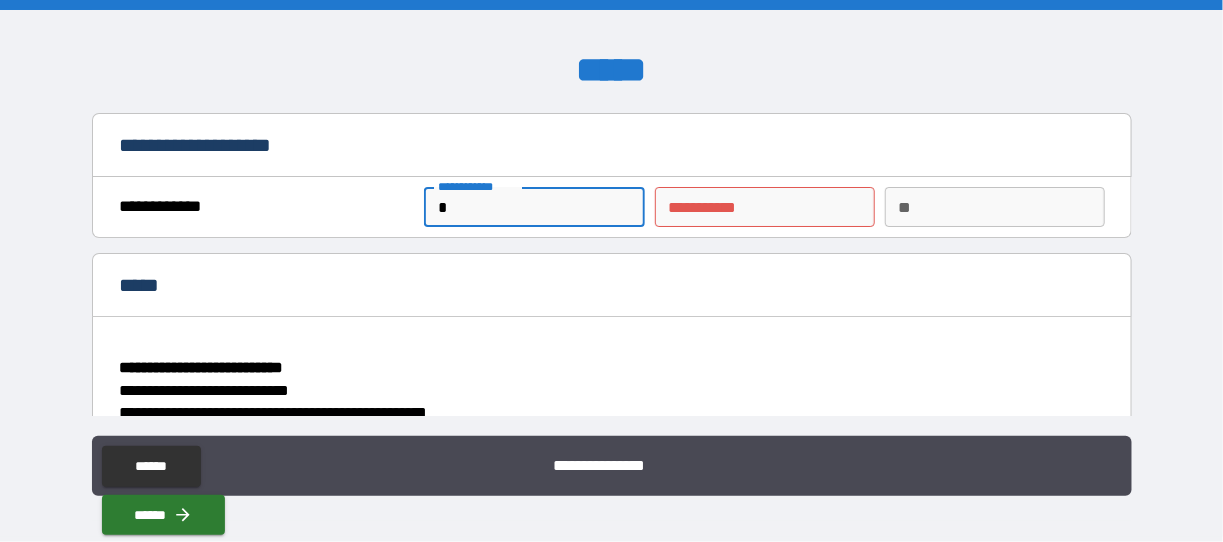 type on "*" 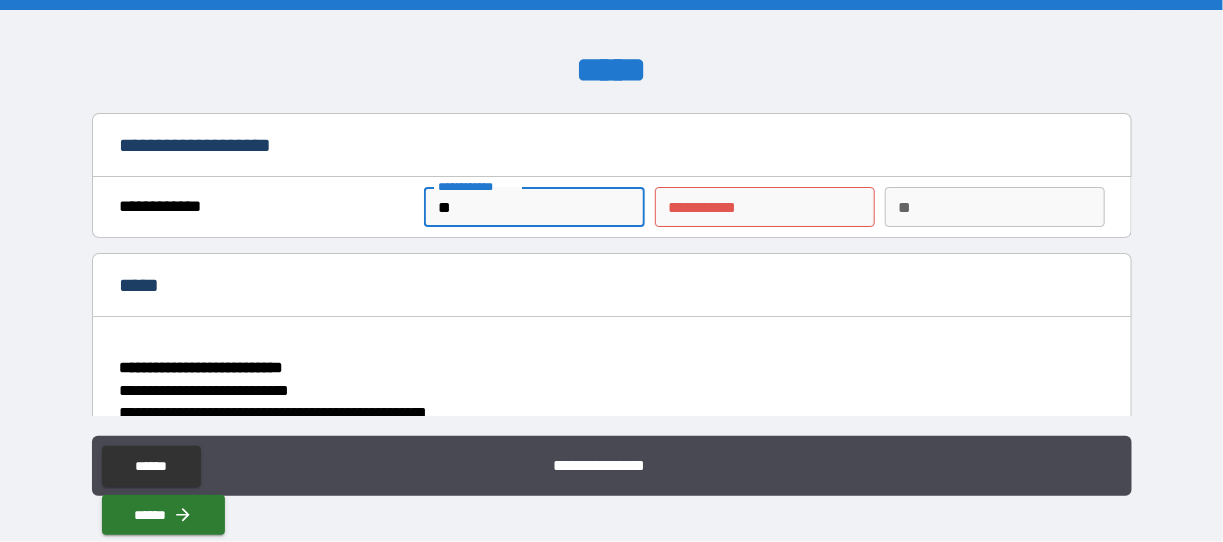 type on "***" 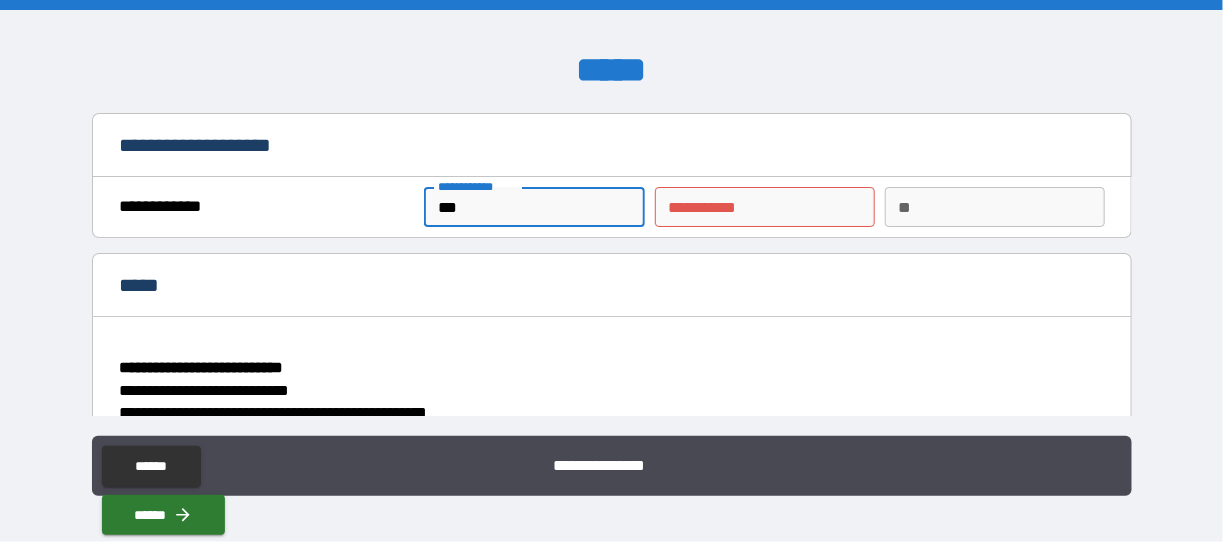 type on "****" 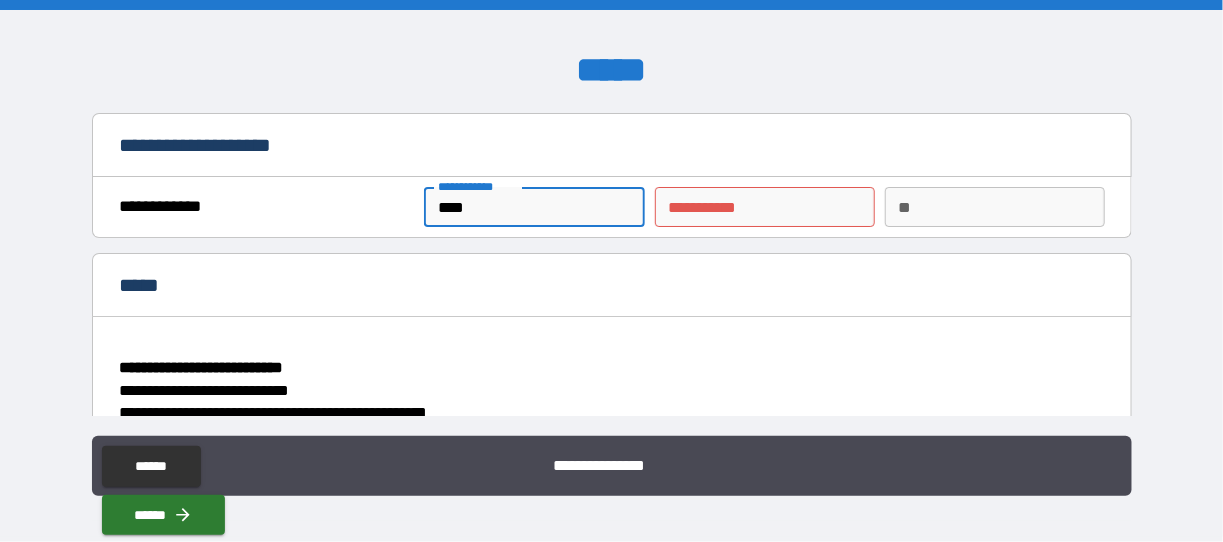 type on "*" 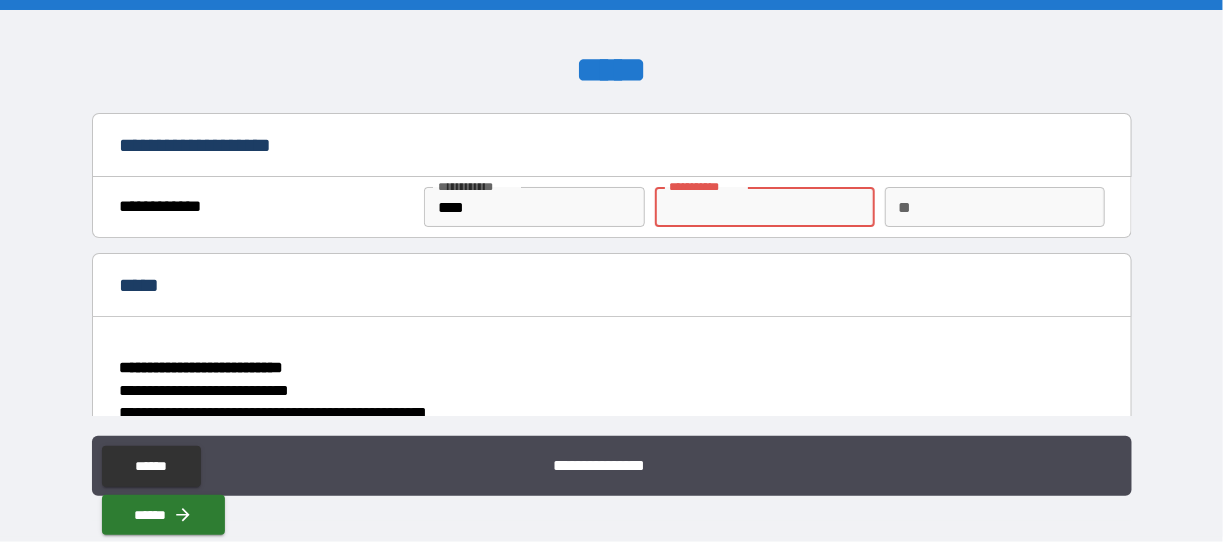 type on "*" 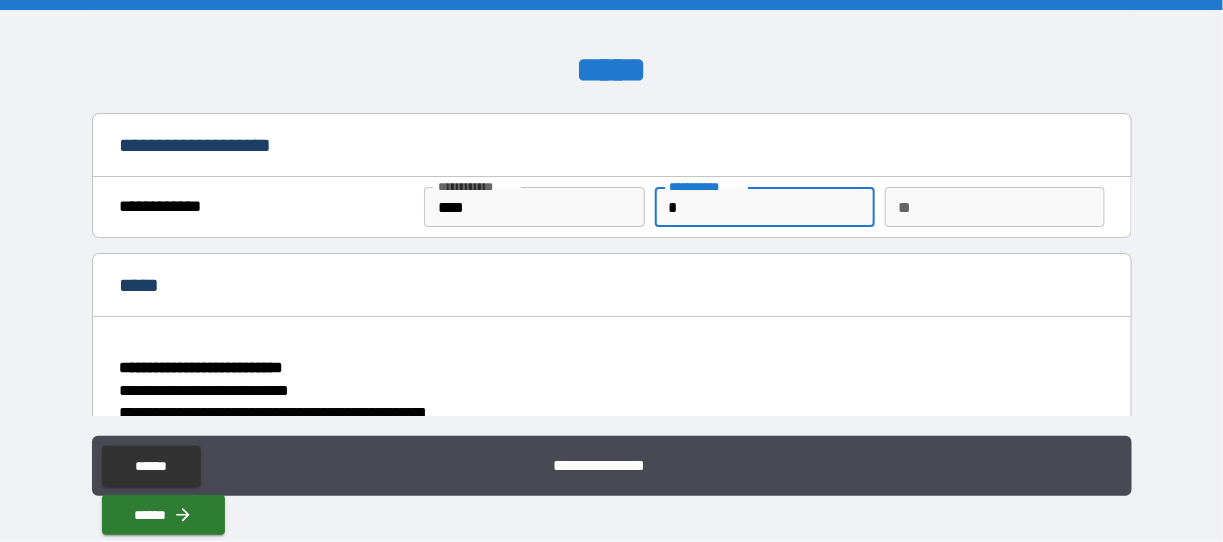type on "**" 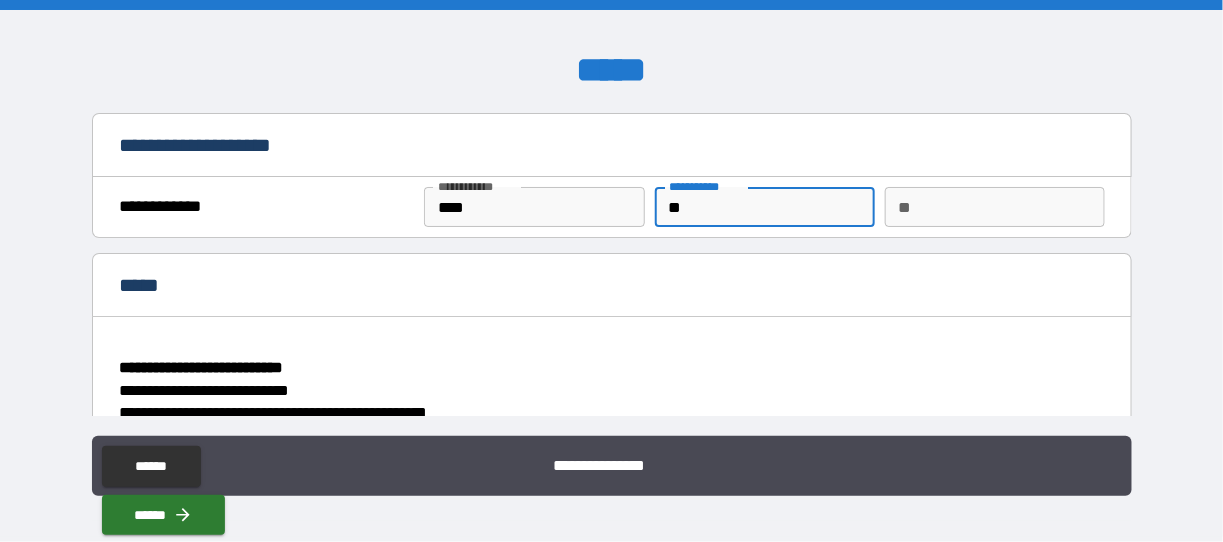 type on "***" 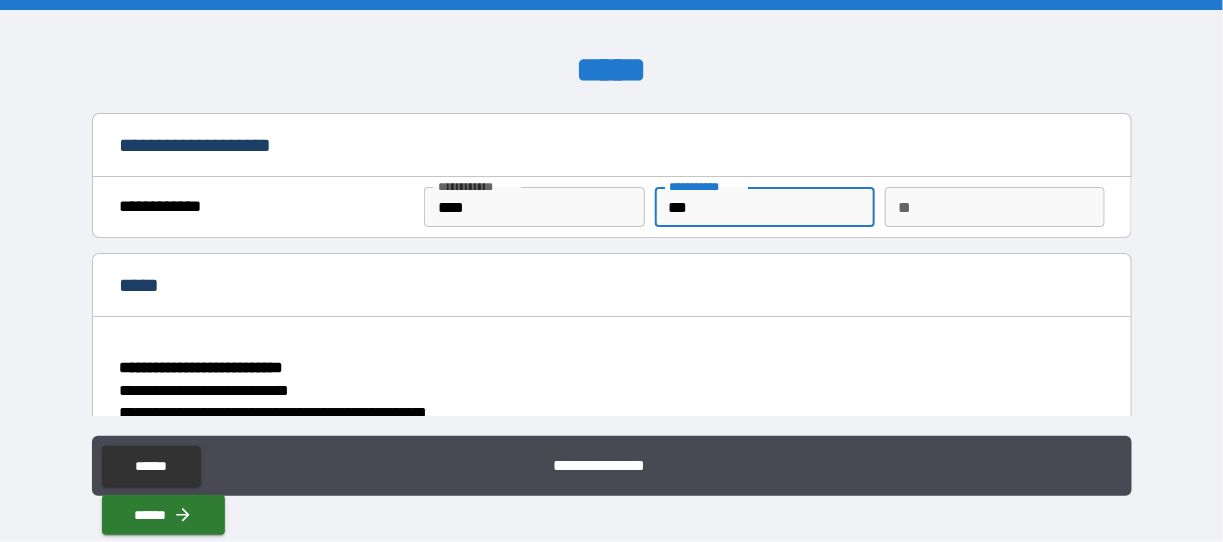 type on "****" 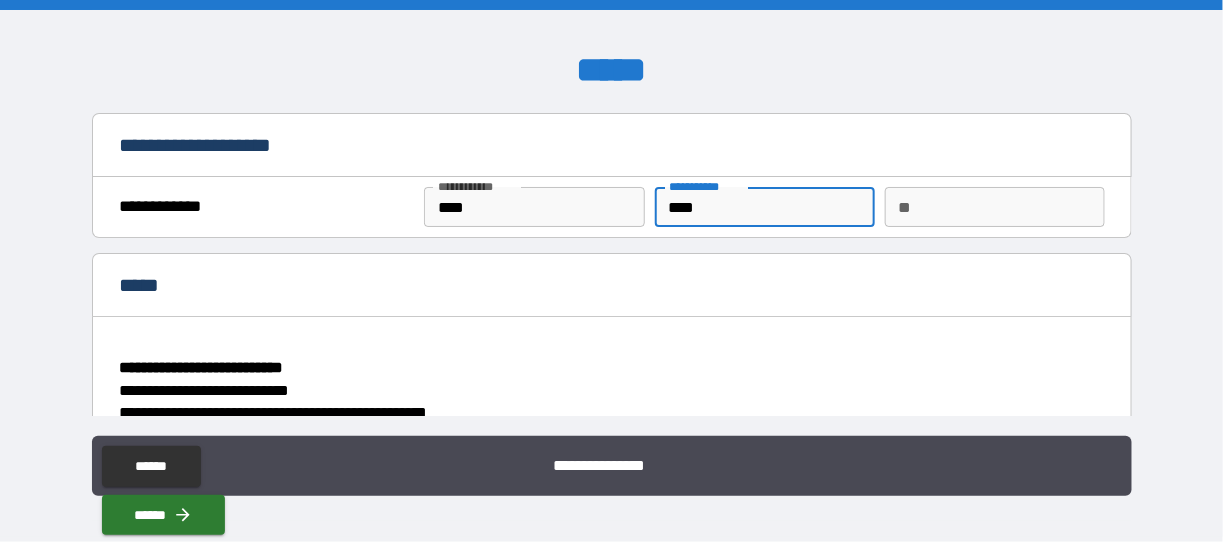 type on "*****" 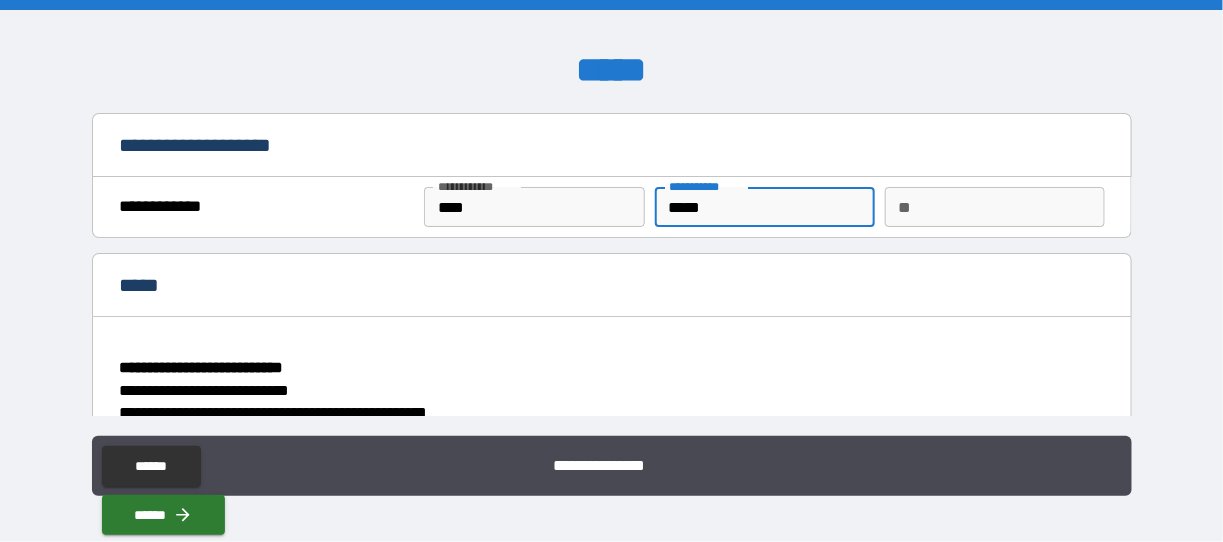 type on "******" 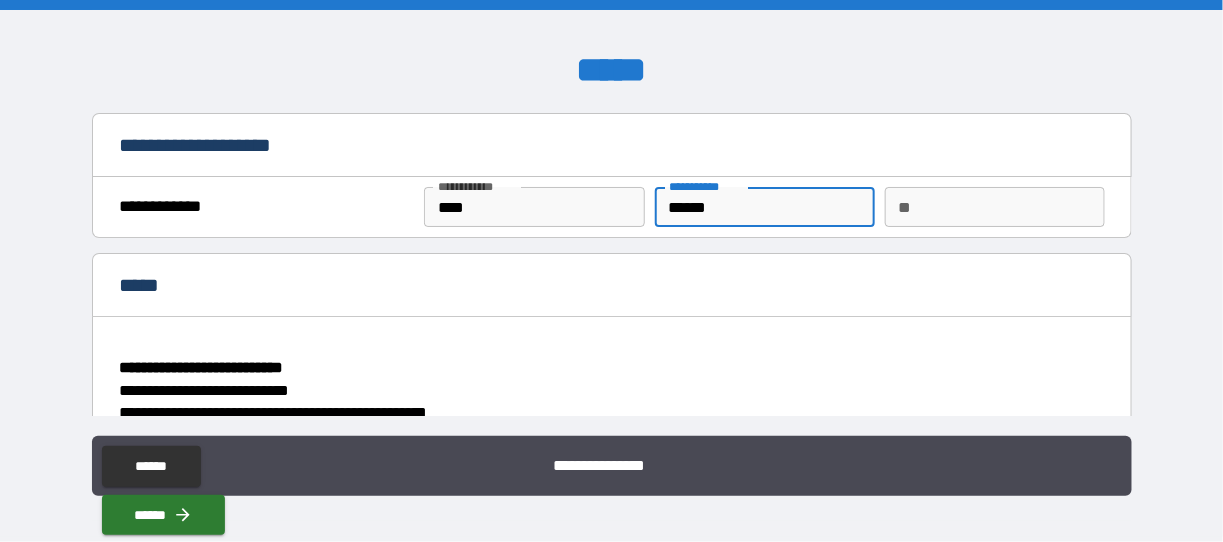 type on "*" 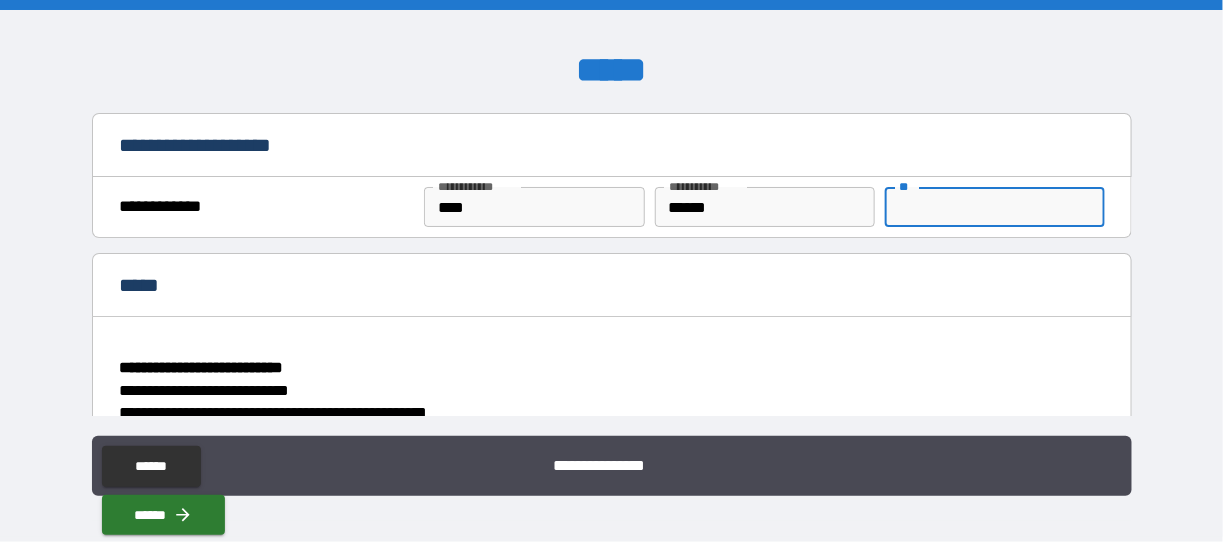 type on "*" 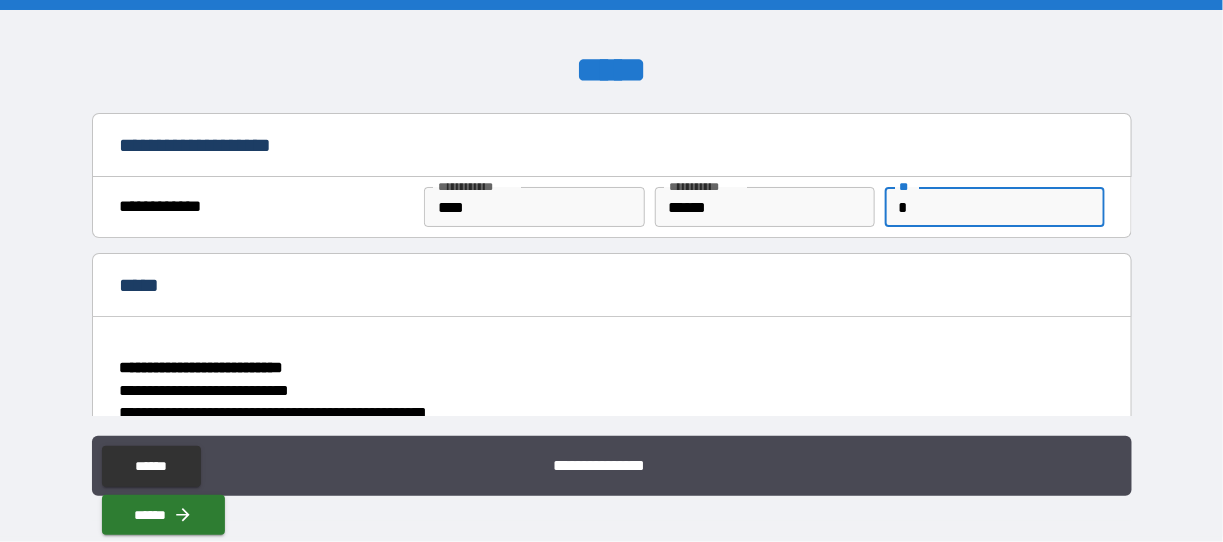 type on "*" 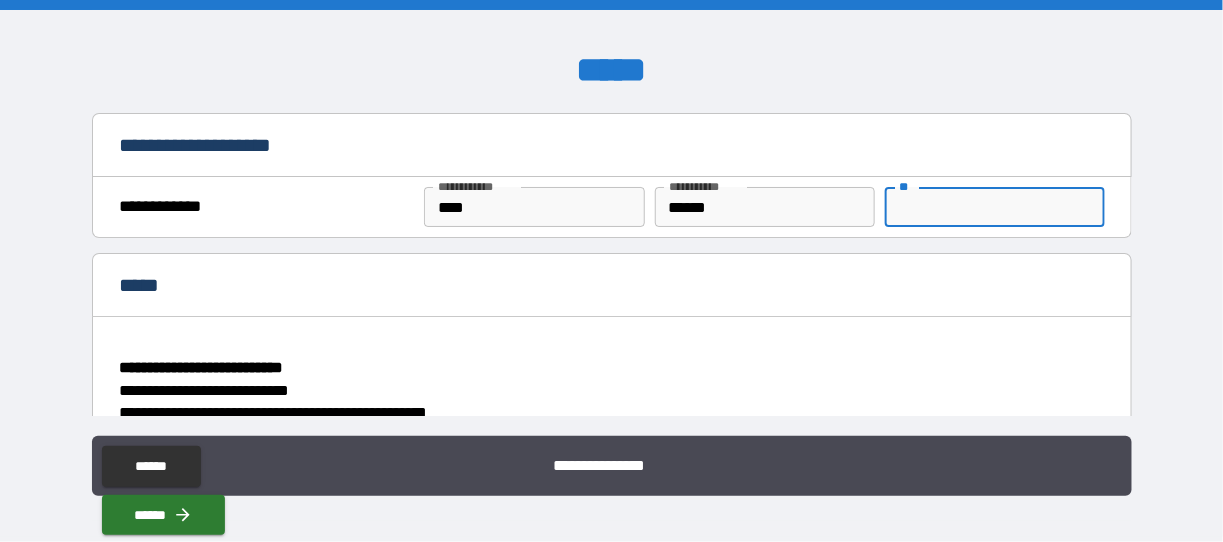 type on "*" 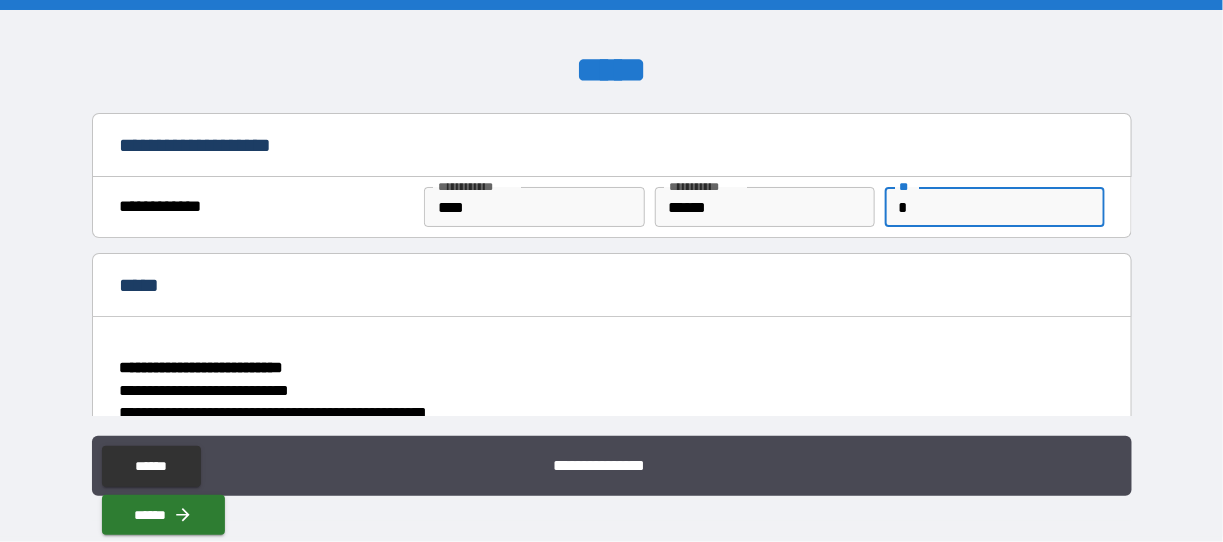 type on "*" 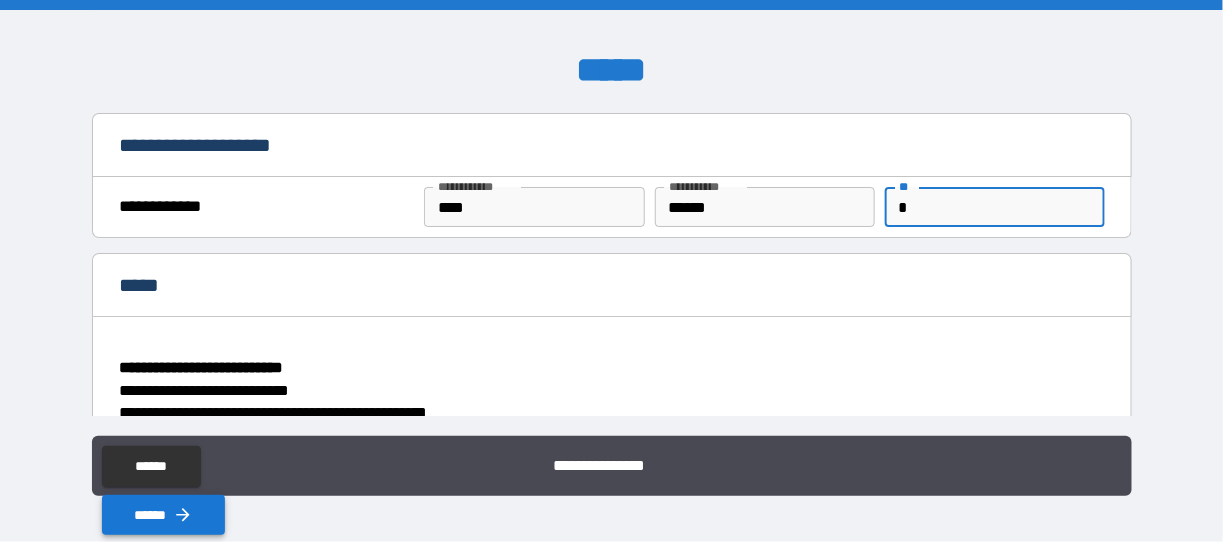 type on "*" 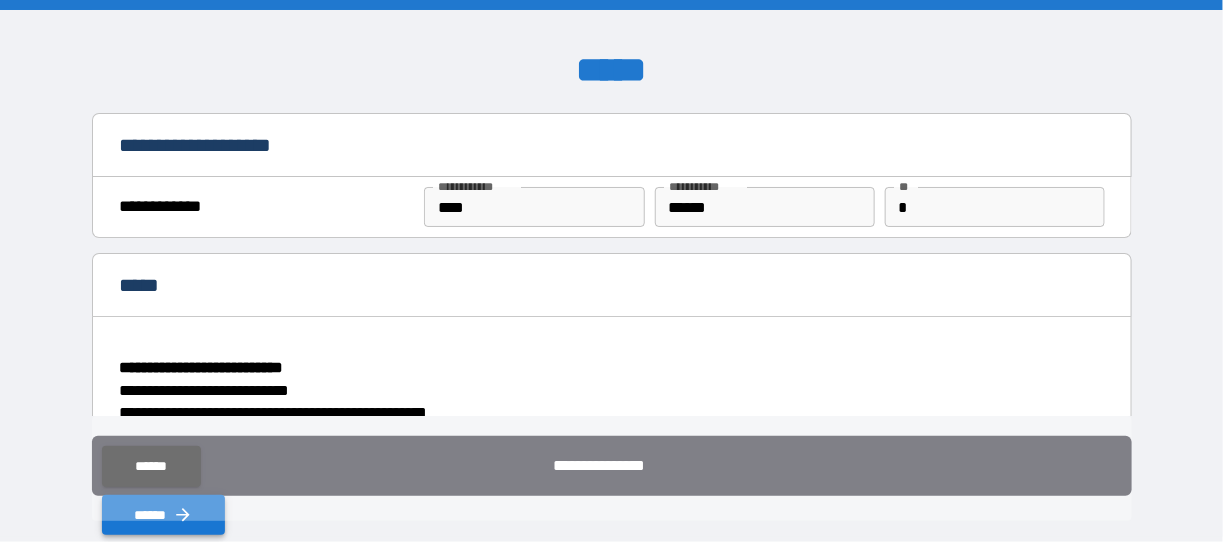 click on "******" at bounding box center [164, 515] 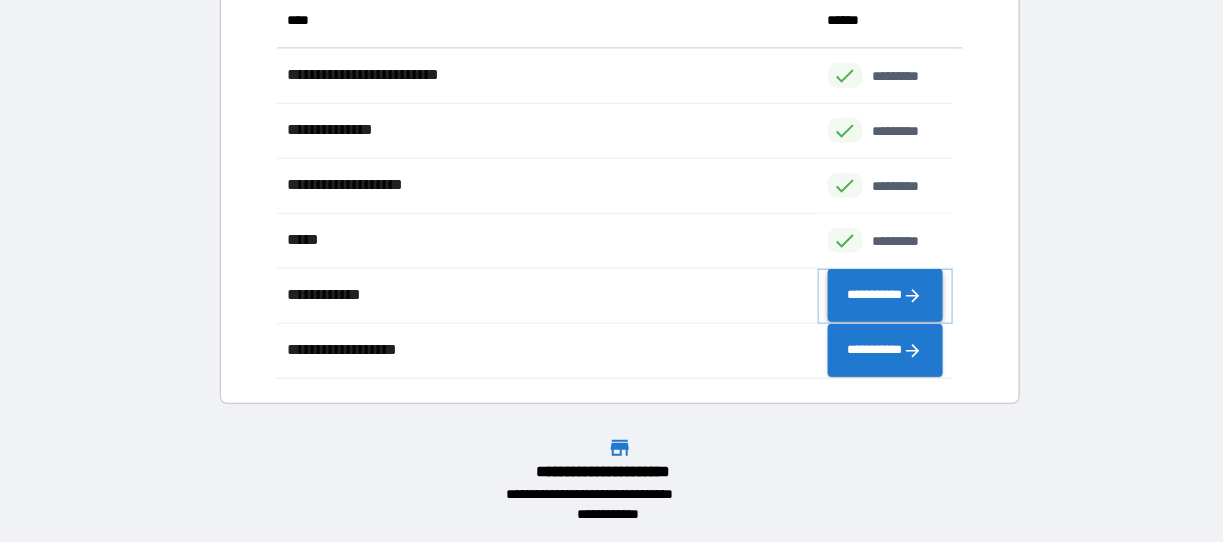 click on "**********" at bounding box center [885, 295] 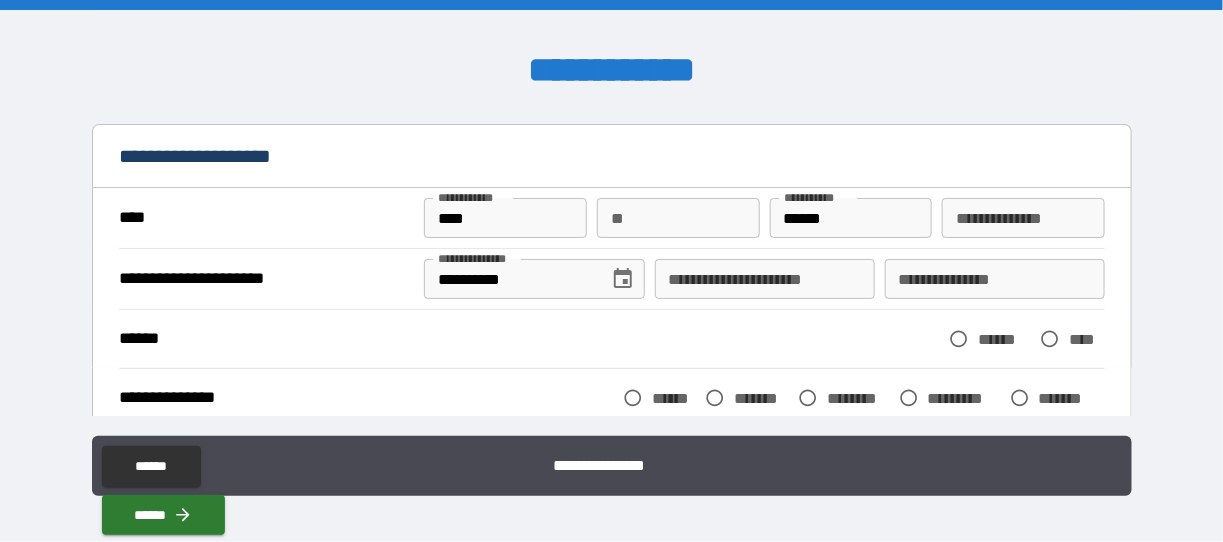click on "****** ****** ****" at bounding box center (612, 338) 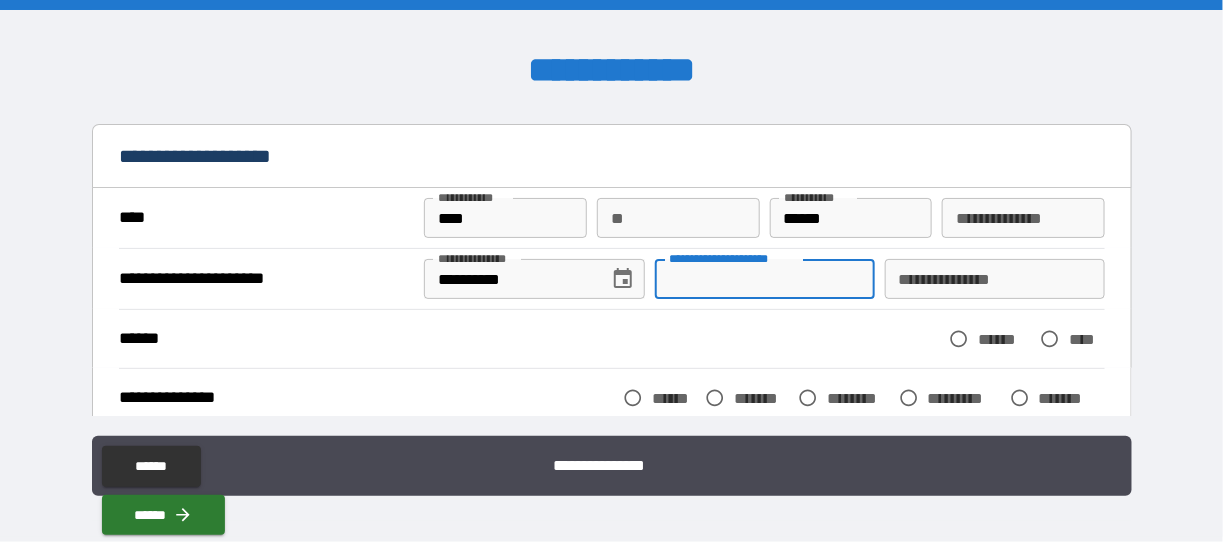 click on "**********" at bounding box center [765, 279] 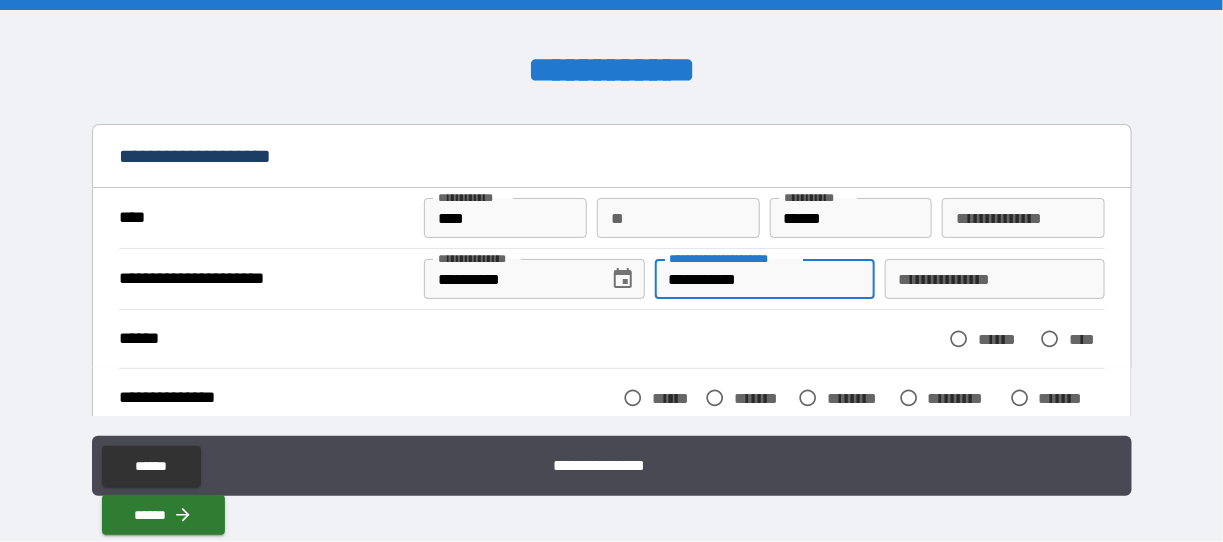 type on "**********" 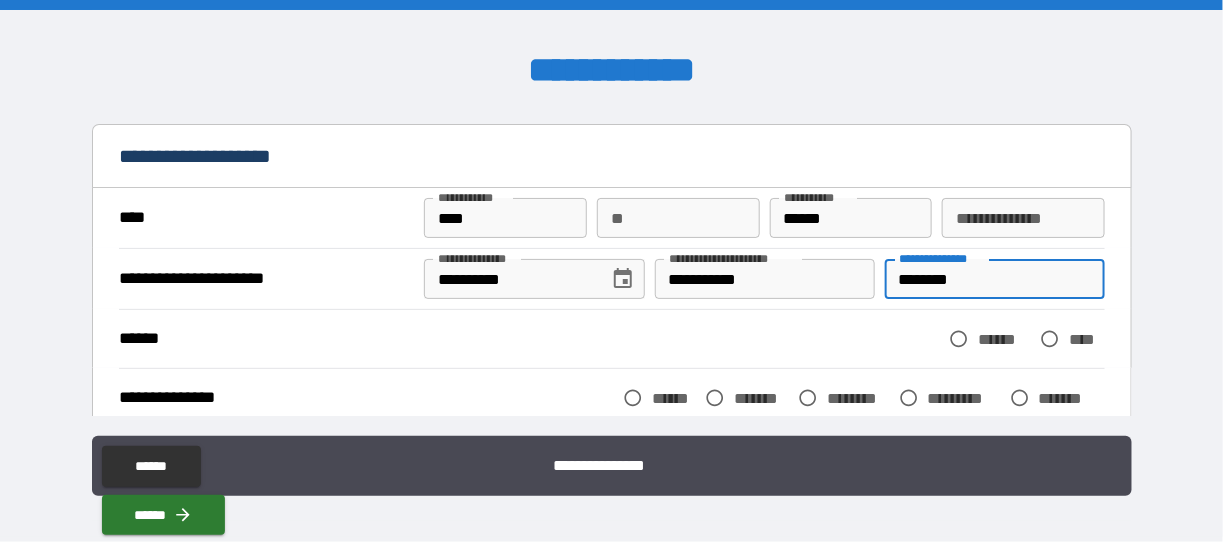 type on "********" 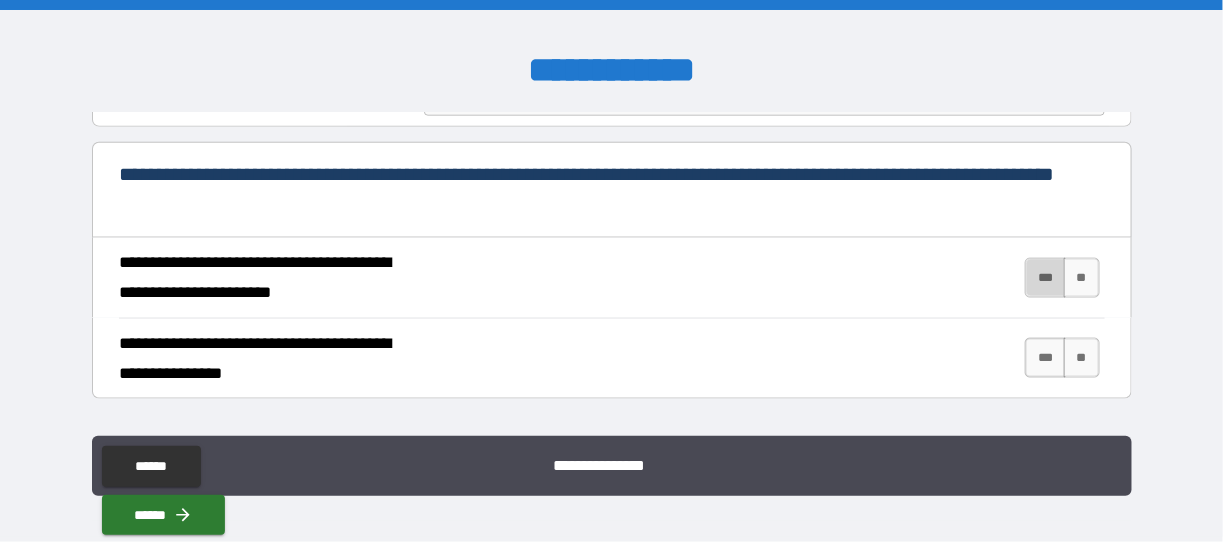 click on "***" at bounding box center [1045, 278] 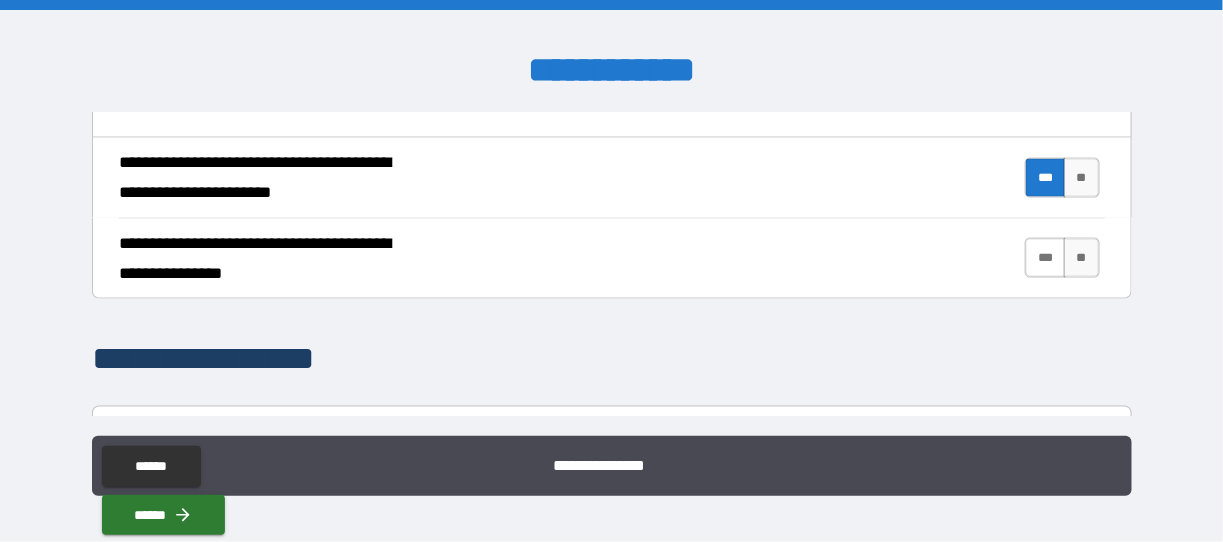 click on "***" at bounding box center (1045, 258) 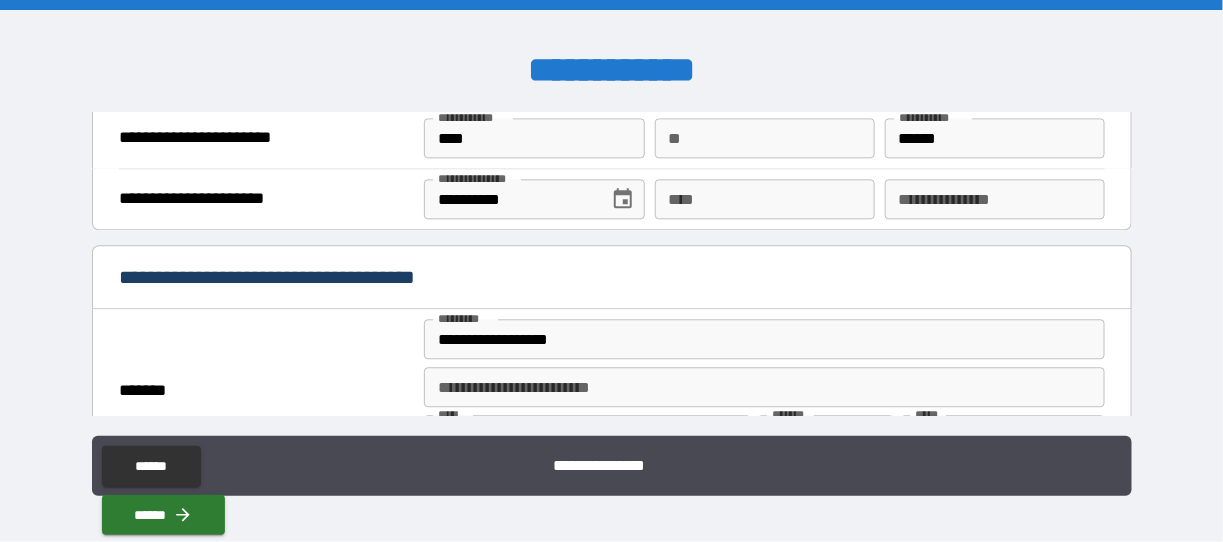 click on "****" at bounding box center (765, 199) 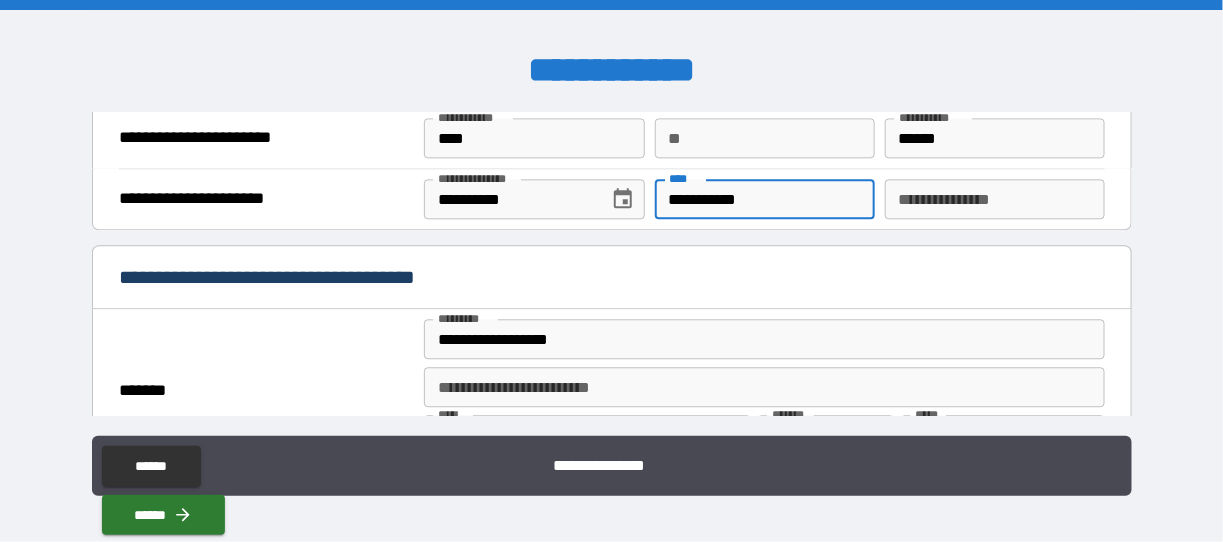 type on "**********" 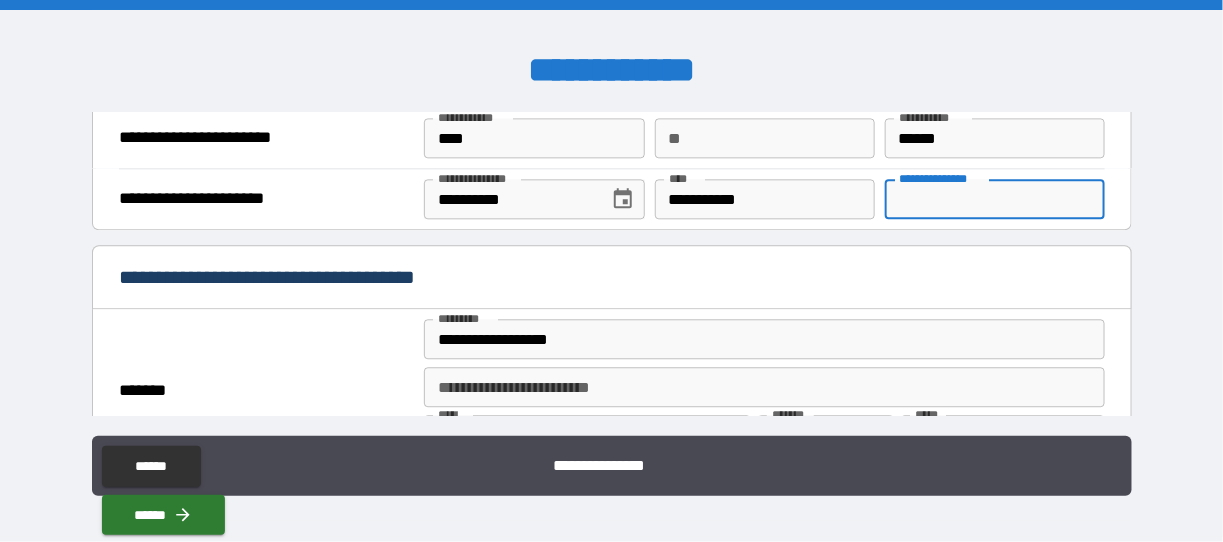 click on "**********" at bounding box center (995, 199) 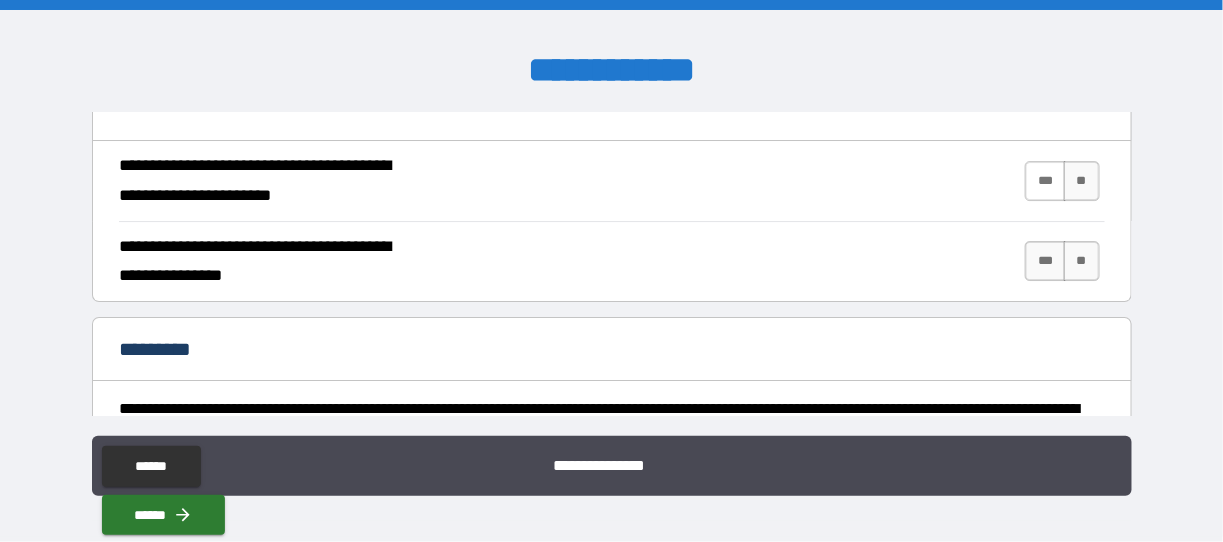 type on "********" 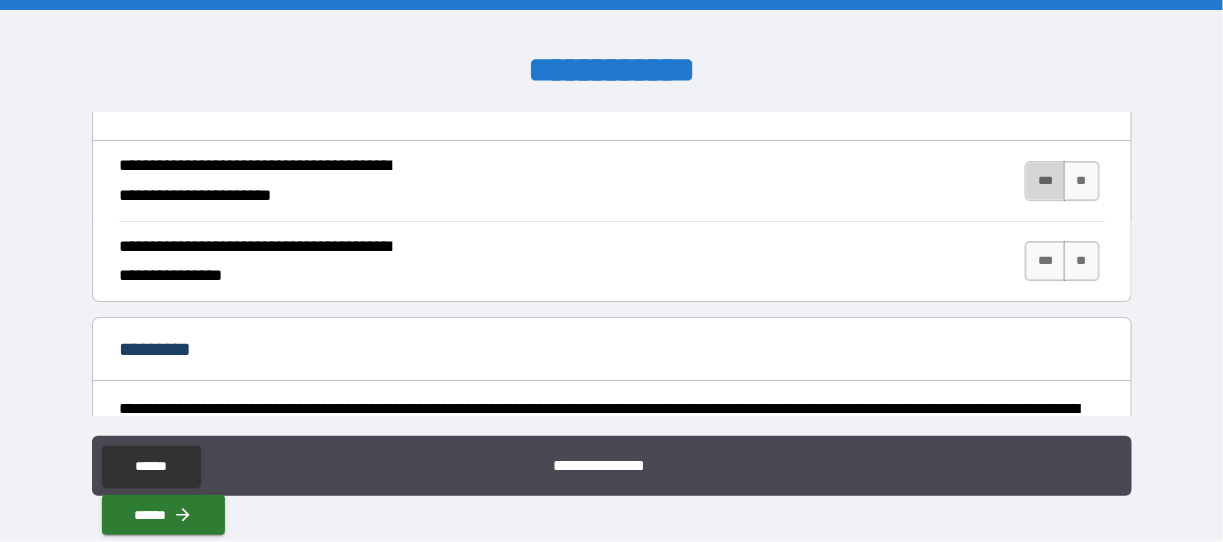 click on "***" at bounding box center (1045, 181) 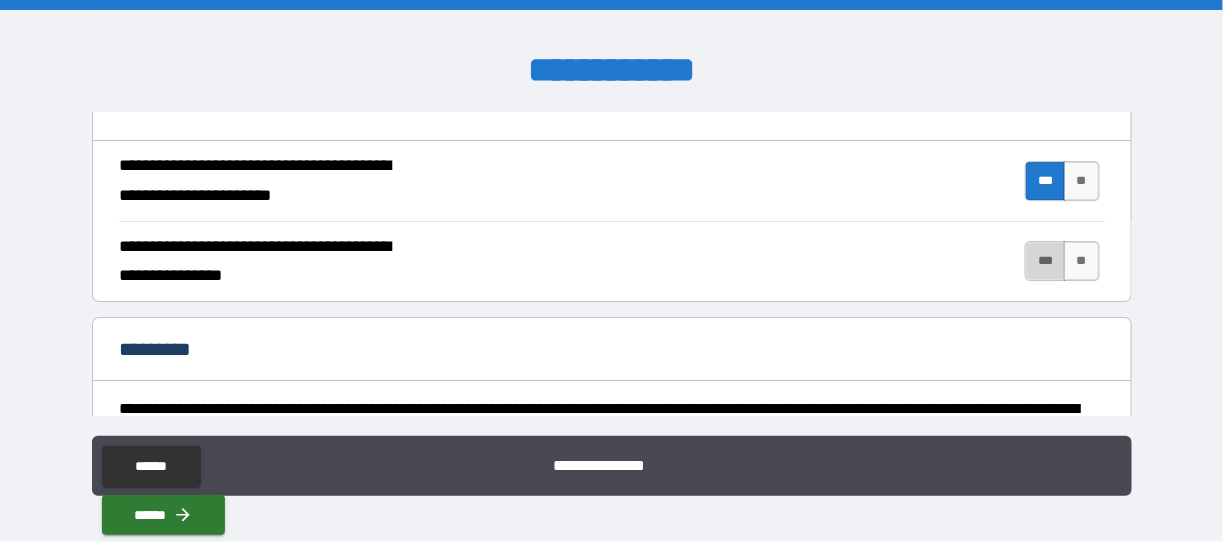 click on "***" at bounding box center (1045, 261) 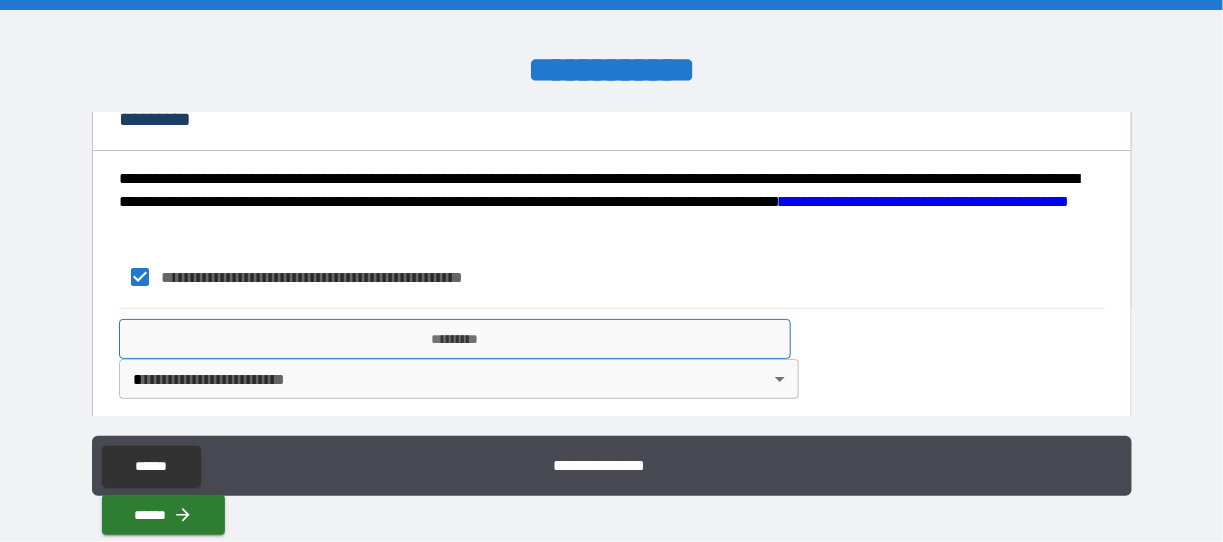 click on "*********" at bounding box center (455, 339) 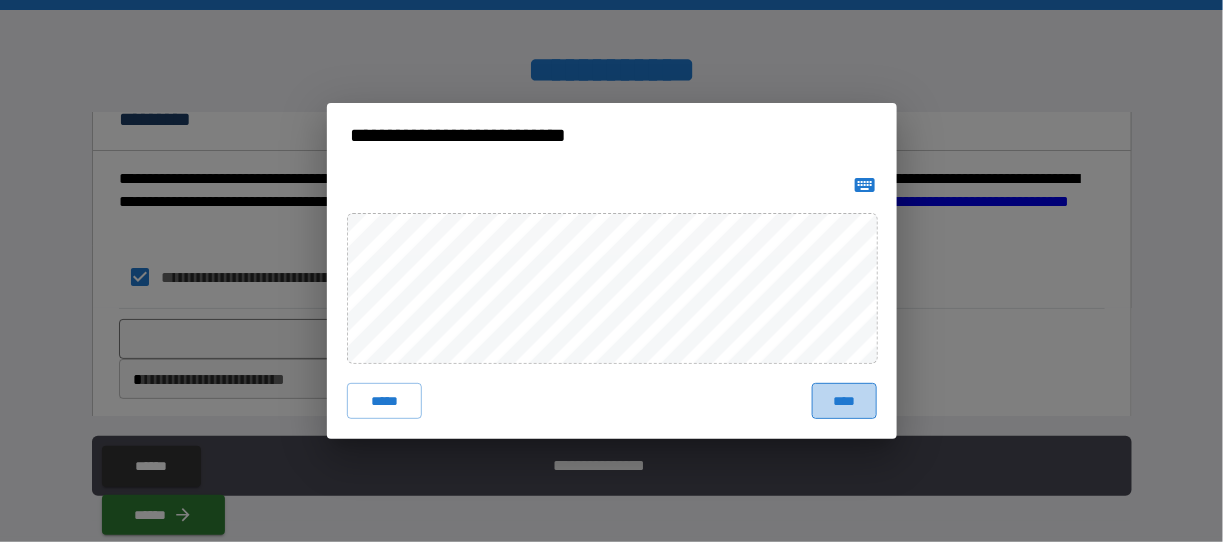 click on "****" at bounding box center [844, 401] 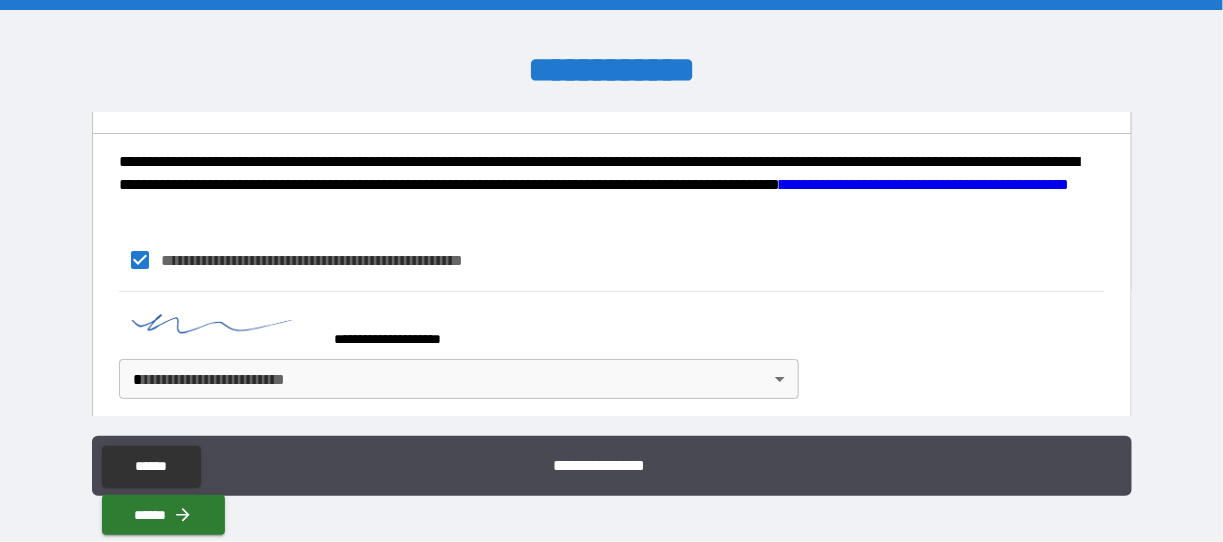 click on "**********" at bounding box center [612, 271] 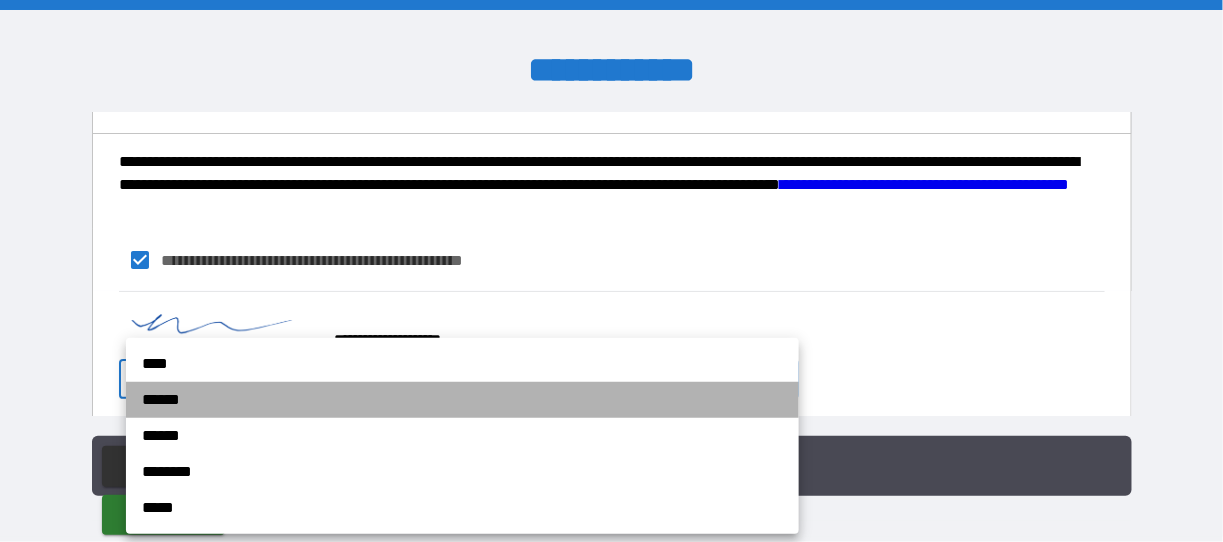 click on "******" at bounding box center (462, 400) 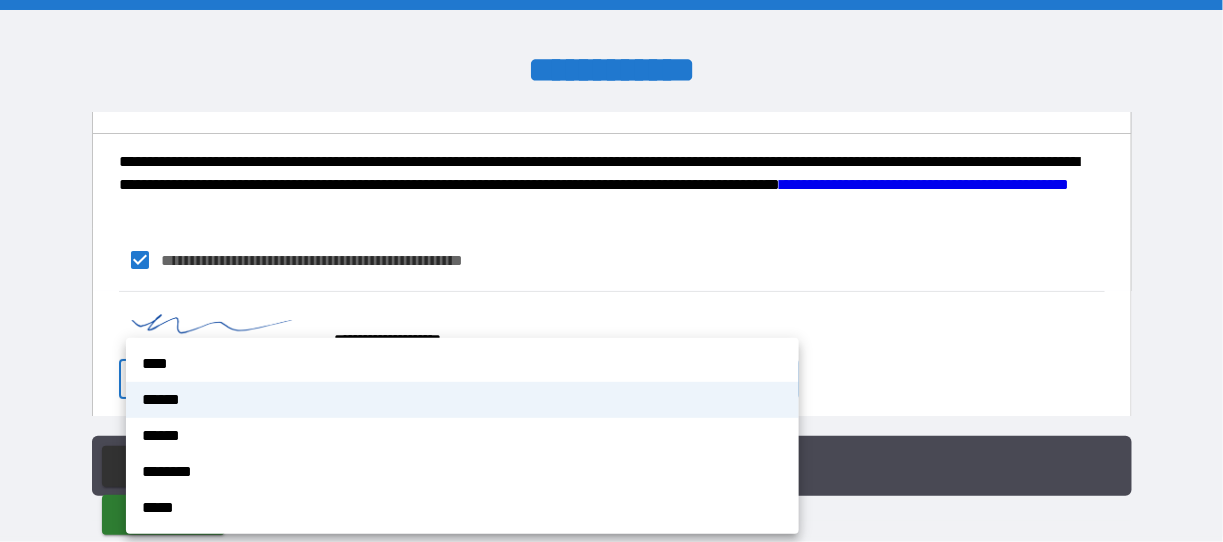 click on "**********" at bounding box center [612, 271] 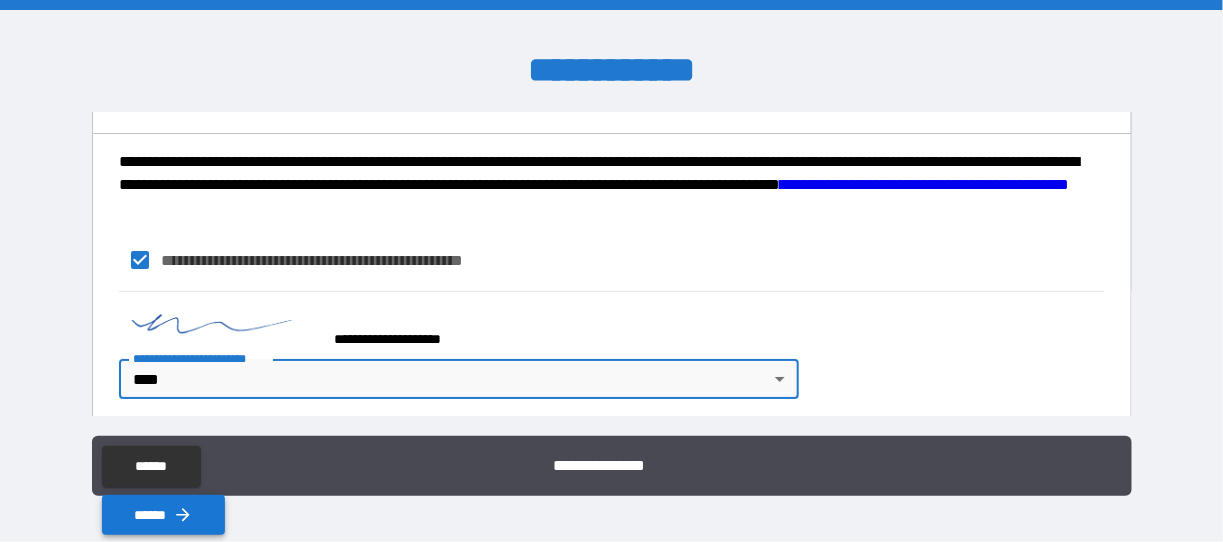 click 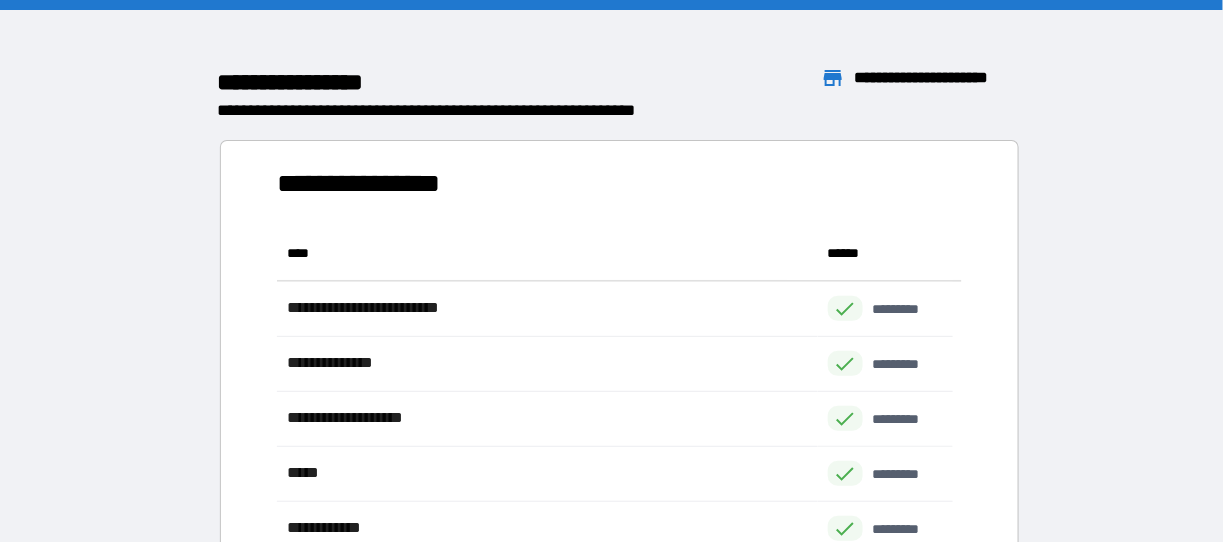 scroll, scrollTop: 16, scrollLeft: 15, axis: both 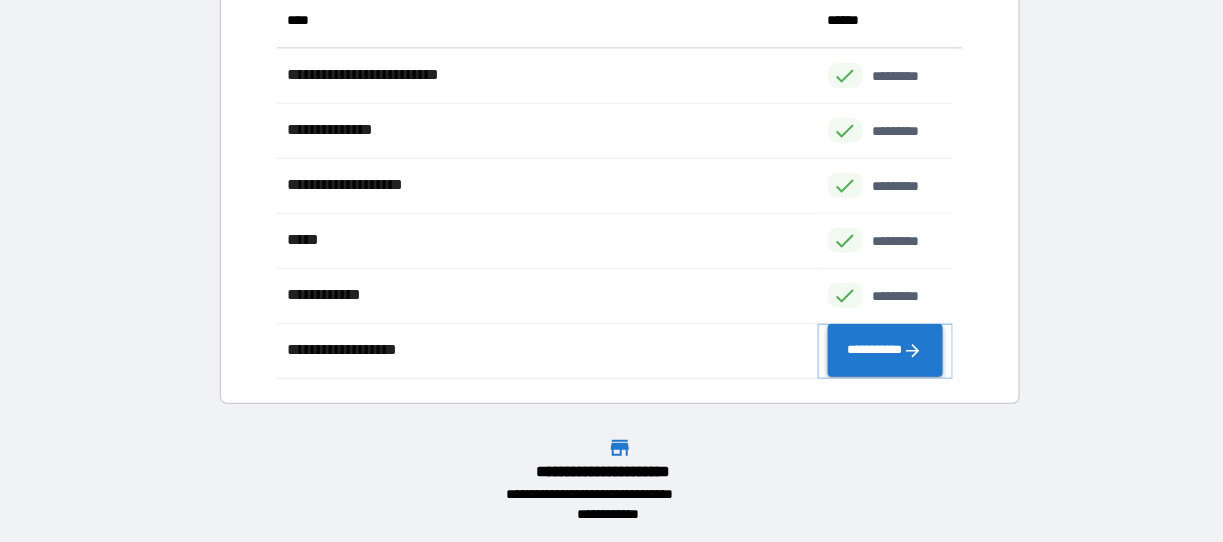 click on "**********" at bounding box center [885, 350] 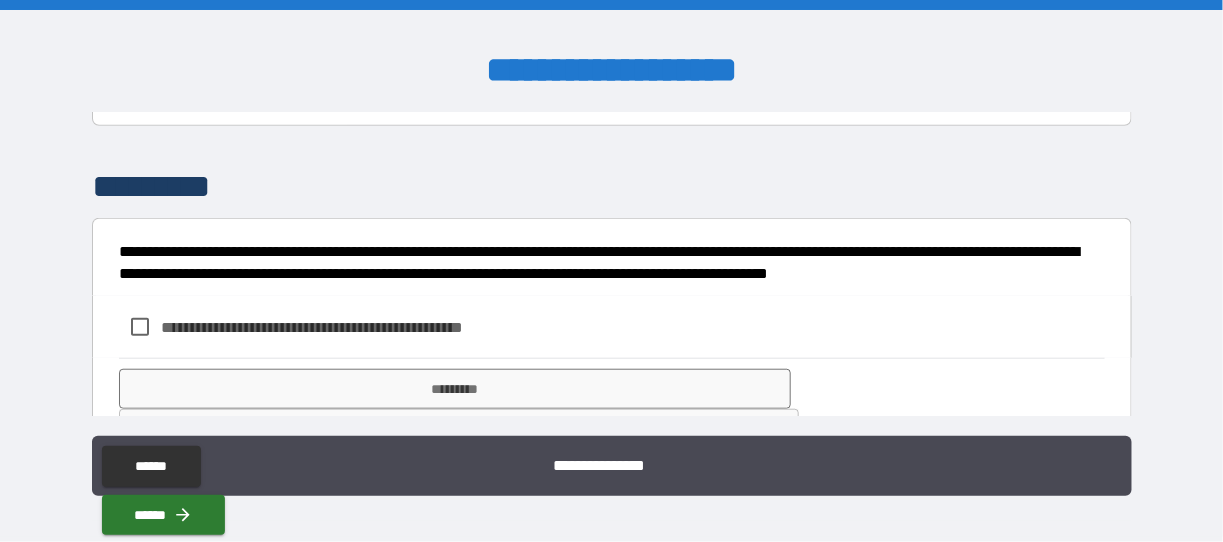 scroll, scrollTop: 426, scrollLeft: 0, axis: vertical 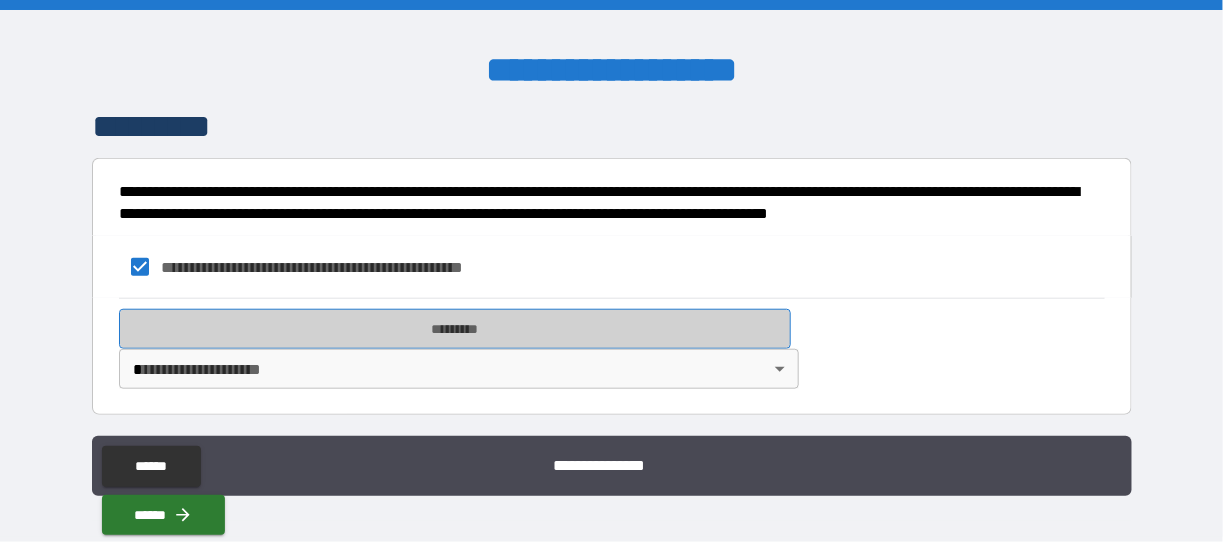 click on "*********" at bounding box center (455, 329) 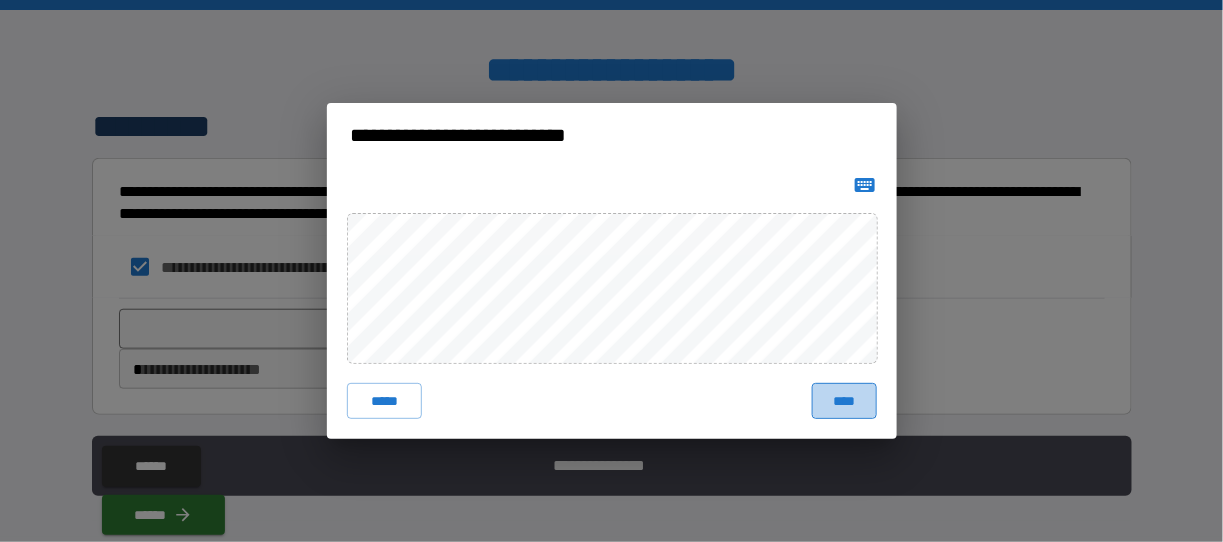 click on "****" at bounding box center (844, 401) 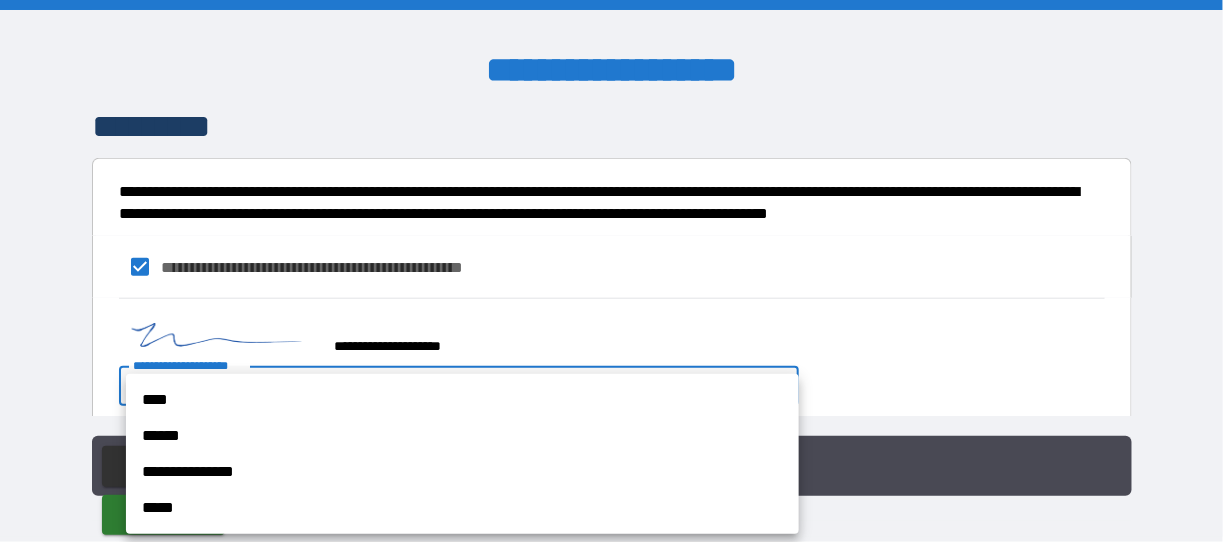 click on "**********" at bounding box center (612, 271) 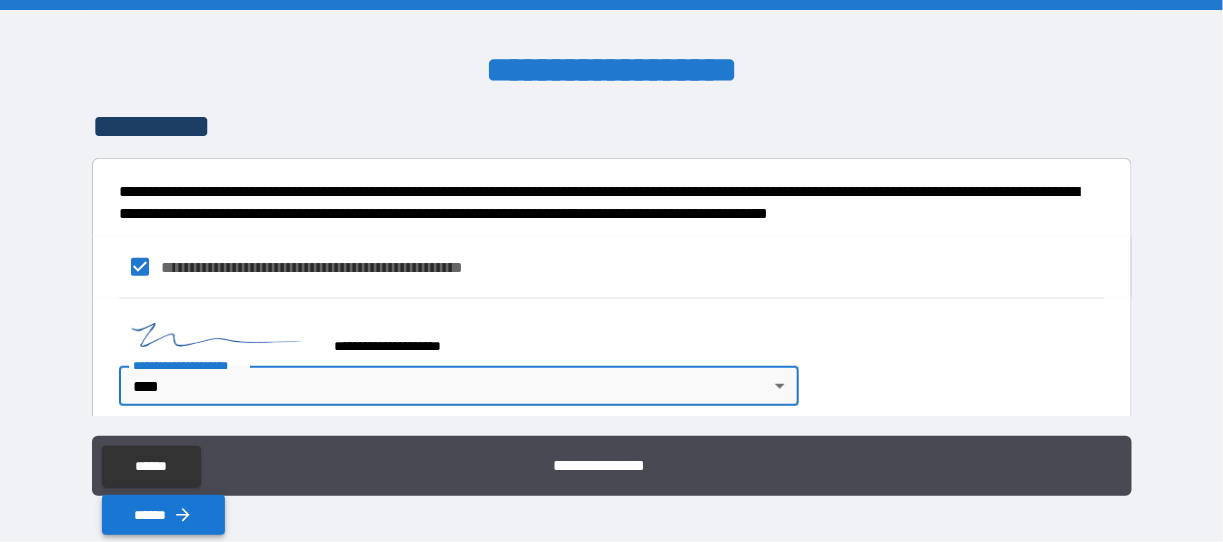 click on "******" at bounding box center (164, 515) 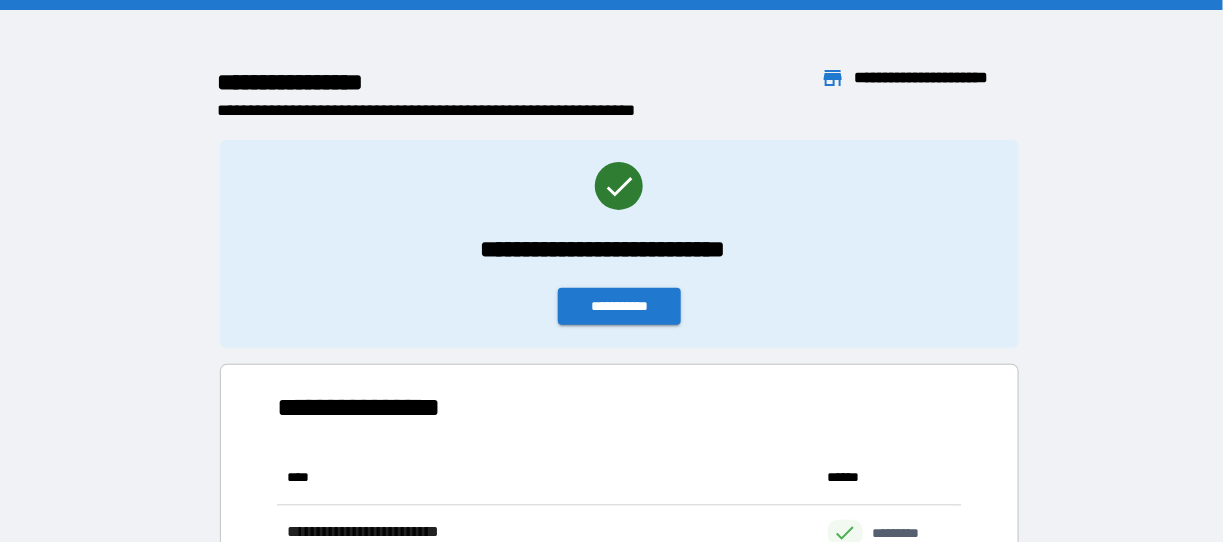 scroll, scrollTop: 16, scrollLeft: 15, axis: both 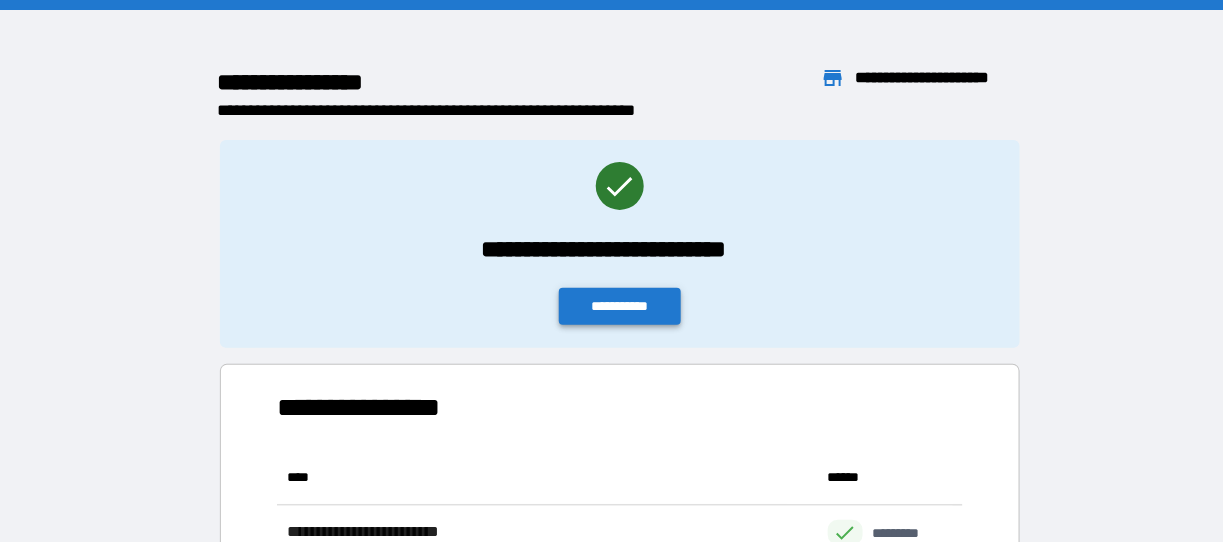 click on "**********" at bounding box center [620, 306] 